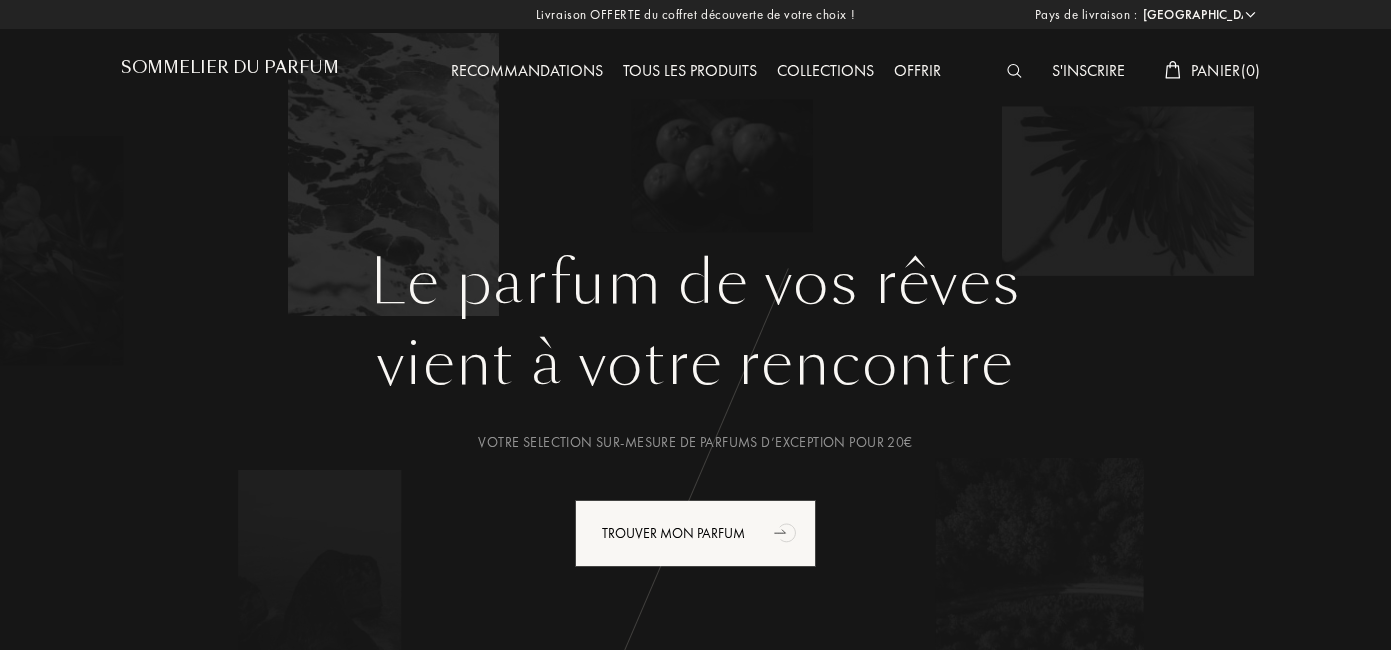 select on "FR" 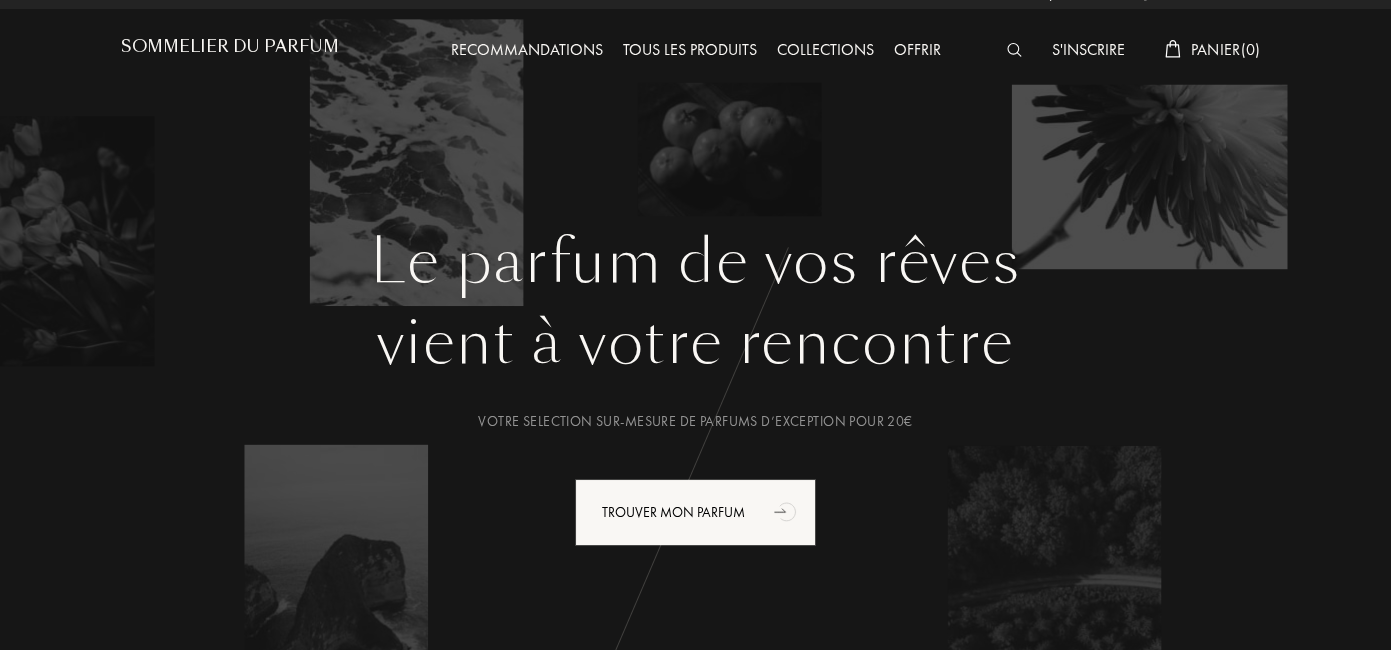scroll, scrollTop: 0, scrollLeft: 0, axis: both 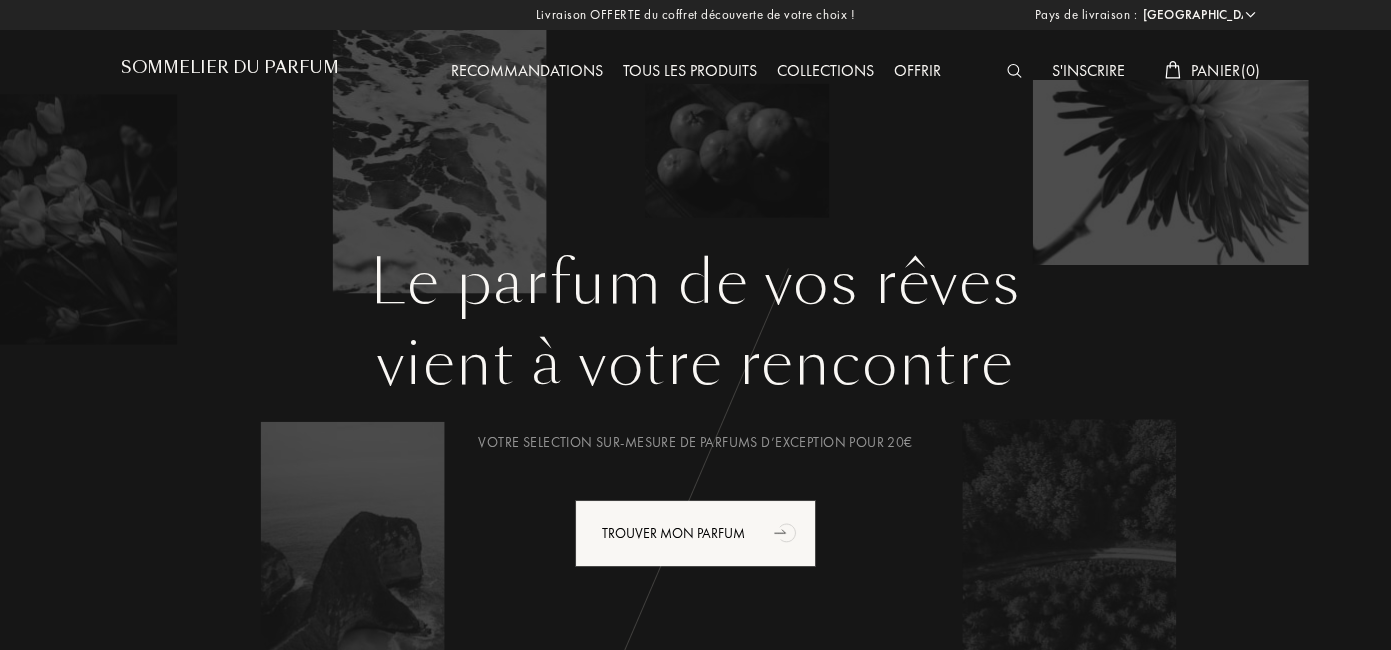 click on "S'inscrire" at bounding box center [1088, 72] 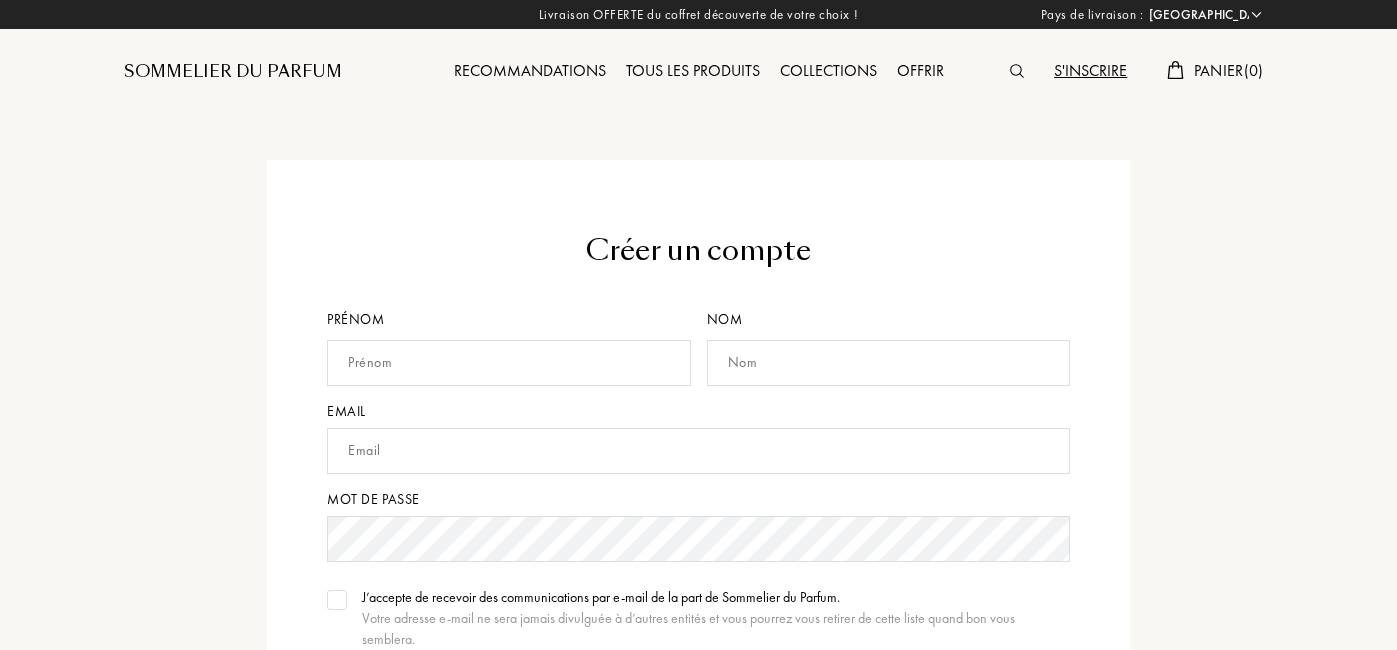 select on "FR" 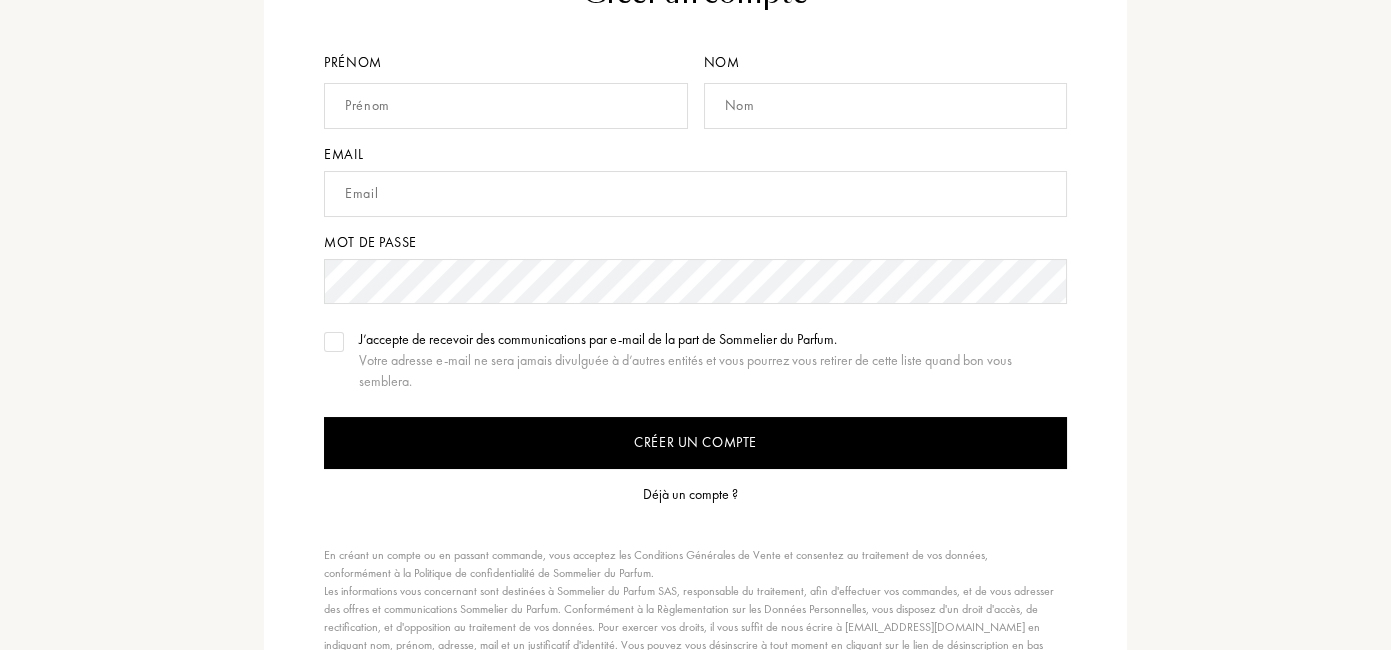 scroll, scrollTop: 301, scrollLeft: 0, axis: vertical 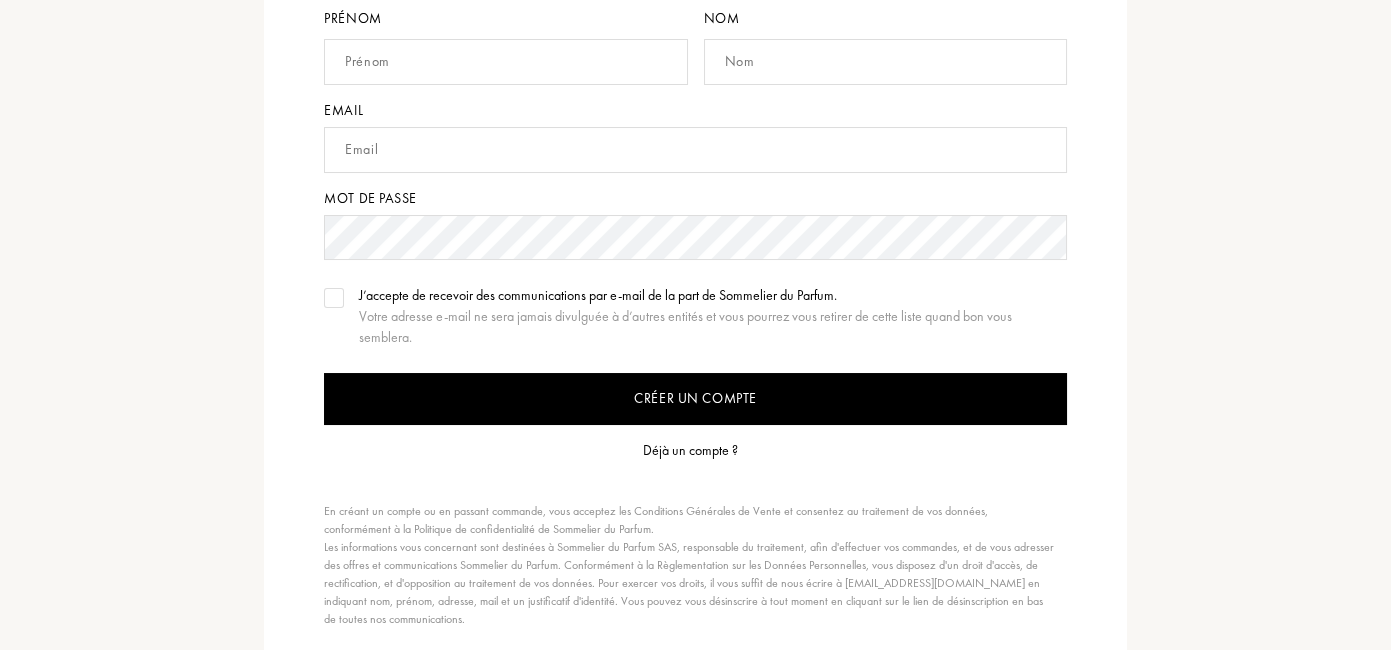click on "Déjà un compte ?" at bounding box center (690, 450) 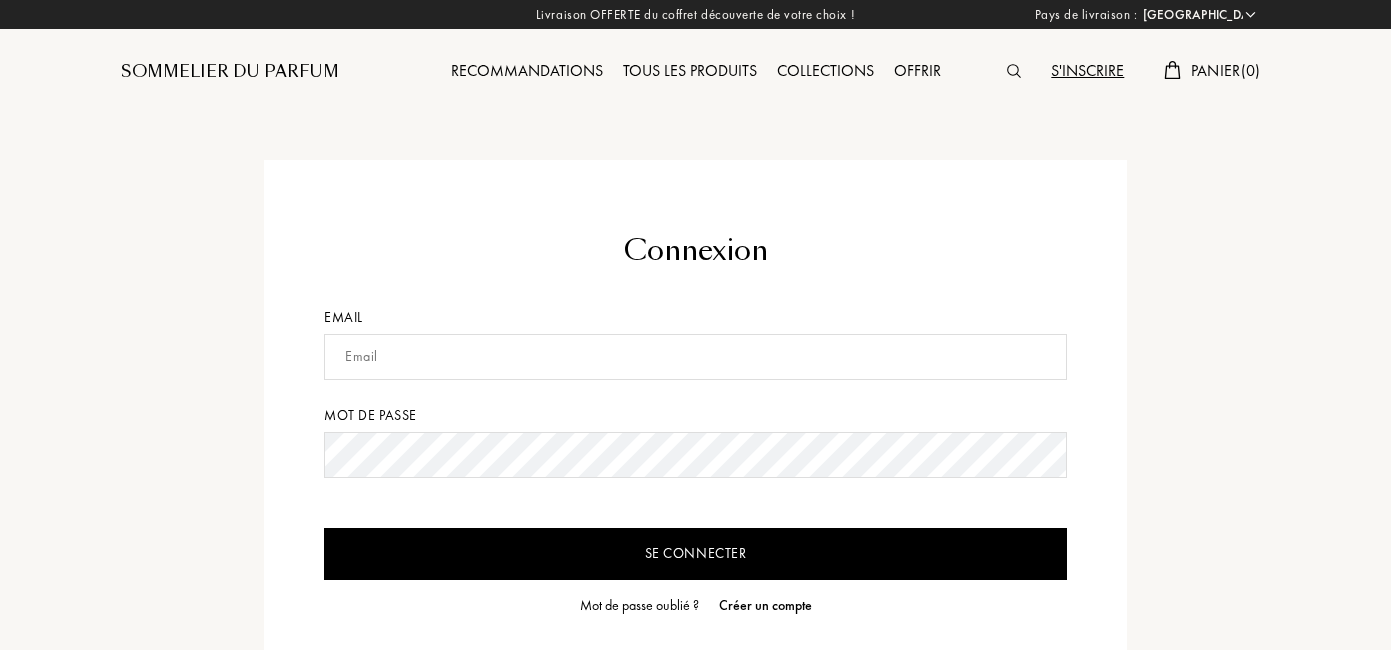 select on "FR" 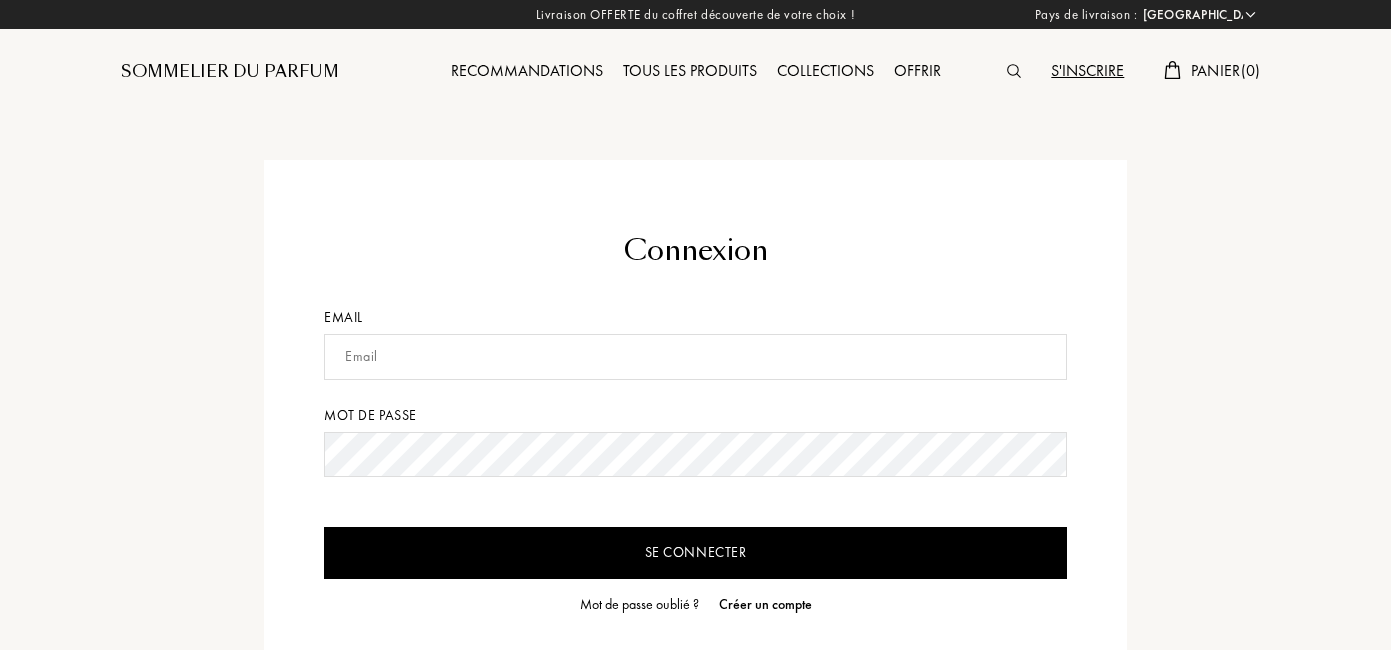 scroll, scrollTop: 0, scrollLeft: 0, axis: both 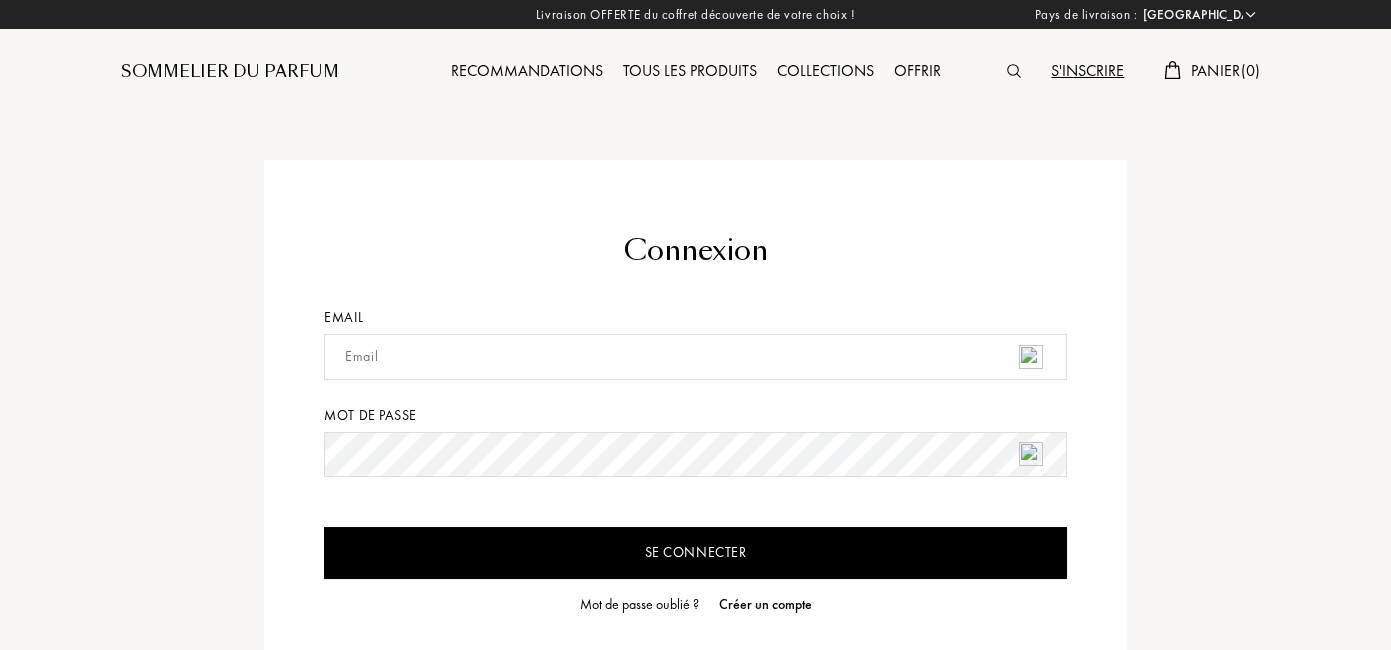 click at bounding box center (695, 357) 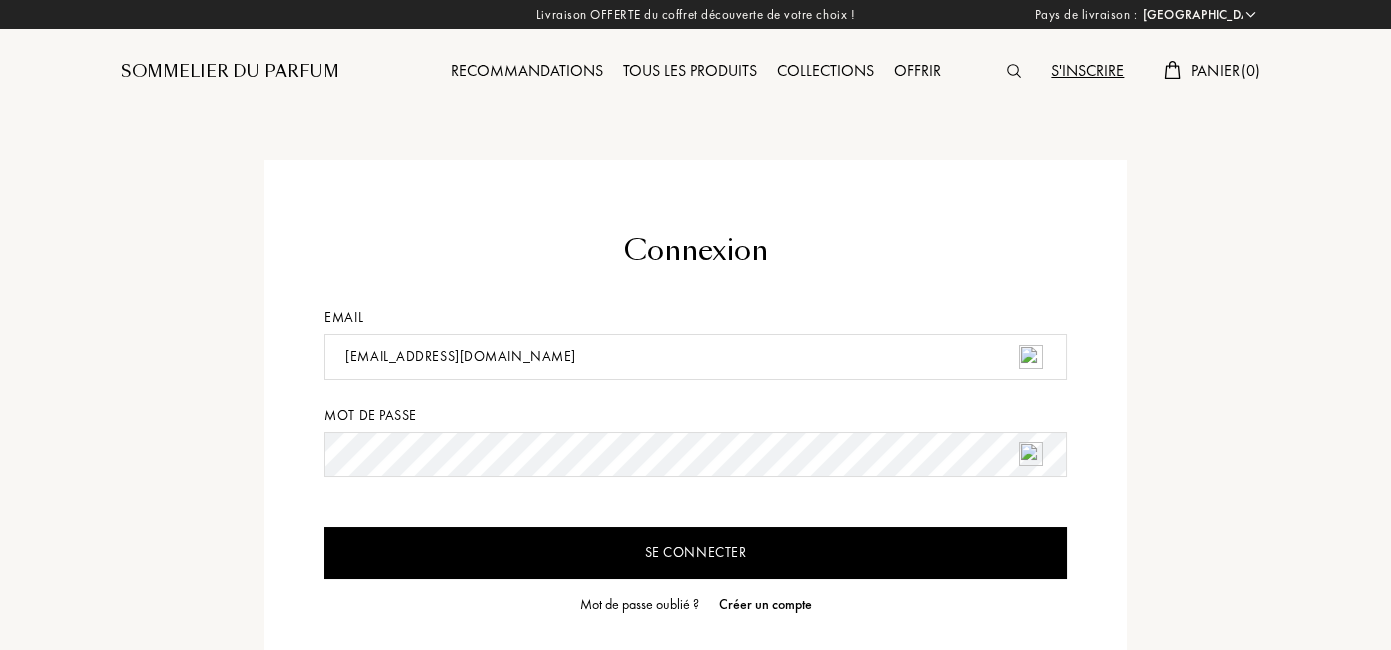 click on "Se connecter" at bounding box center (695, 553) 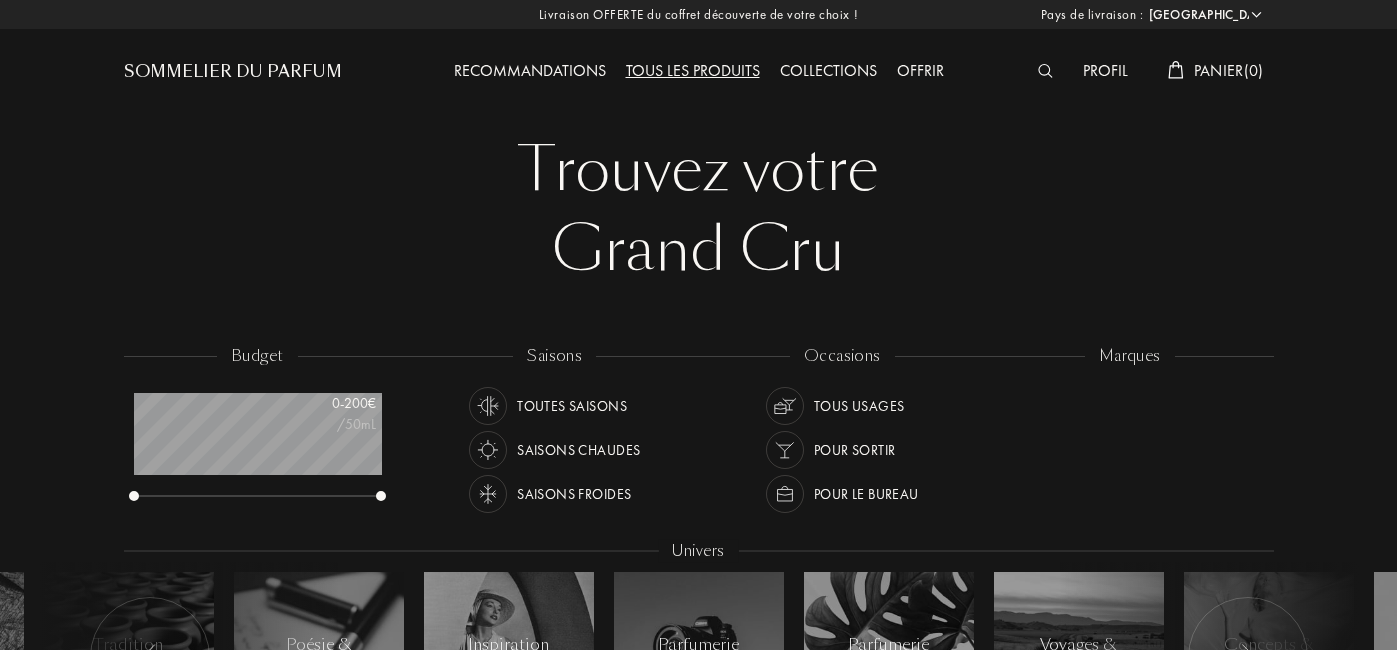select on "FR" 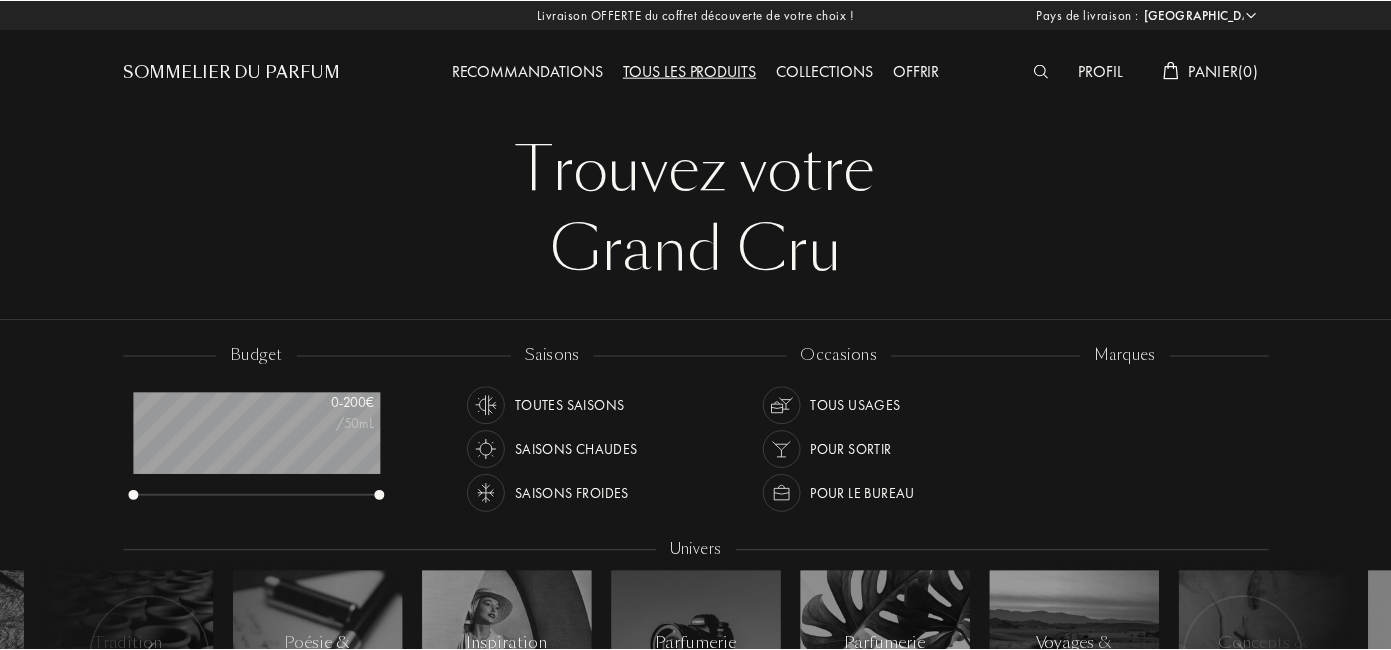 scroll, scrollTop: 0, scrollLeft: 0, axis: both 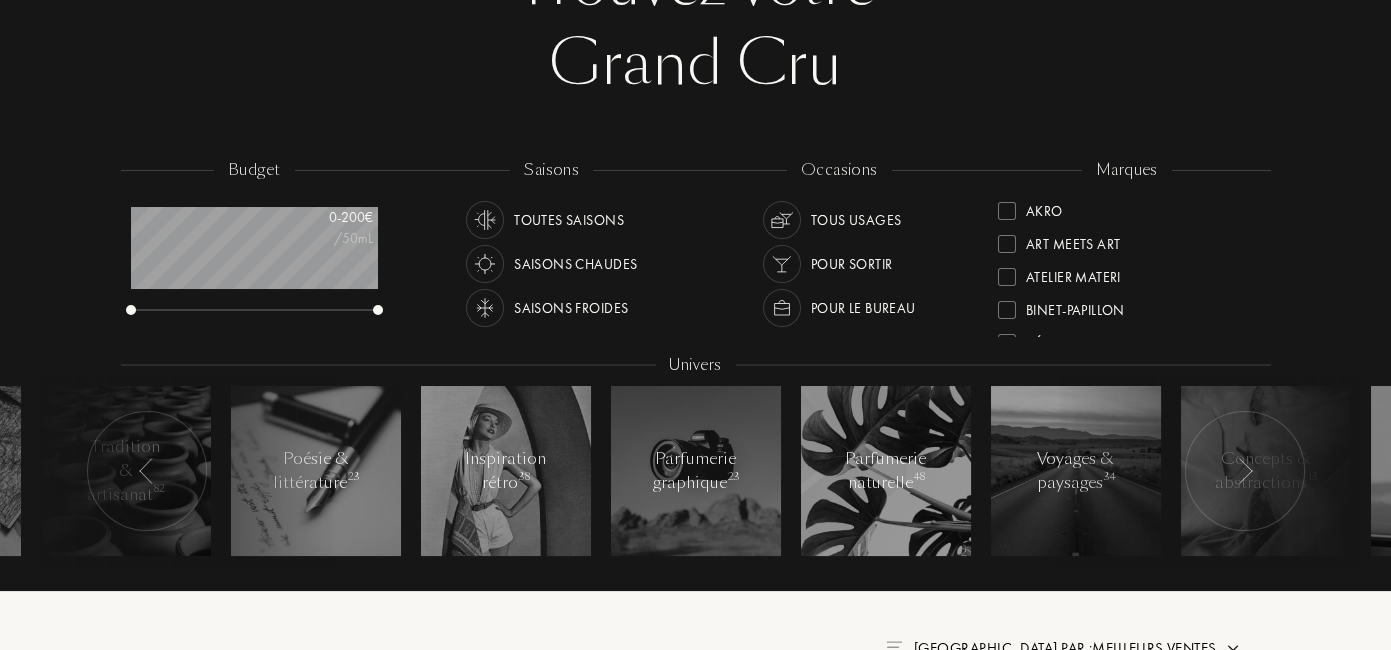 click on "Akro" at bounding box center [1030, 207] 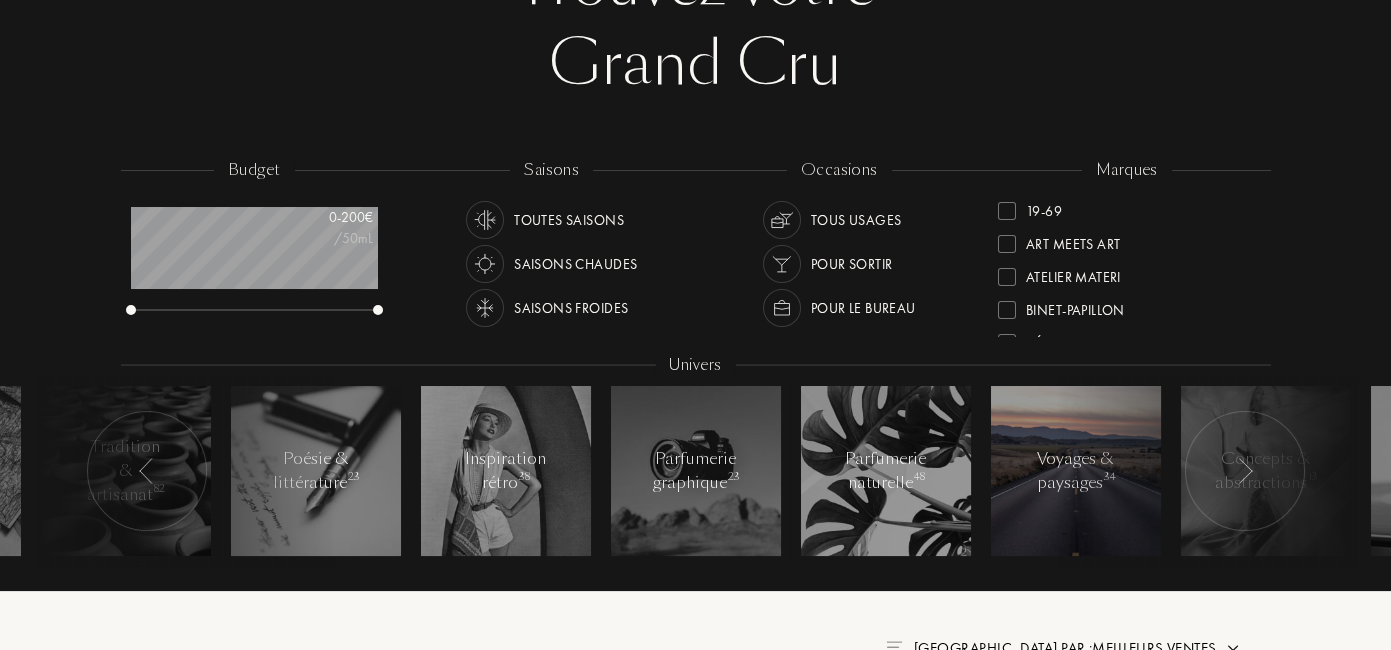 scroll, scrollTop: 0, scrollLeft: 0, axis: both 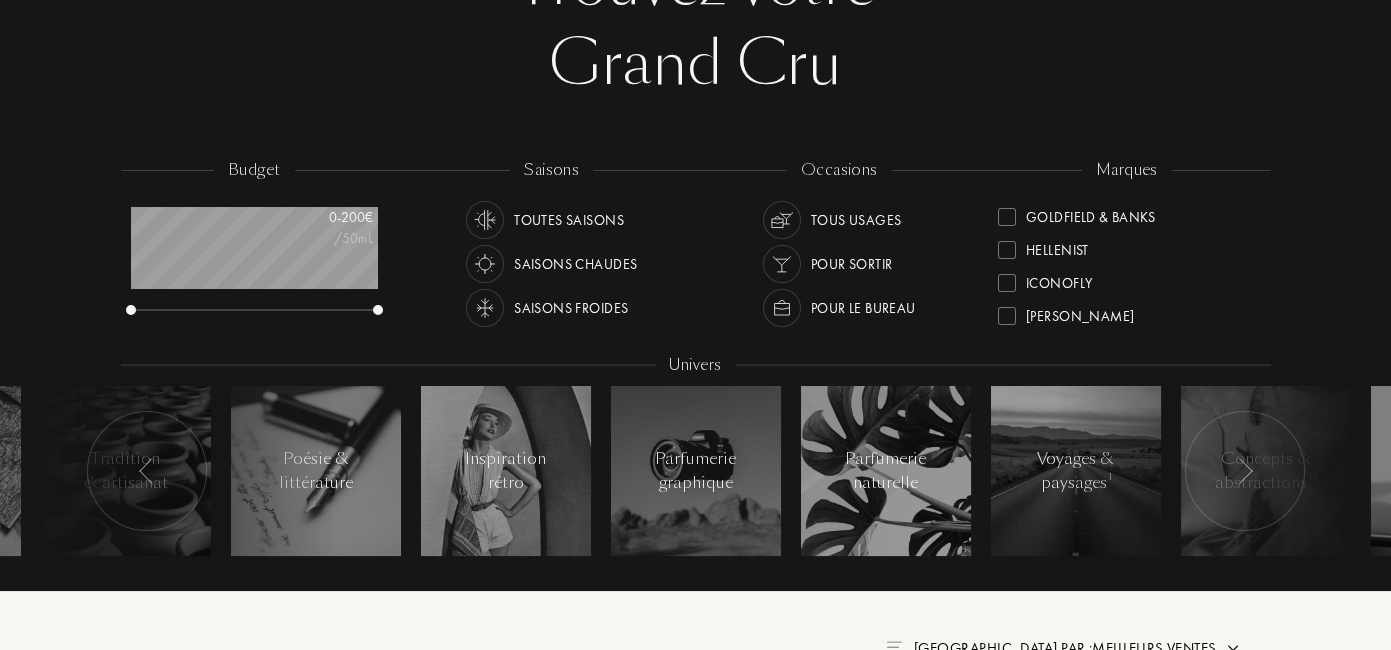 click on "Goldfield & Banks" at bounding box center (1076, 213) 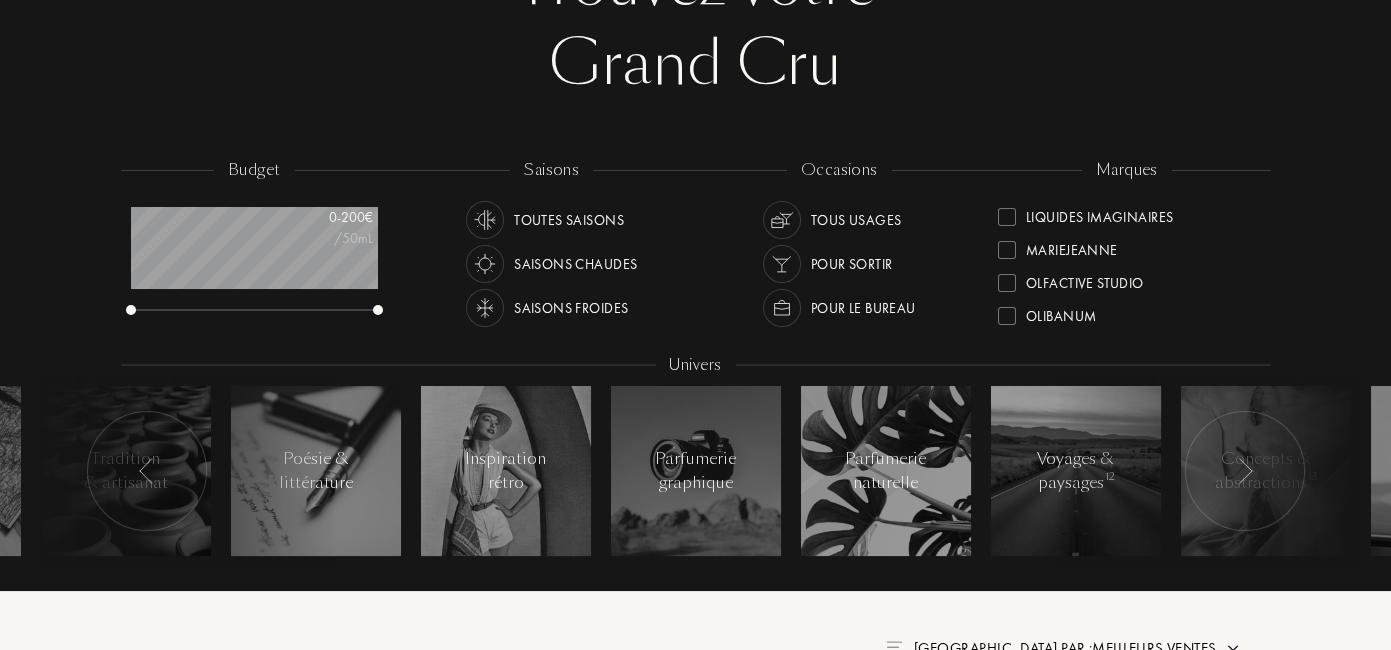 scroll, scrollTop: 558, scrollLeft: 0, axis: vertical 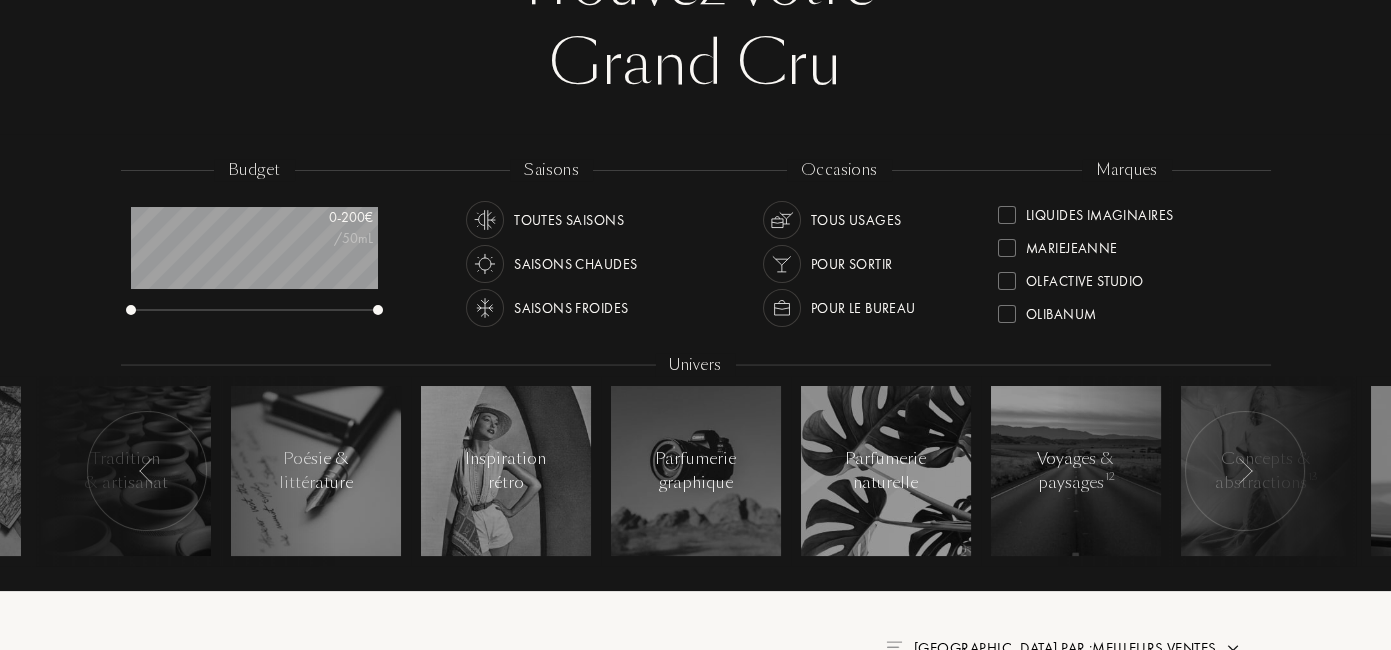 click at bounding box center [1007, 281] 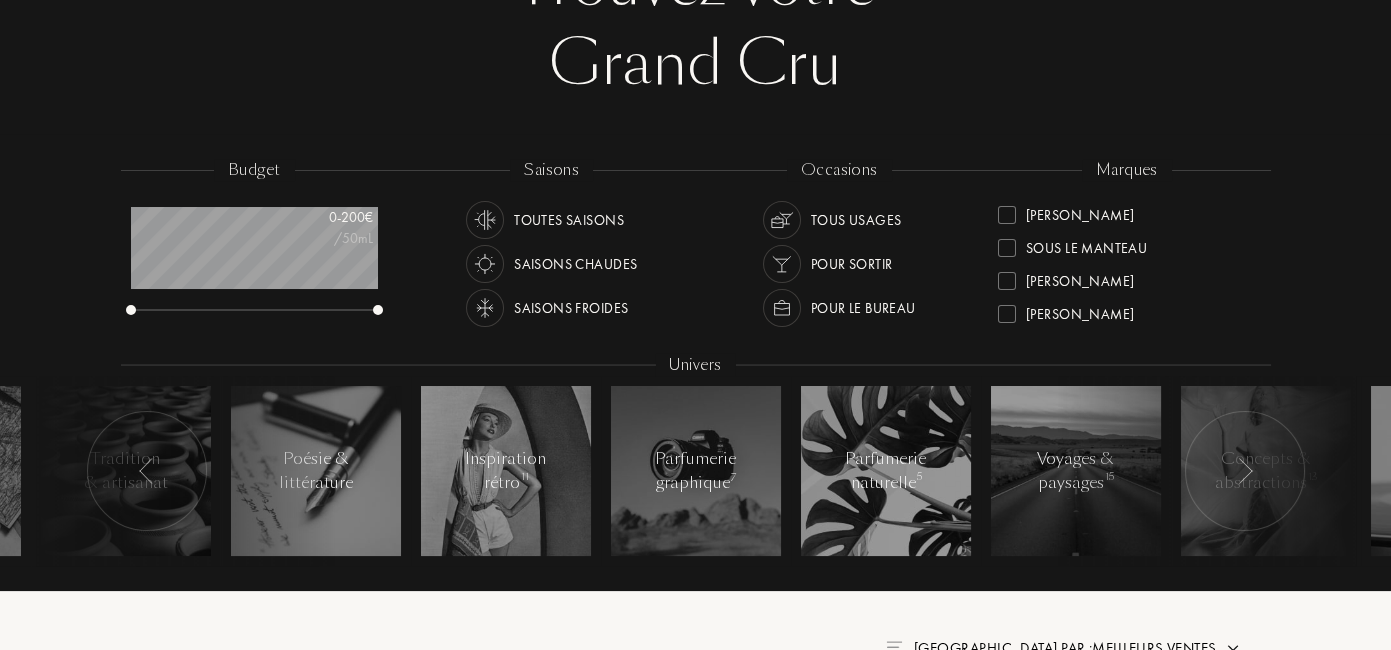 scroll, scrollTop: 791, scrollLeft: 0, axis: vertical 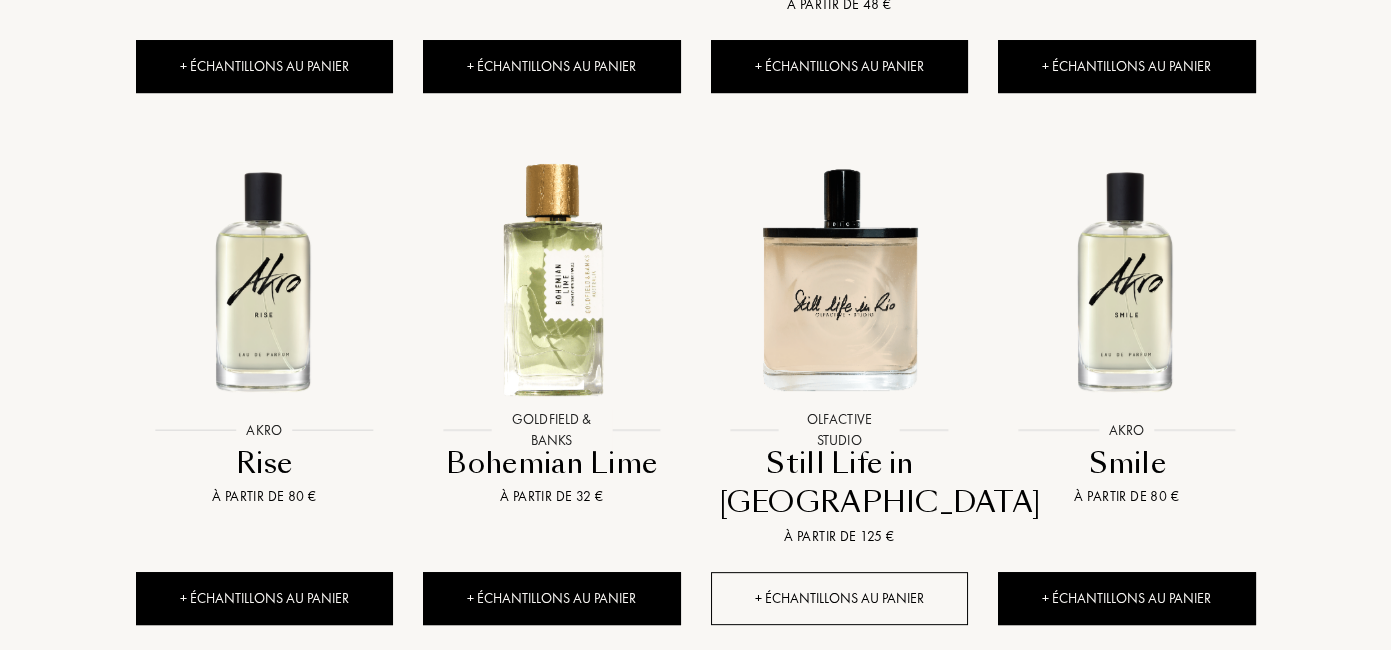 click on "+ Échantillons au panier" at bounding box center (840, 598) 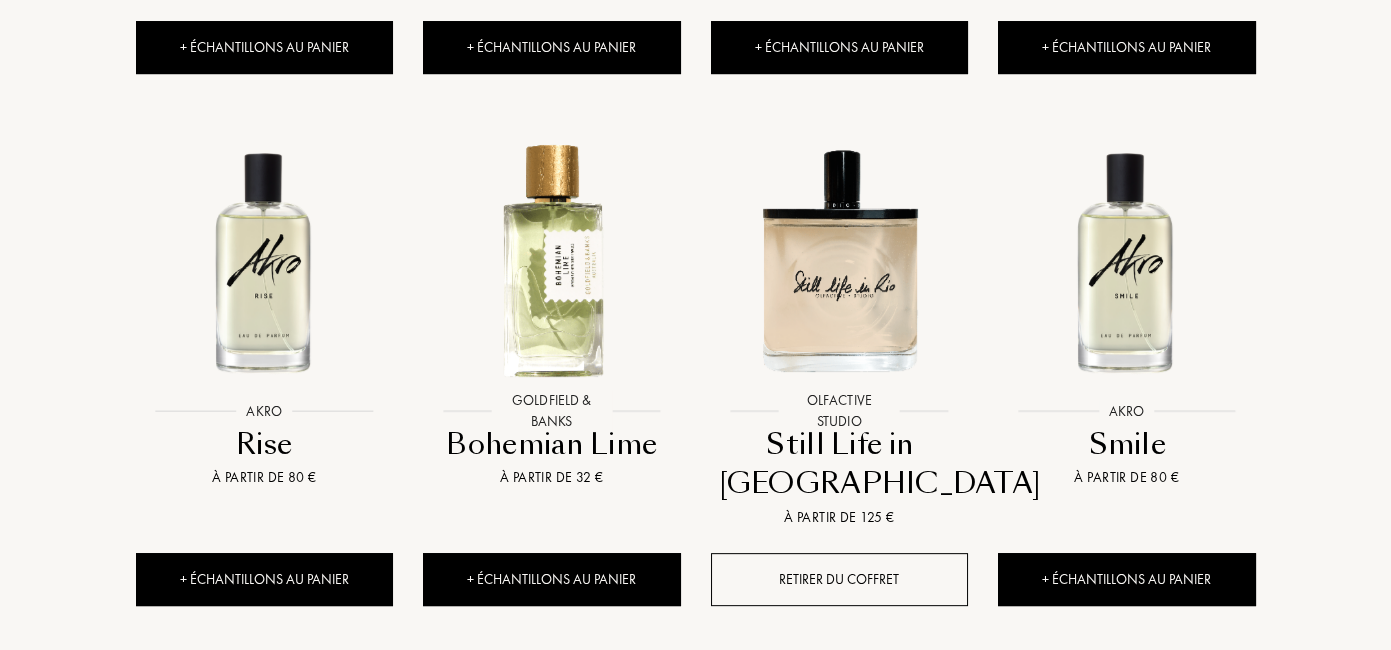 scroll, scrollTop: 1885, scrollLeft: 0, axis: vertical 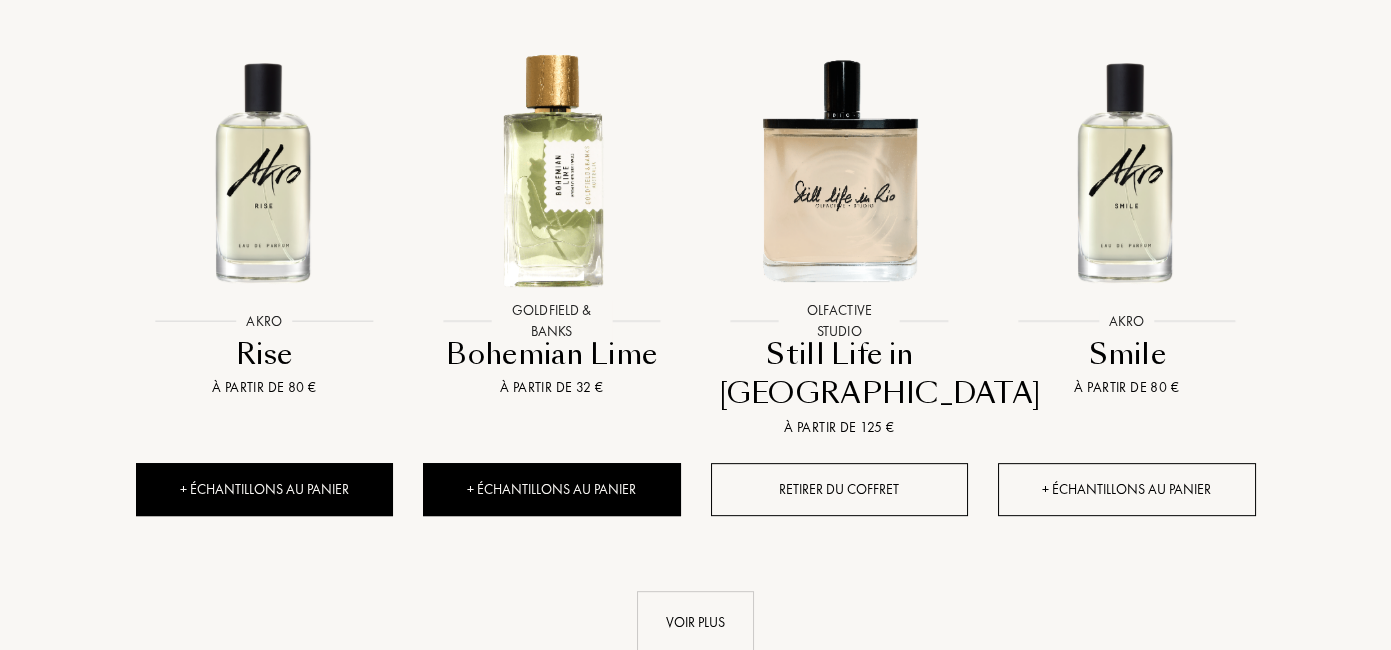 click on "+ Échantillons au panier" at bounding box center (1127, 489) 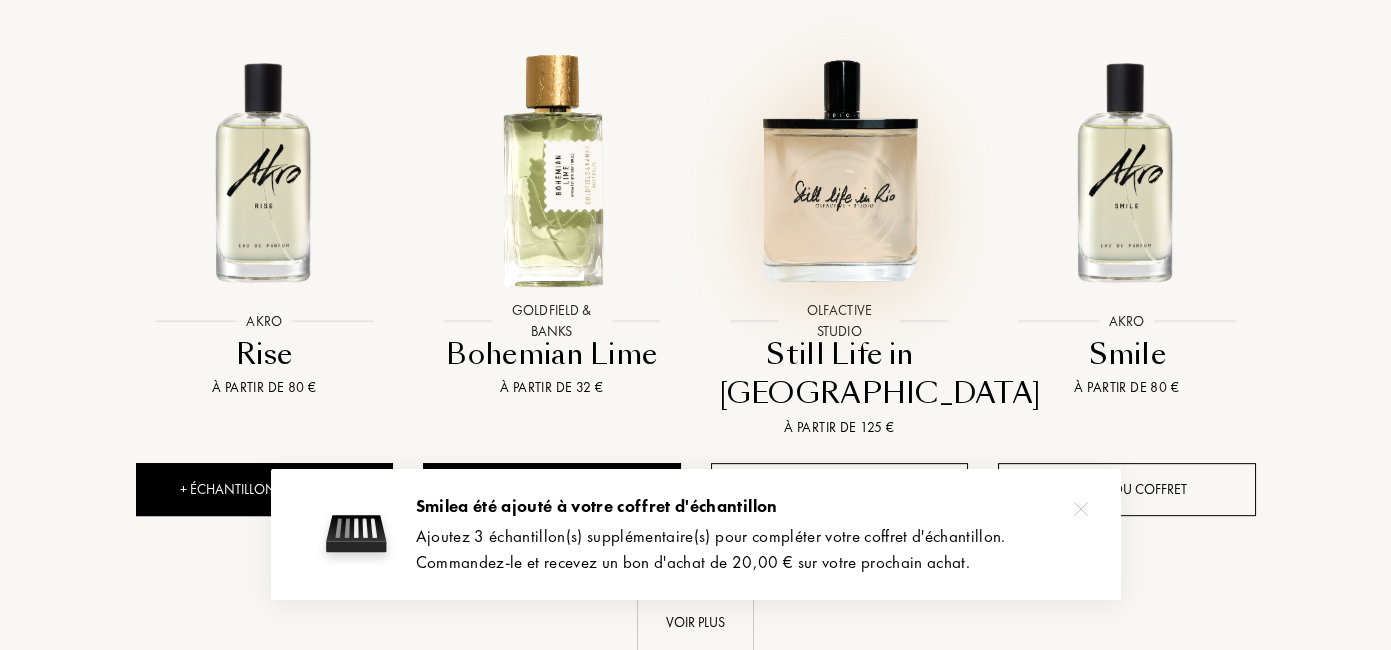 scroll, scrollTop: 2106, scrollLeft: 0, axis: vertical 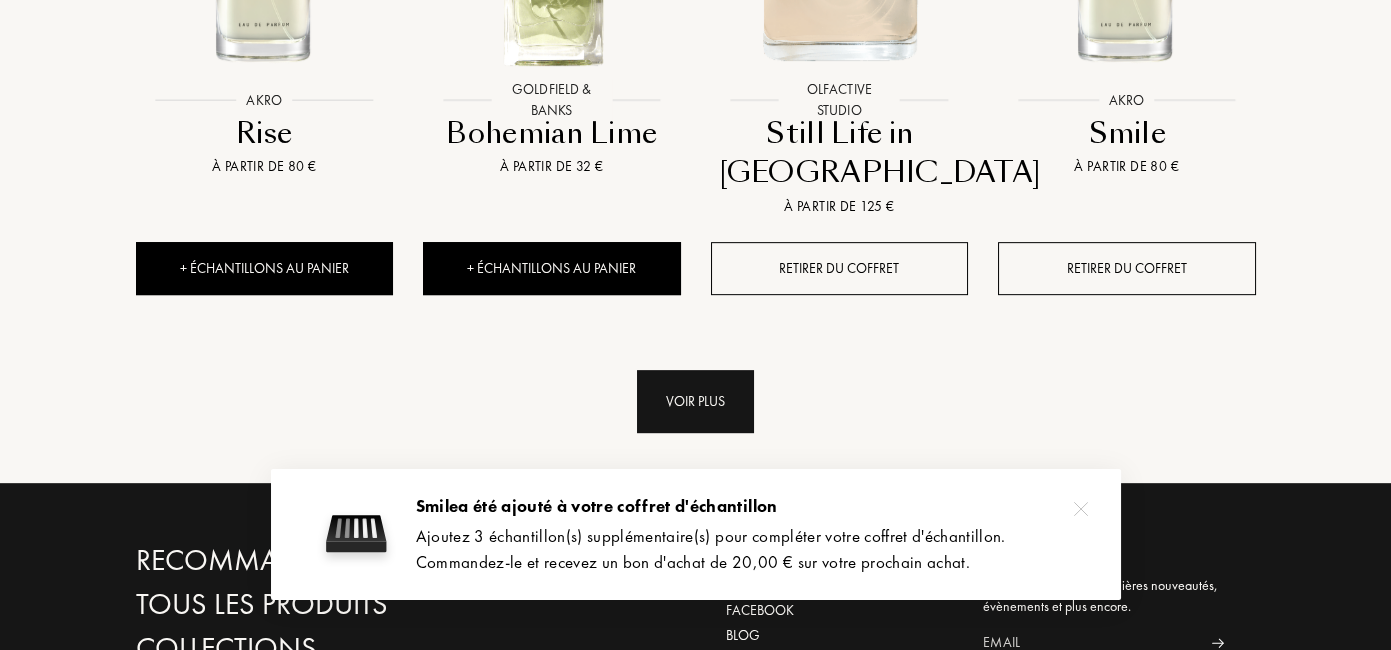 click on "Voir plus" at bounding box center (695, 401) 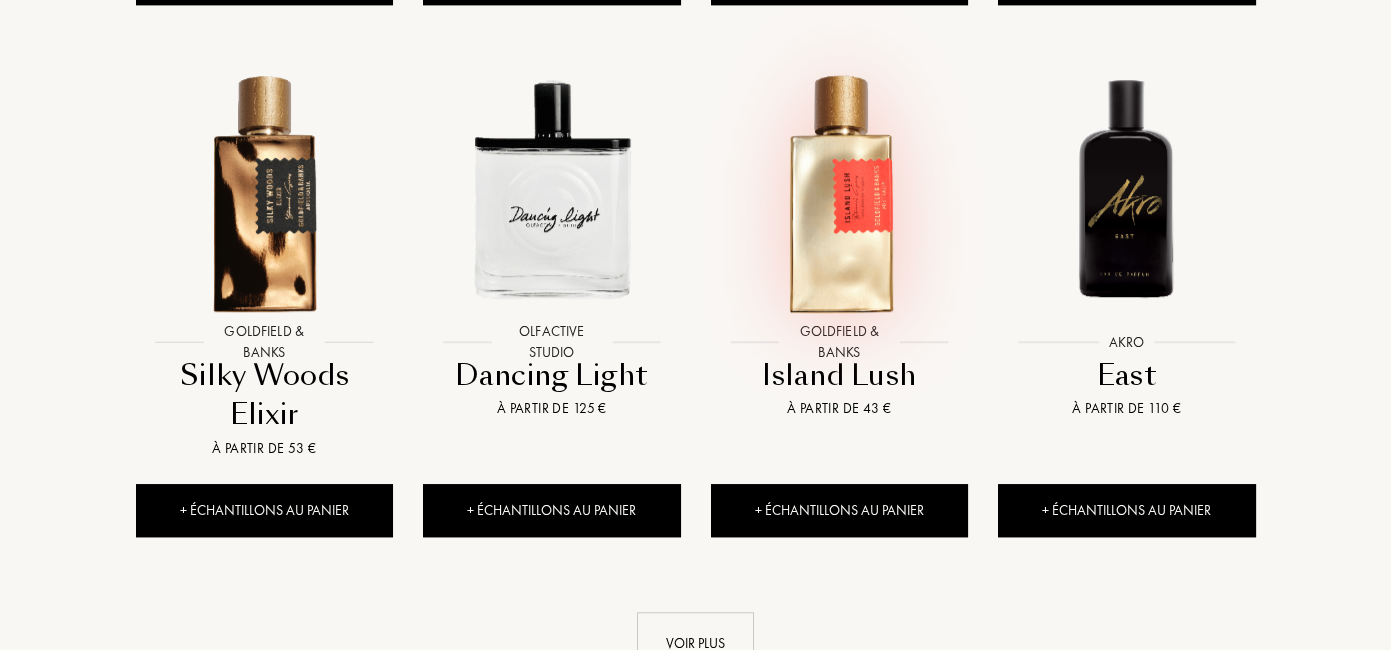 scroll, scrollTop: 3394, scrollLeft: 0, axis: vertical 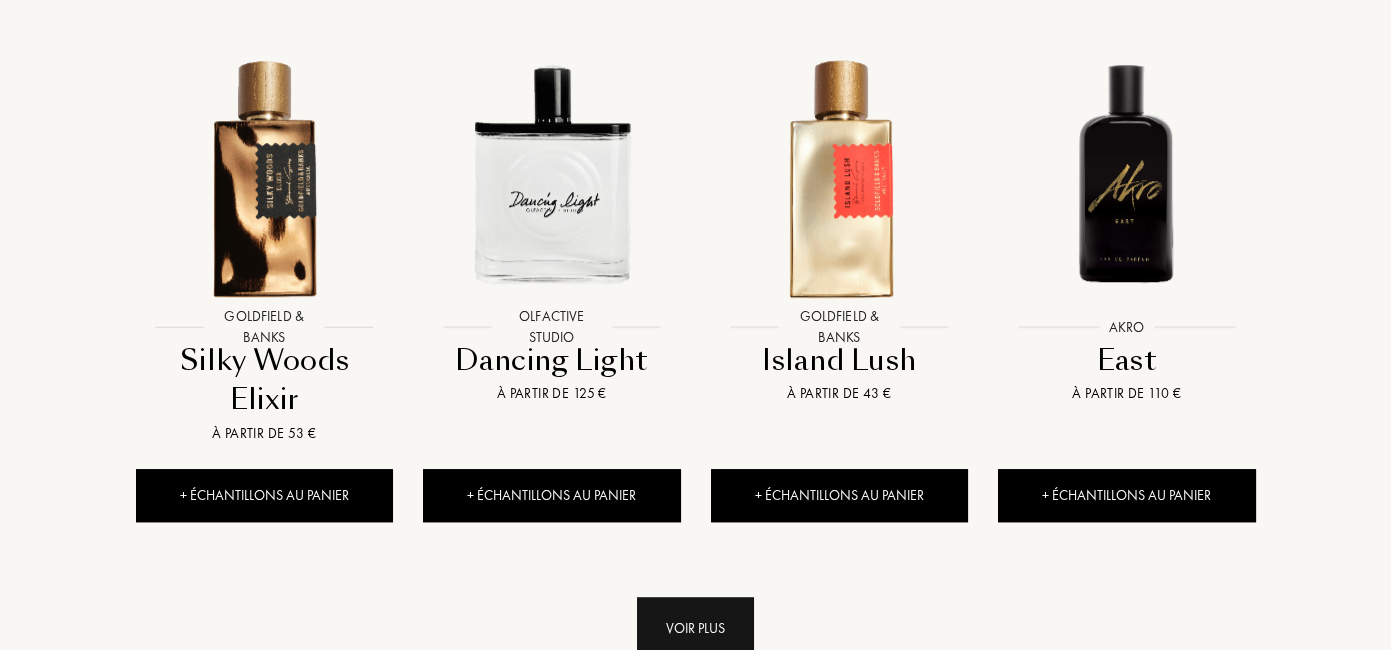 click on "Voir plus" at bounding box center (695, 628) 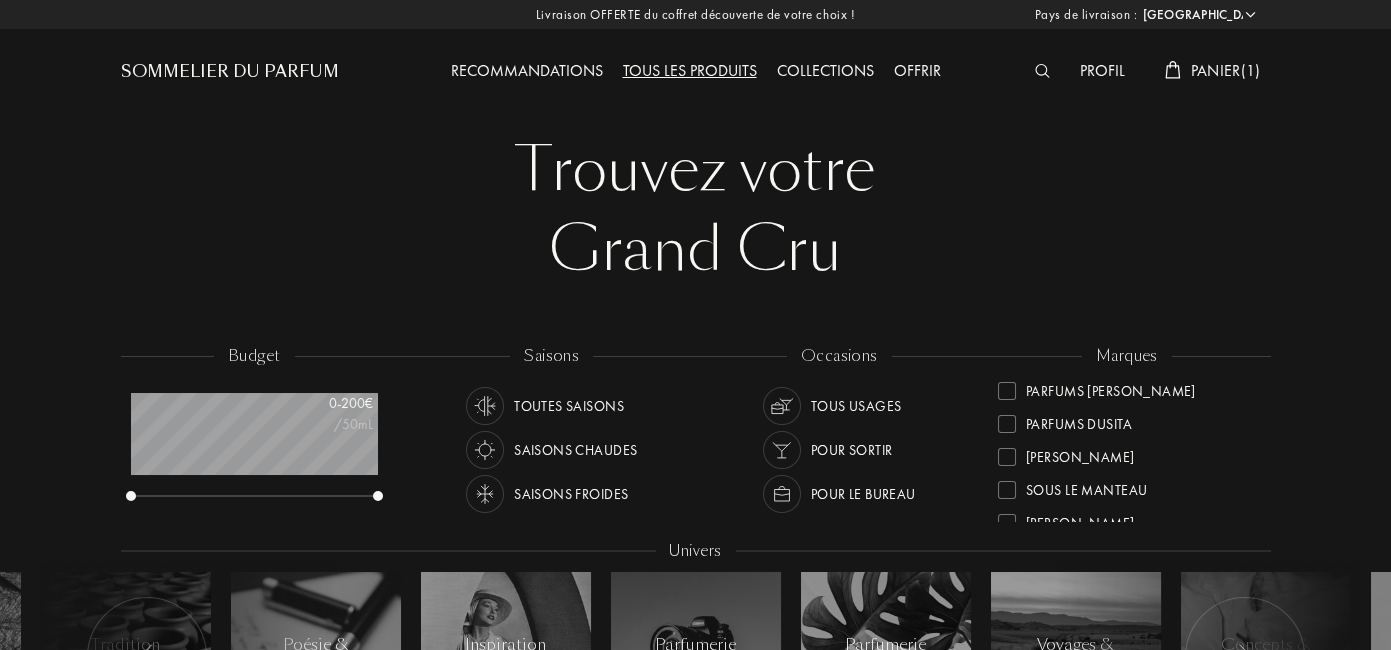 scroll, scrollTop: 0, scrollLeft: 0, axis: both 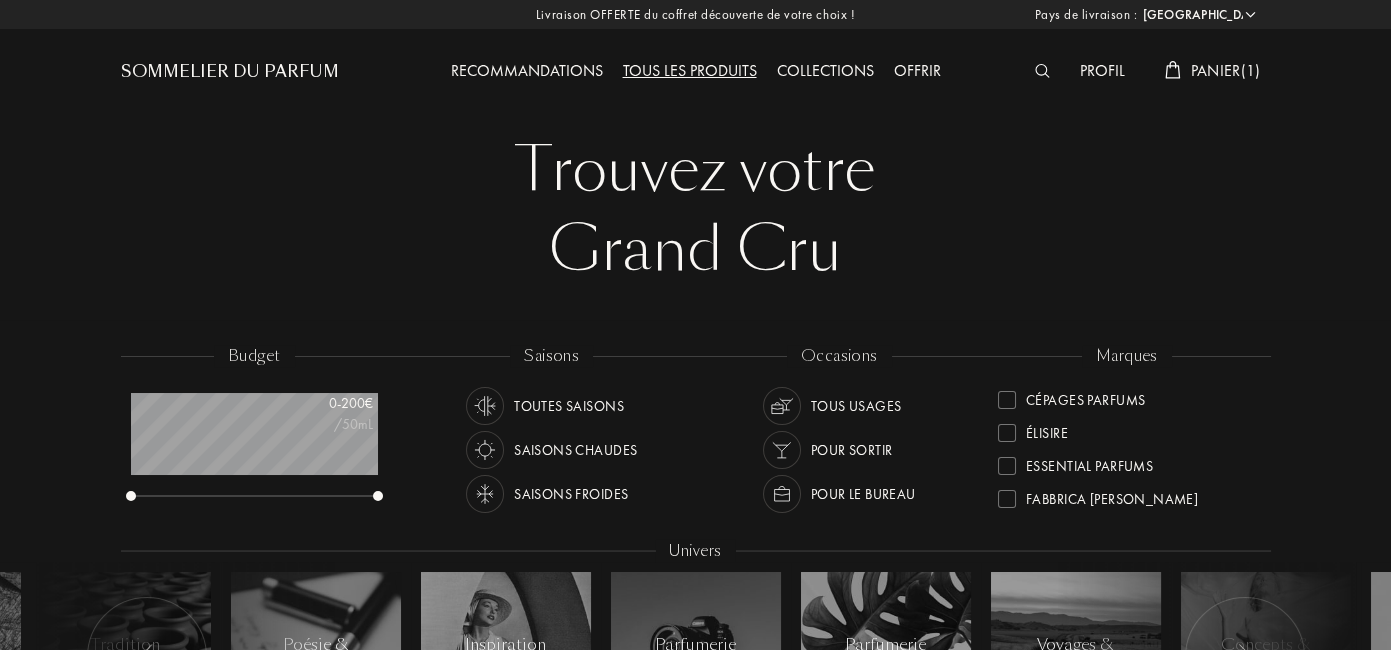 click at bounding box center [1007, 433] 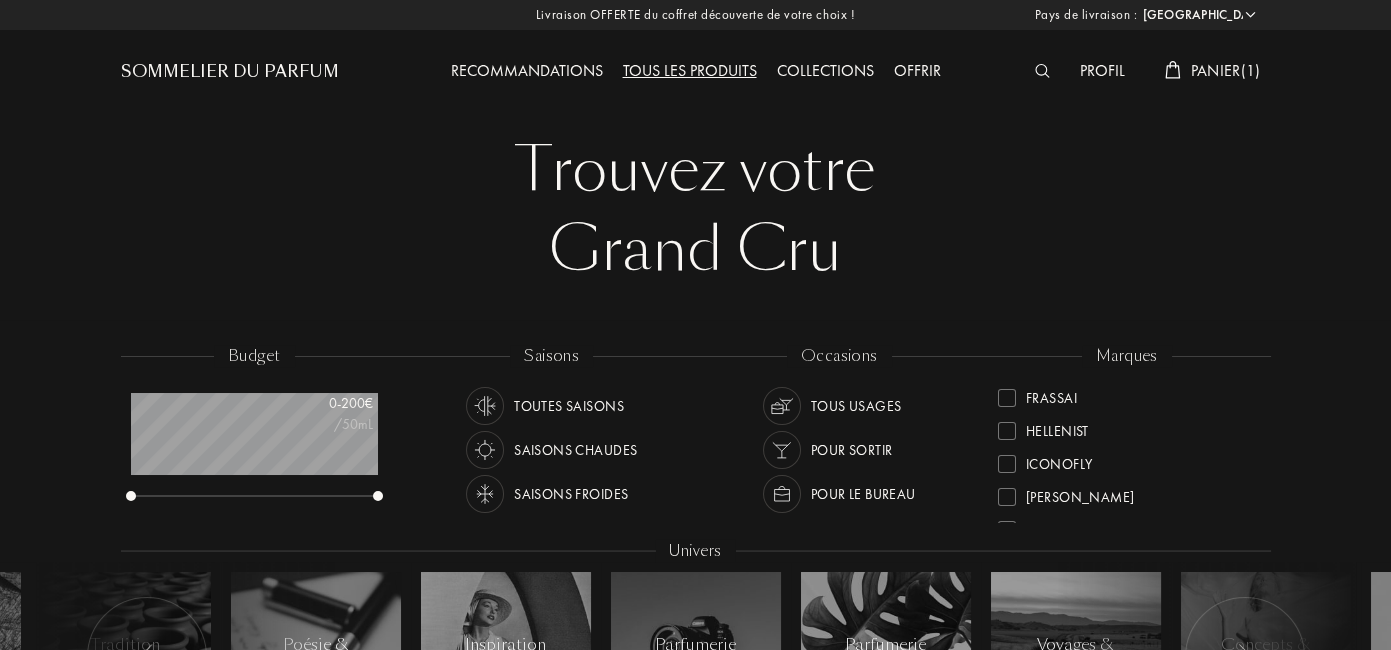 scroll, scrollTop: 402, scrollLeft: 0, axis: vertical 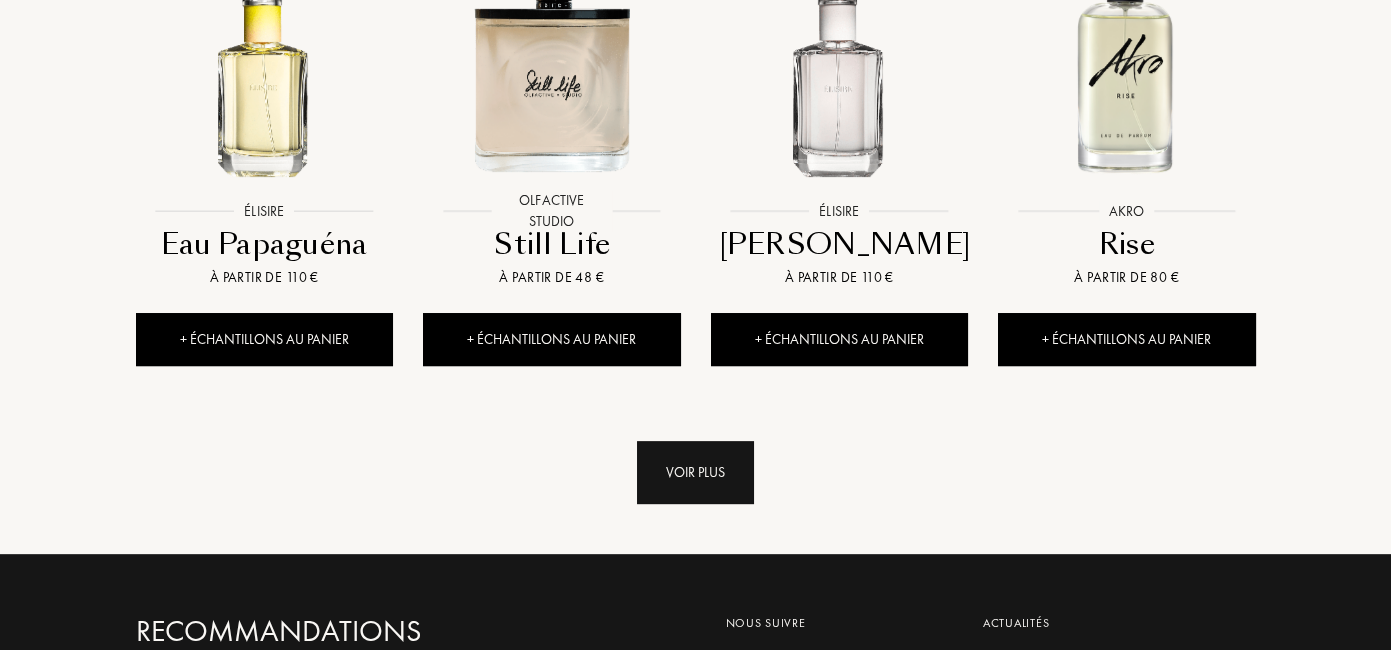 click on "Voir plus" at bounding box center (695, 472) 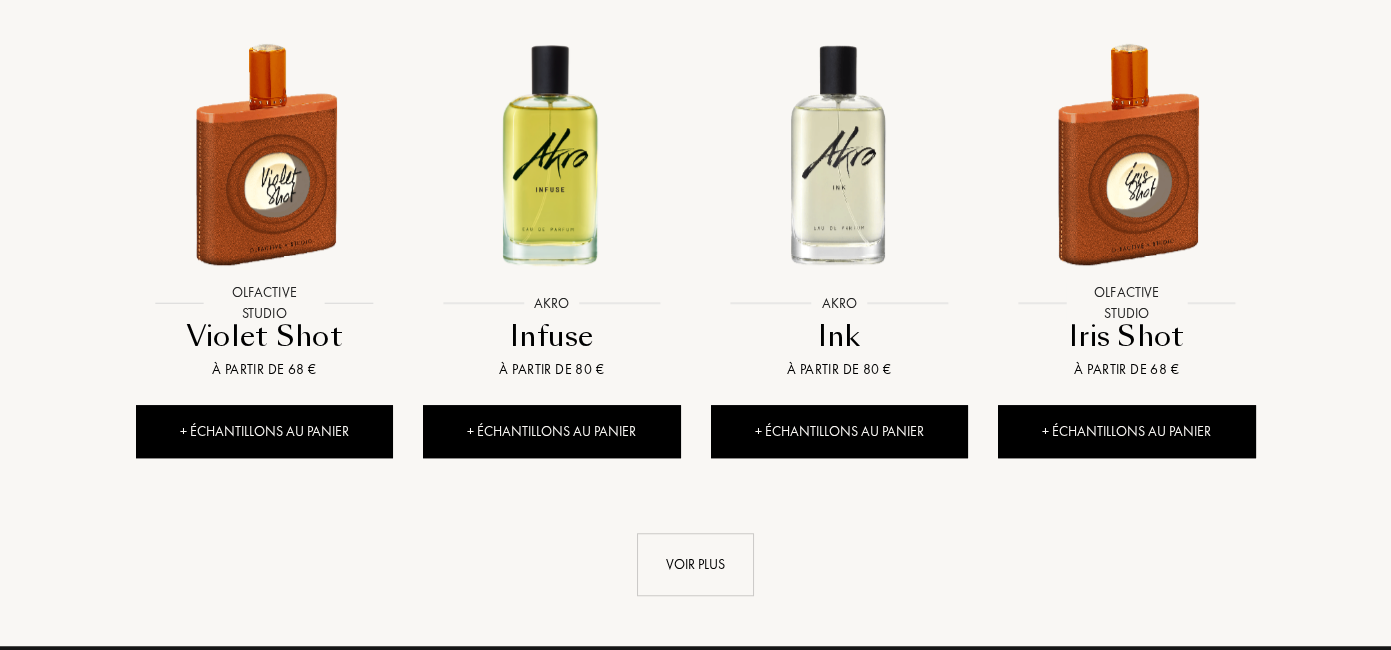 scroll, scrollTop: 3437, scrollLeft: 0, axis: vertical 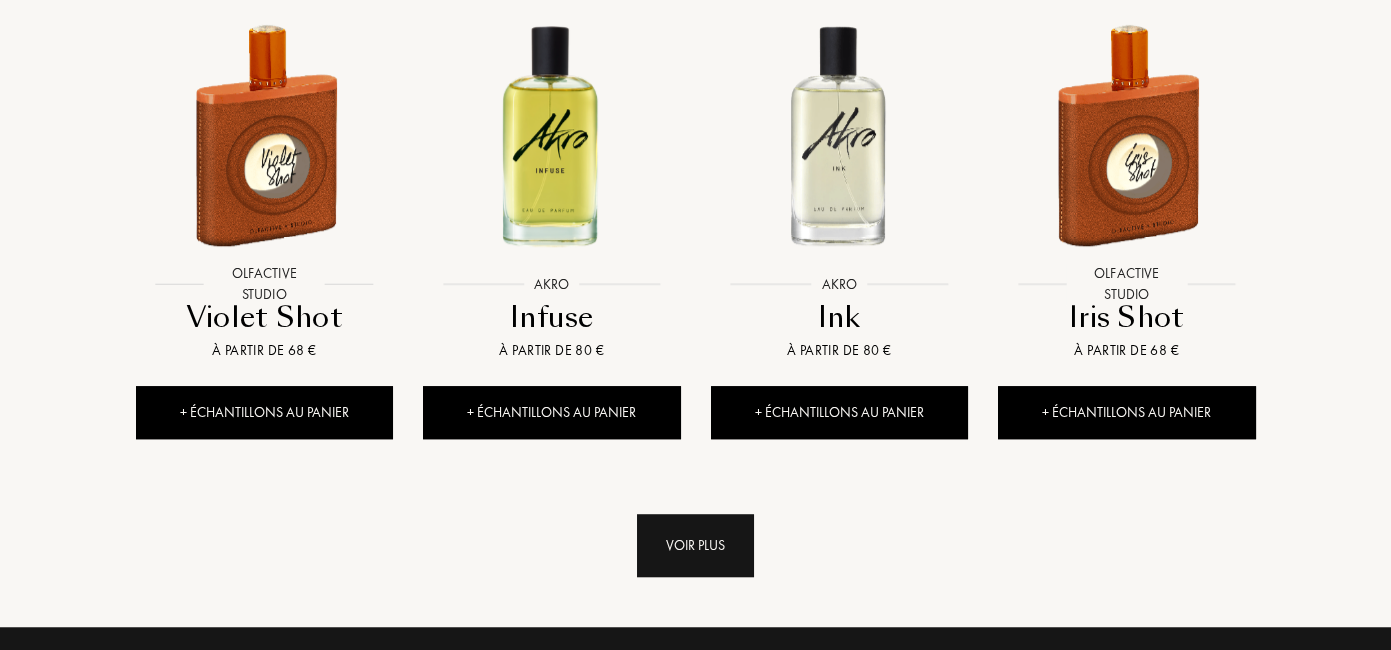 click on "Voir plus" at bounding box center (695, 545) 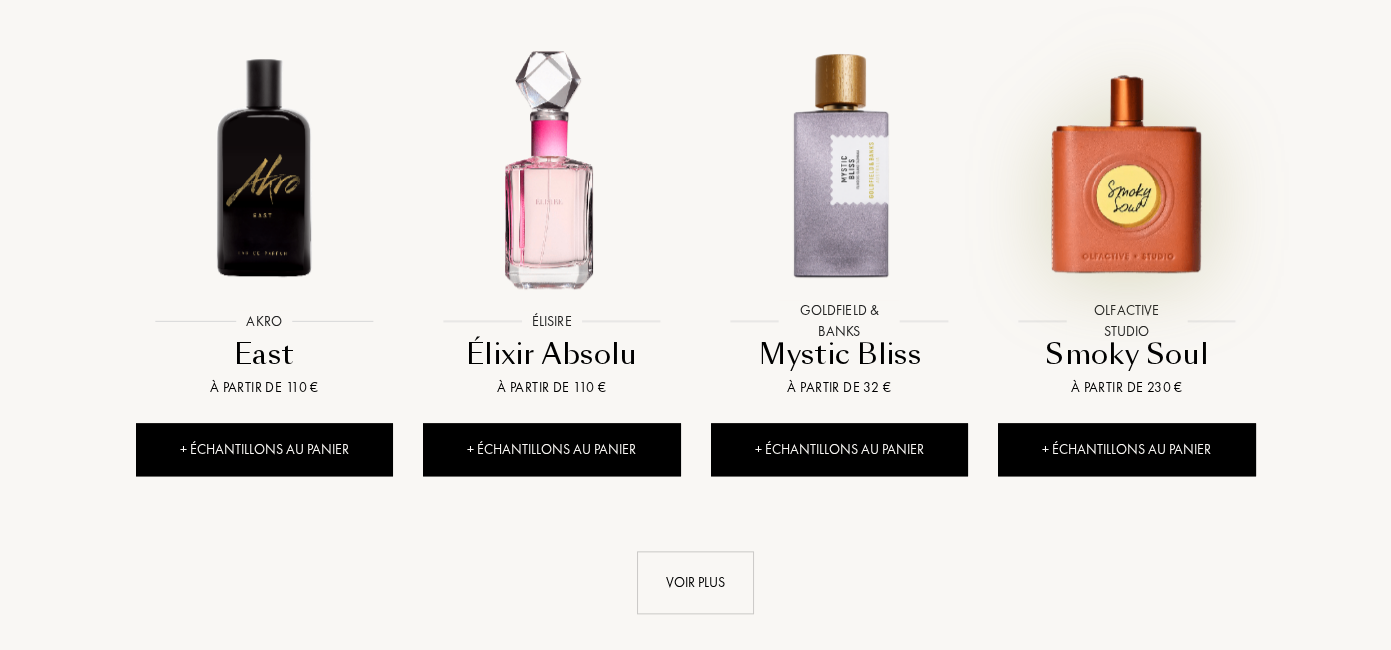 scroll, scrollTop: 4912, scrollLeft: 0, axis: vertical 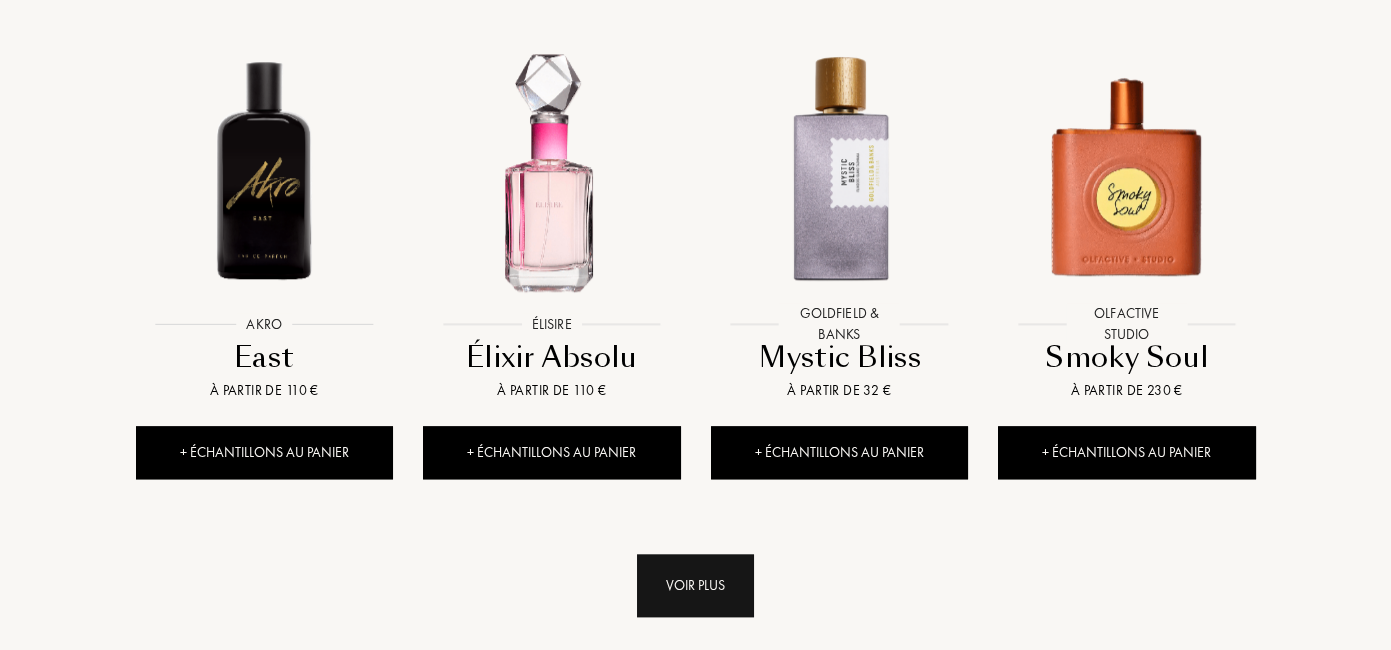 click on "Voir plus" at bounding box center [695, 585] 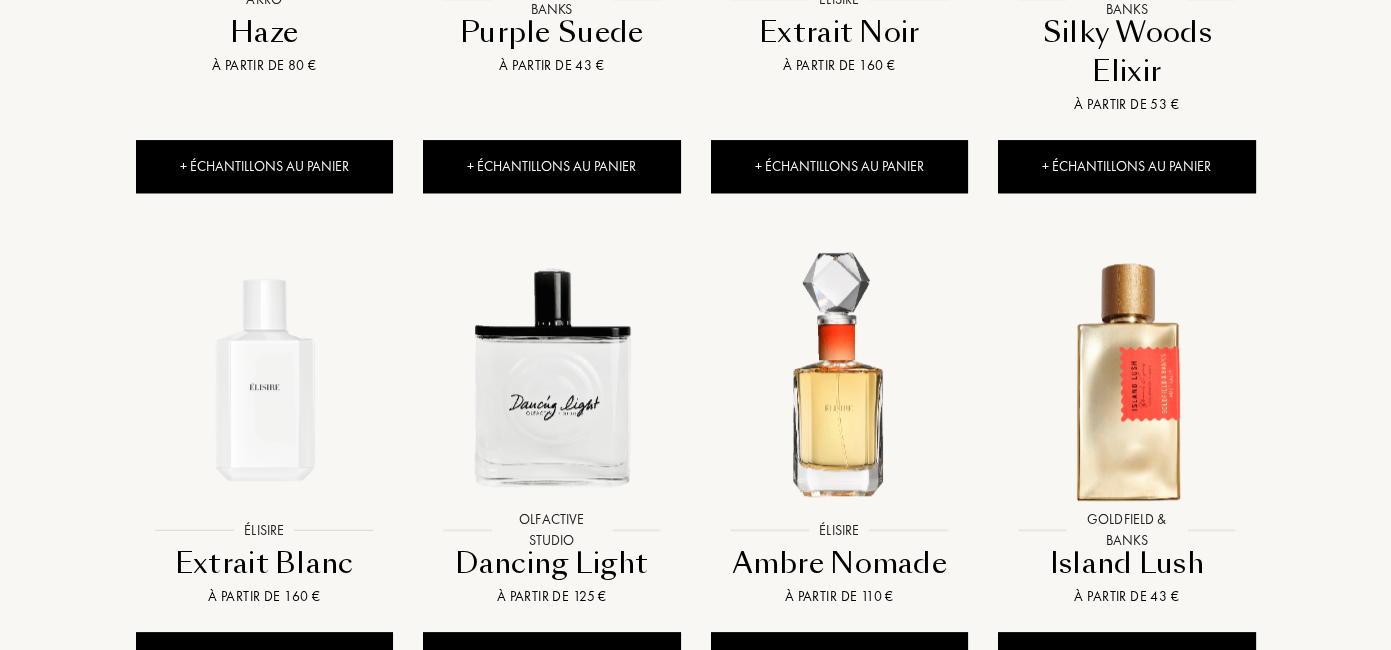scroll, scrollTop: 4209, scrollLeft: 0, axis: vertical 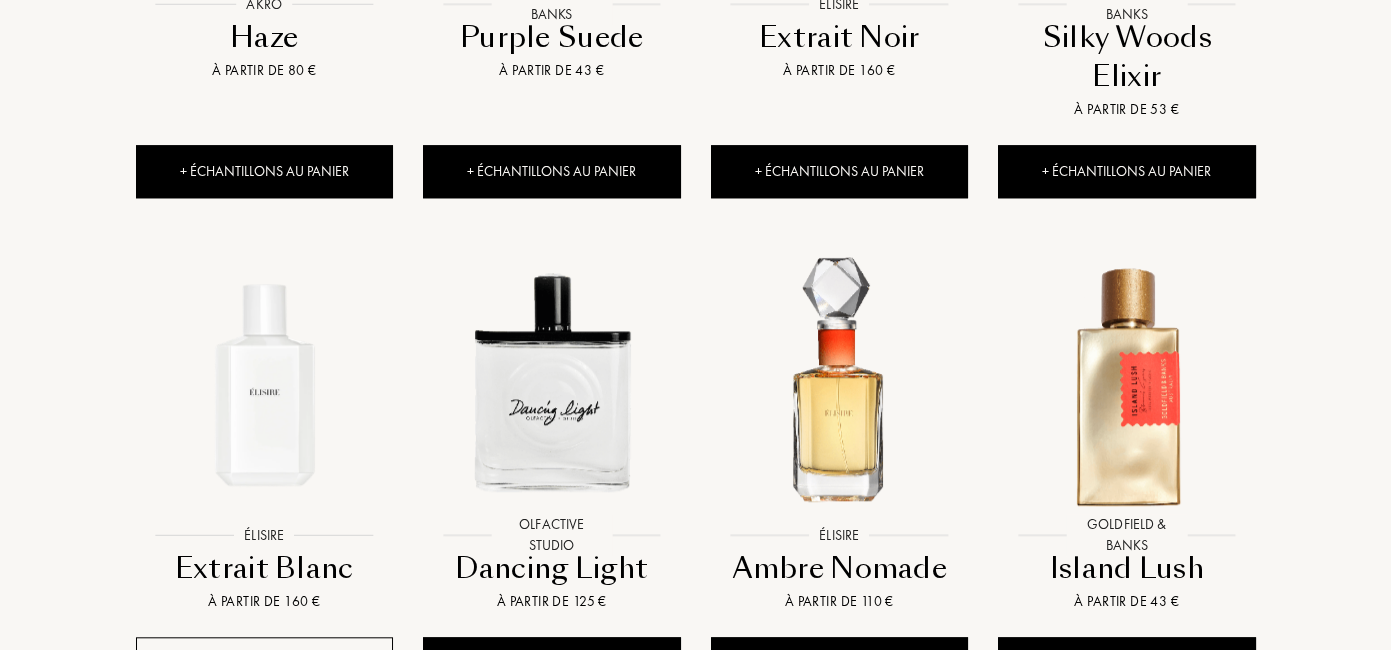 click on "+ Échantillons au panier" at bounding box center (265, 663) 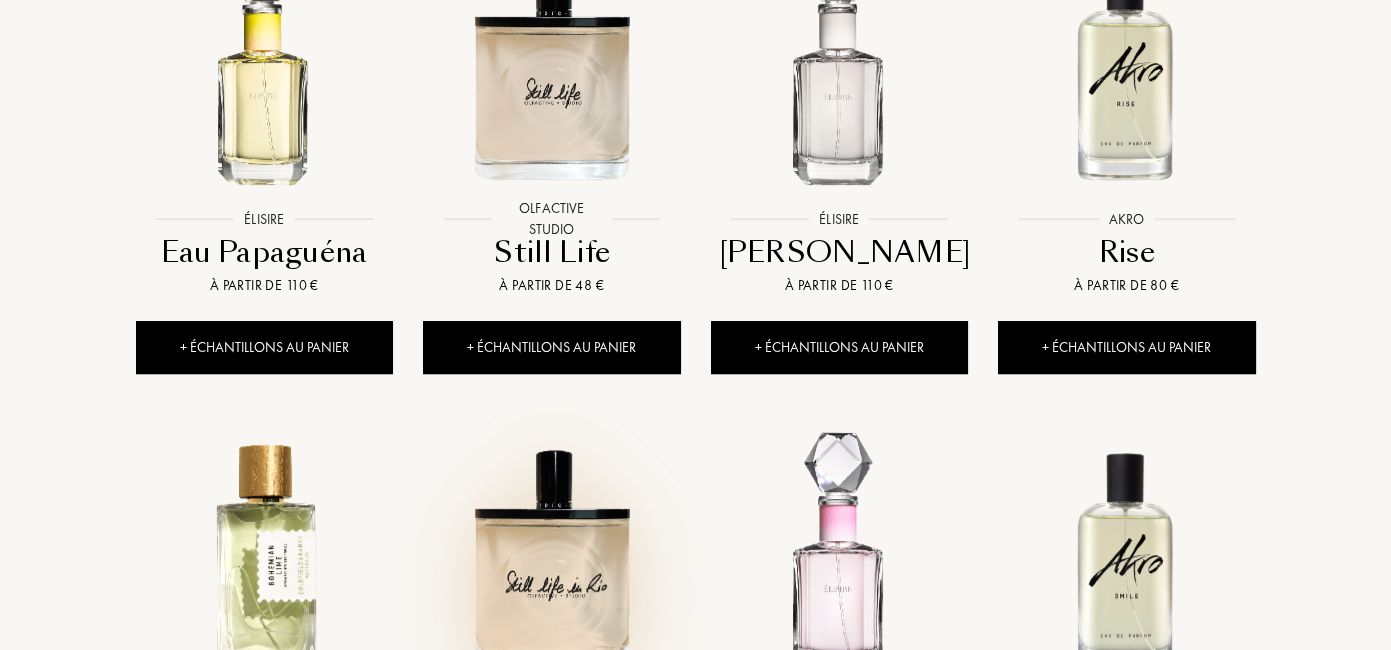 scroll, scrollTop: 1984, scrollLeft: 0, axis: vertical 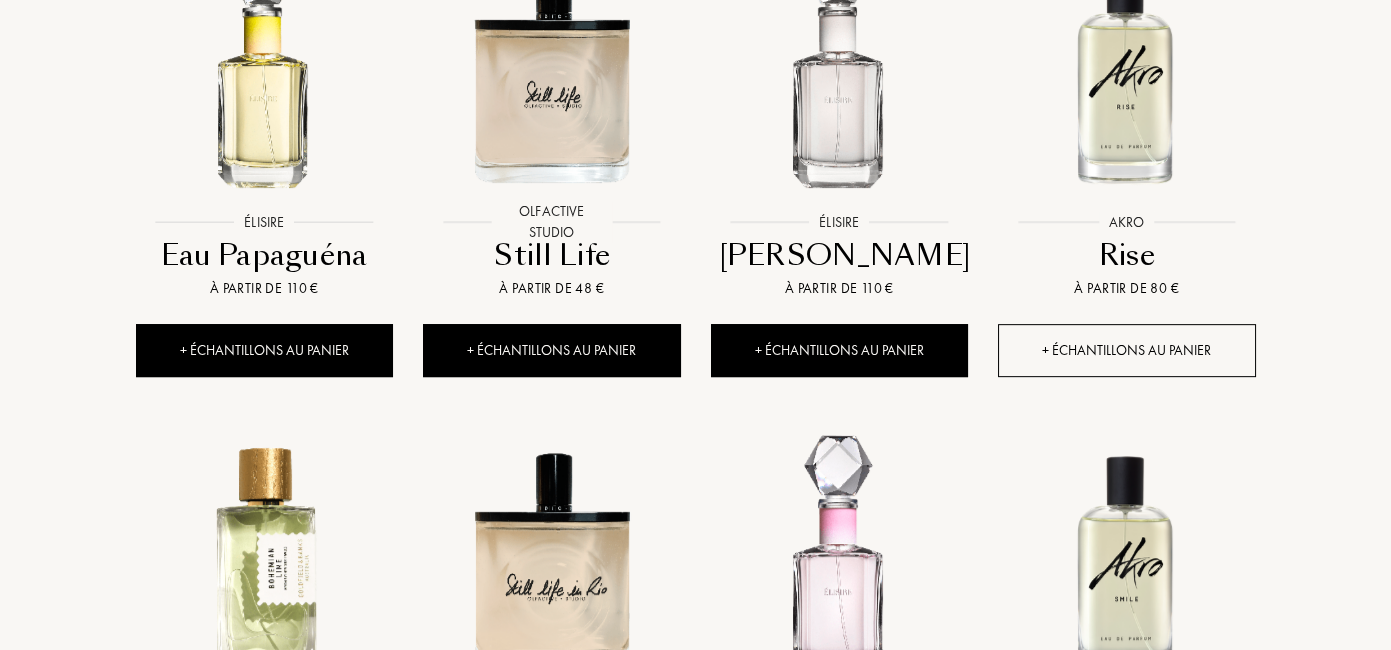 click on "+ Échantillons au panier" at bounding box center (1127, 350) 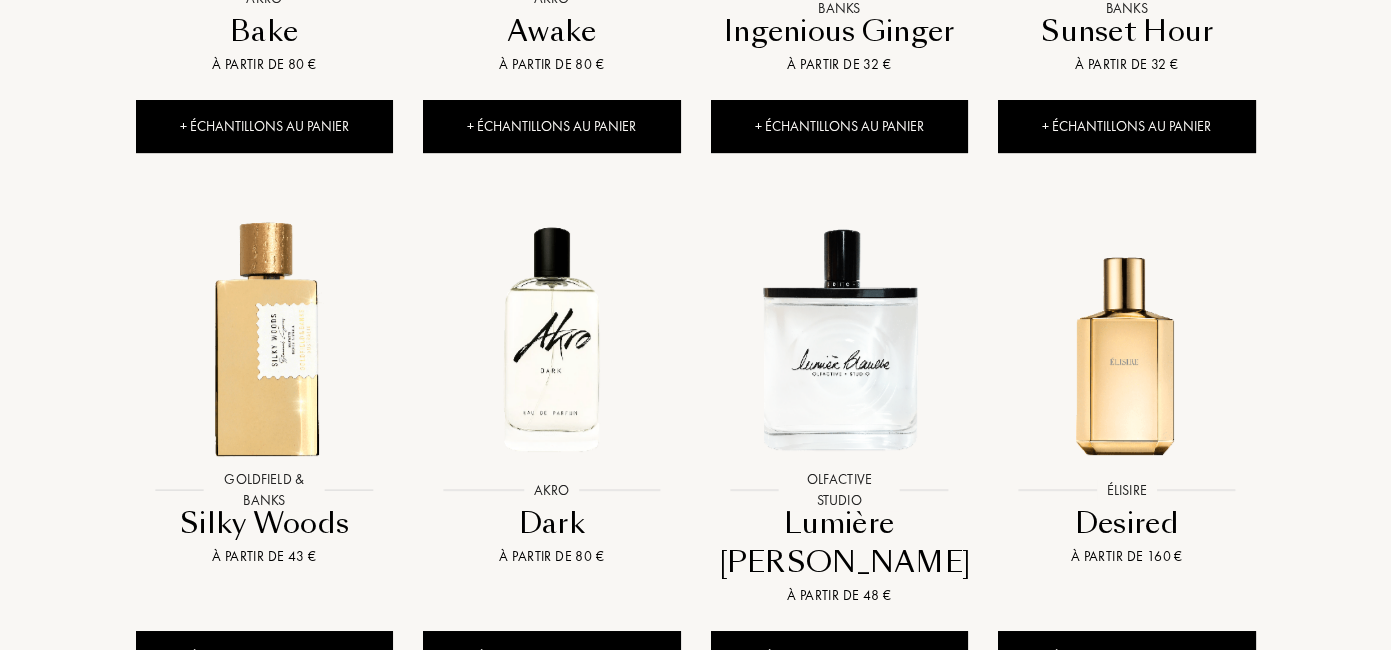 scroll, scrollTop: 0, scrollLeft: 0, axis: both 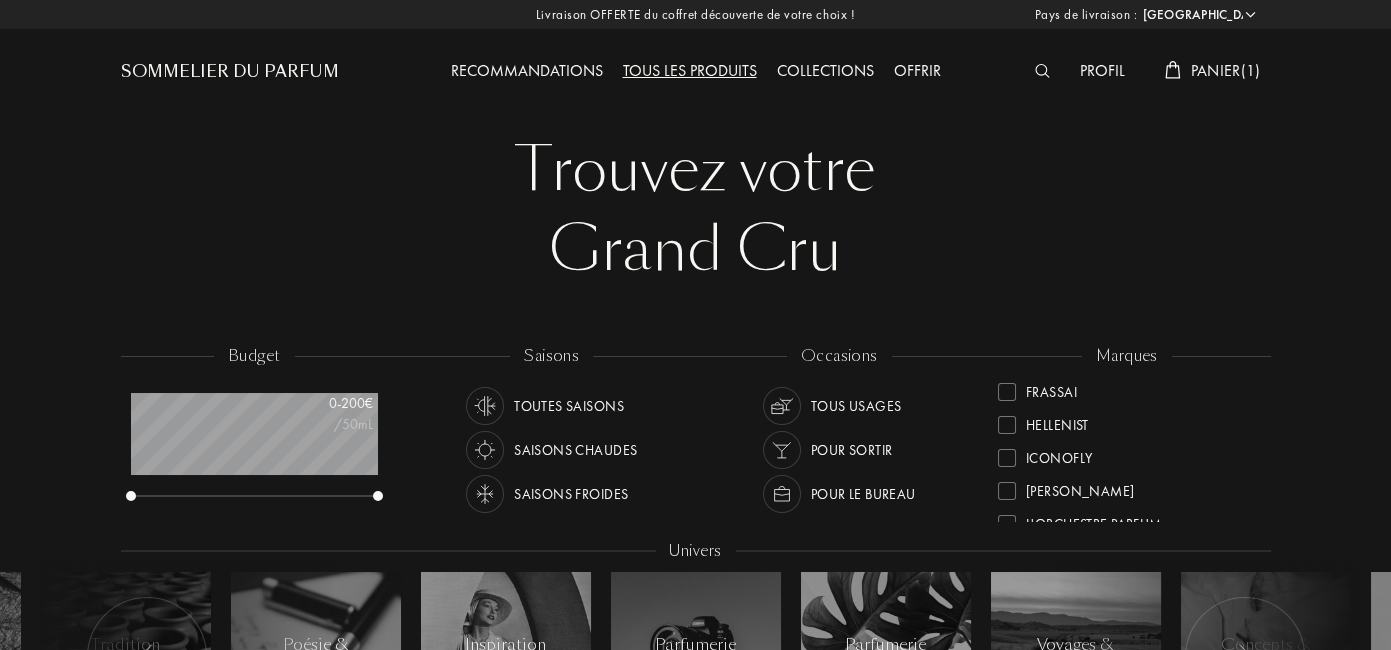 click on "Panier  ( 1 )" at bounding box center [1226, 70] 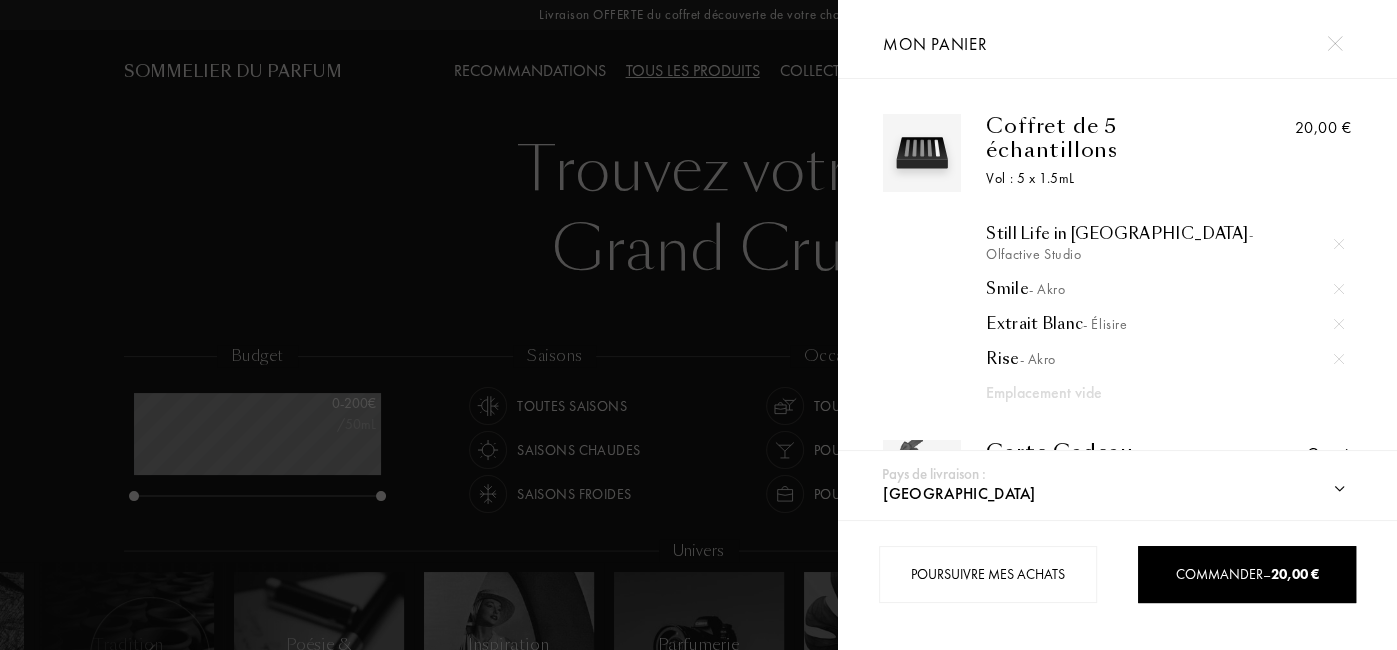 click at bounding box center [419, 325] 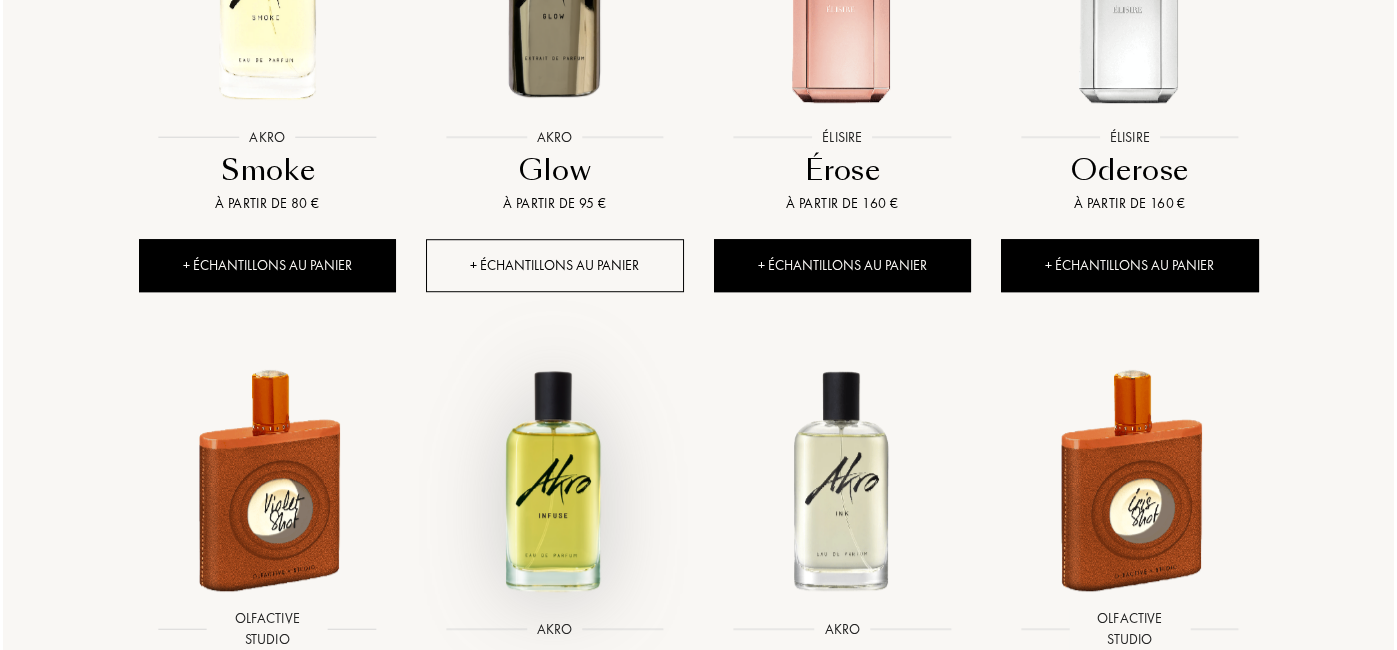 scroll, scrollTop: 3172, scrollLeft: 0, axis: vertical 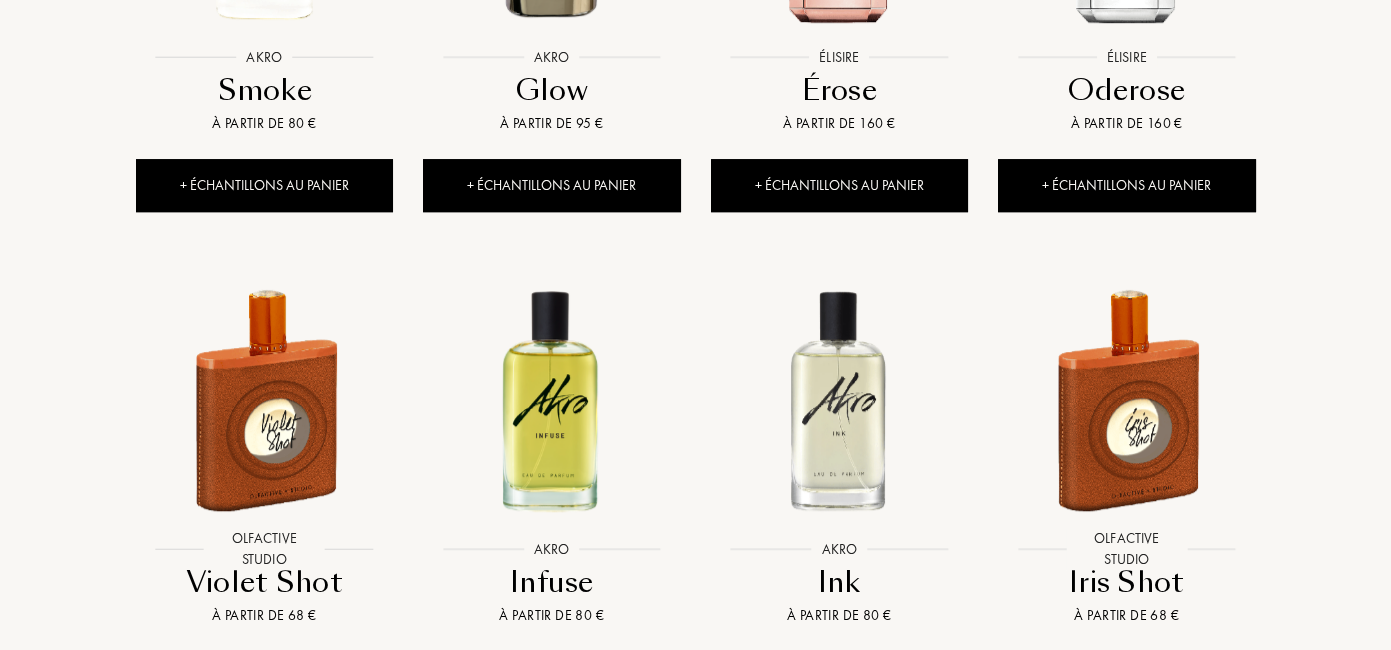 click on "+ Échantillons au panier" at bounding box center (552, 677) 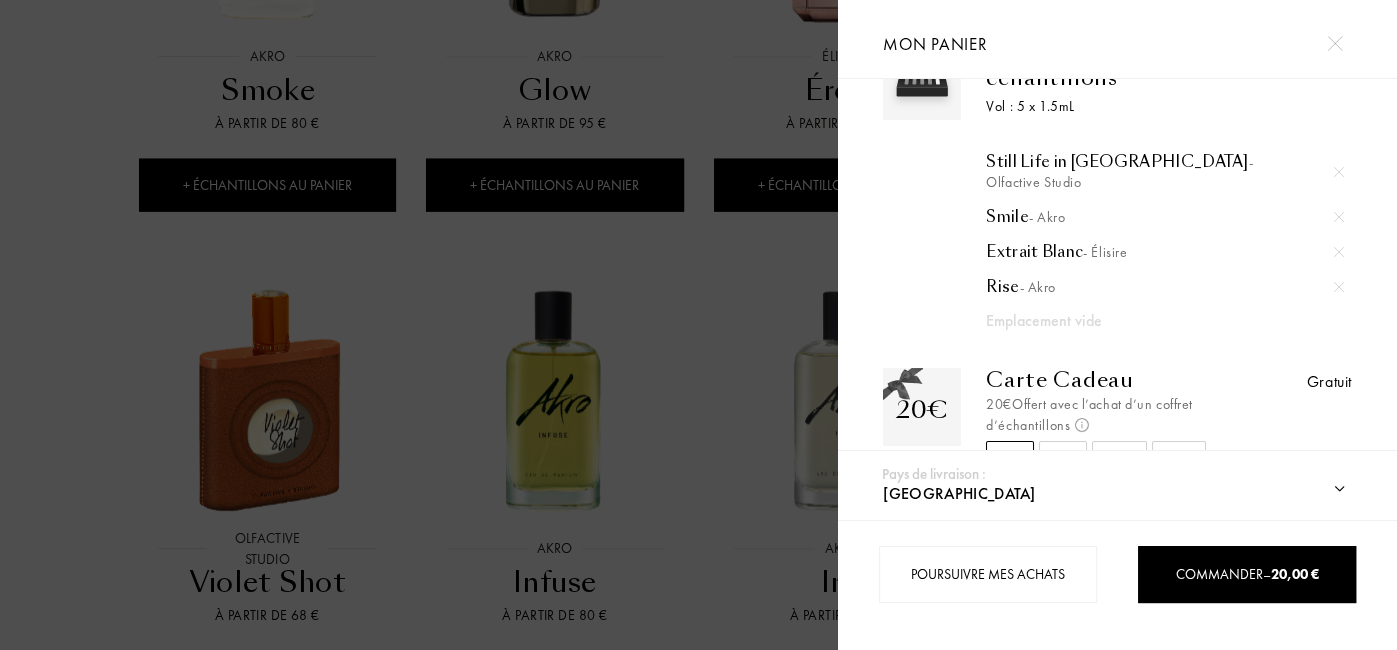 scroll, scrollTop: 76, scrollLeft: 0, axis: vertical 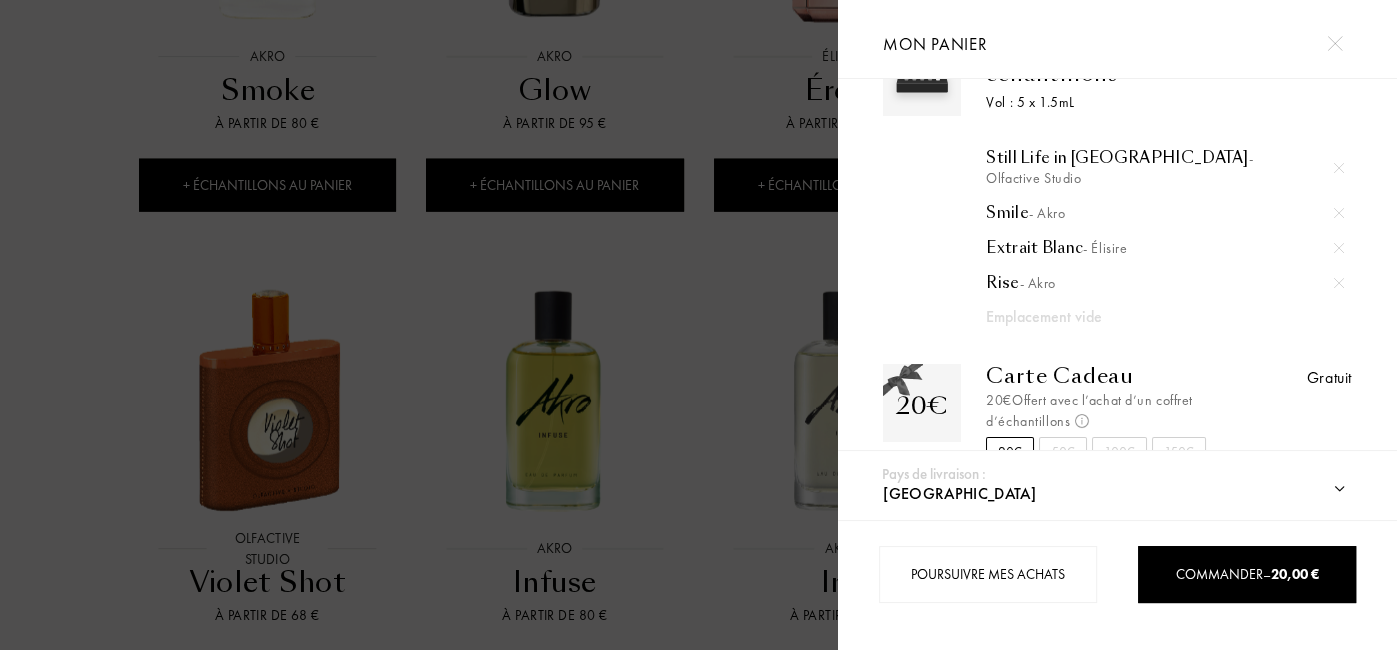 click at bounding box center (922, 183) 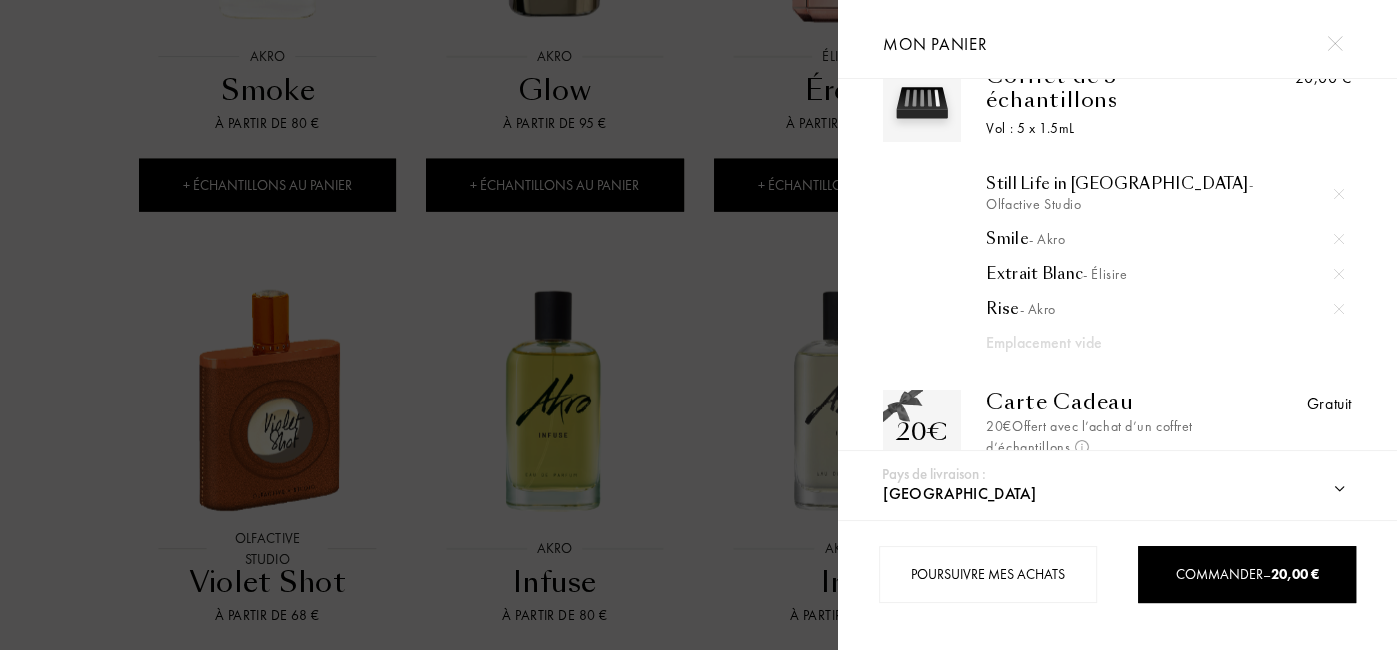 scroll, scrollTop: 114, scrollLeft: 0, axis: vertical 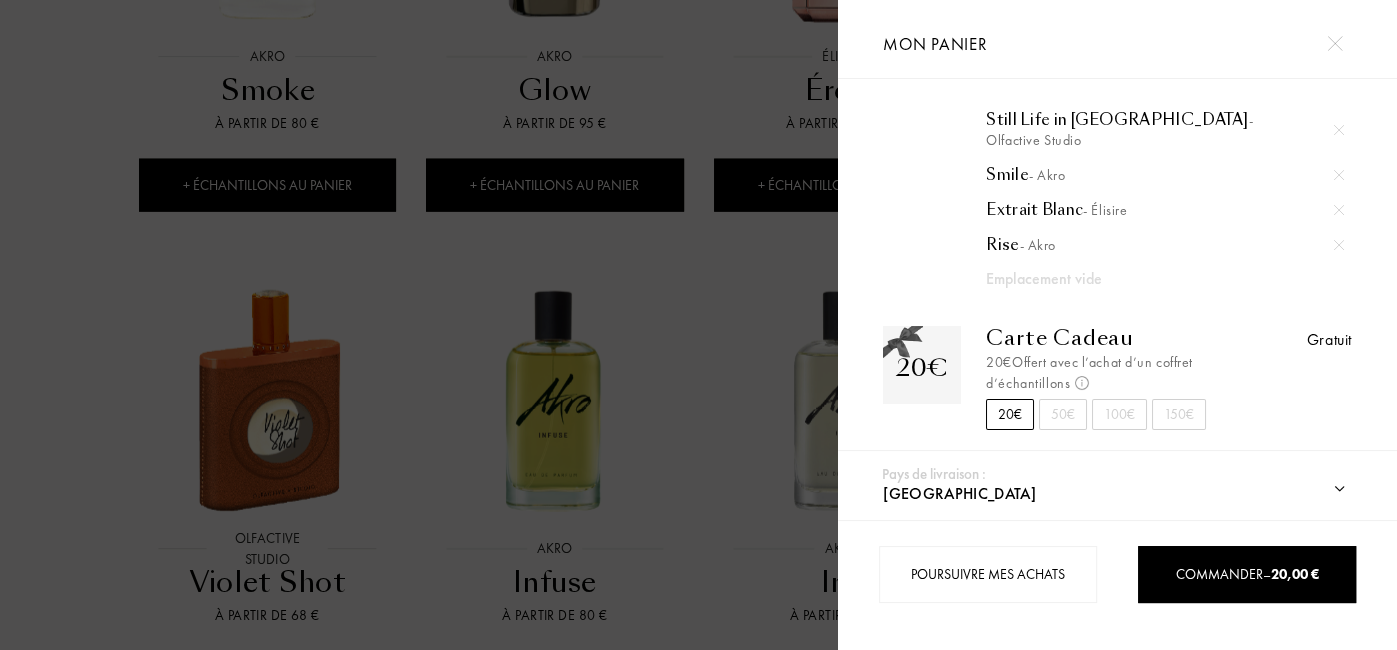 click on "Emplacement vide" at bounding box center (1147, 279) 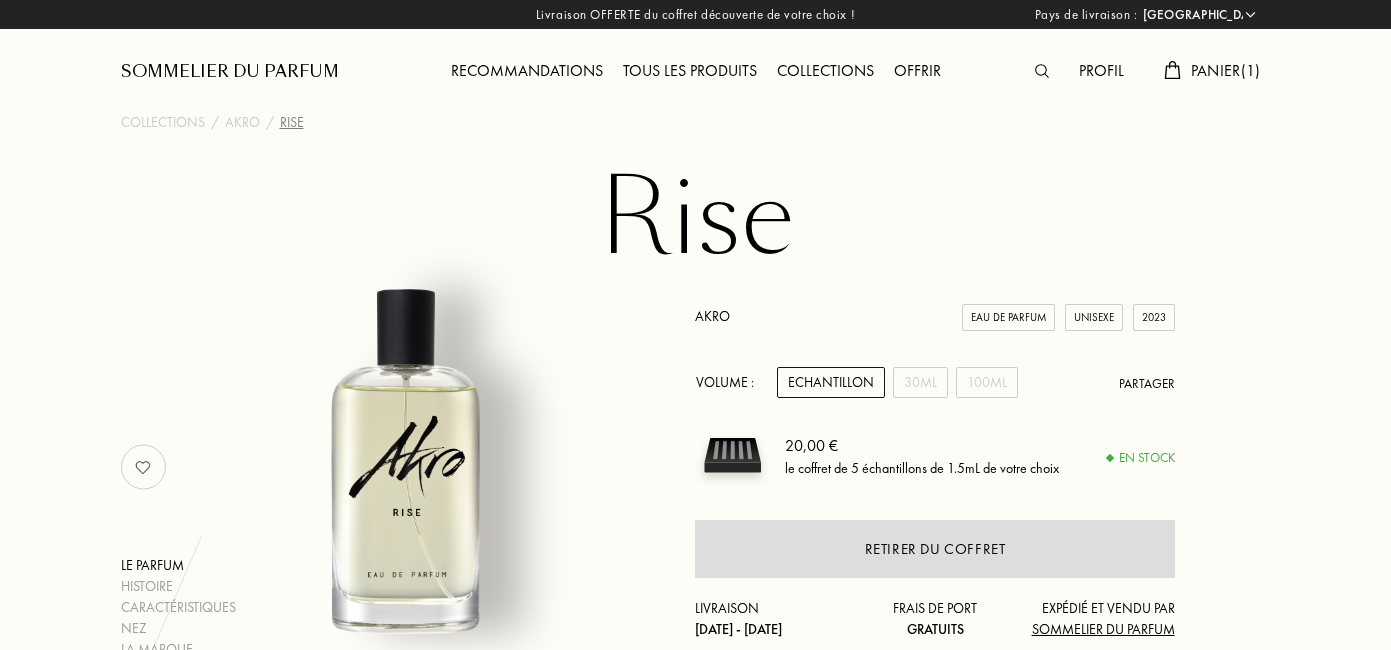 select on "FR" 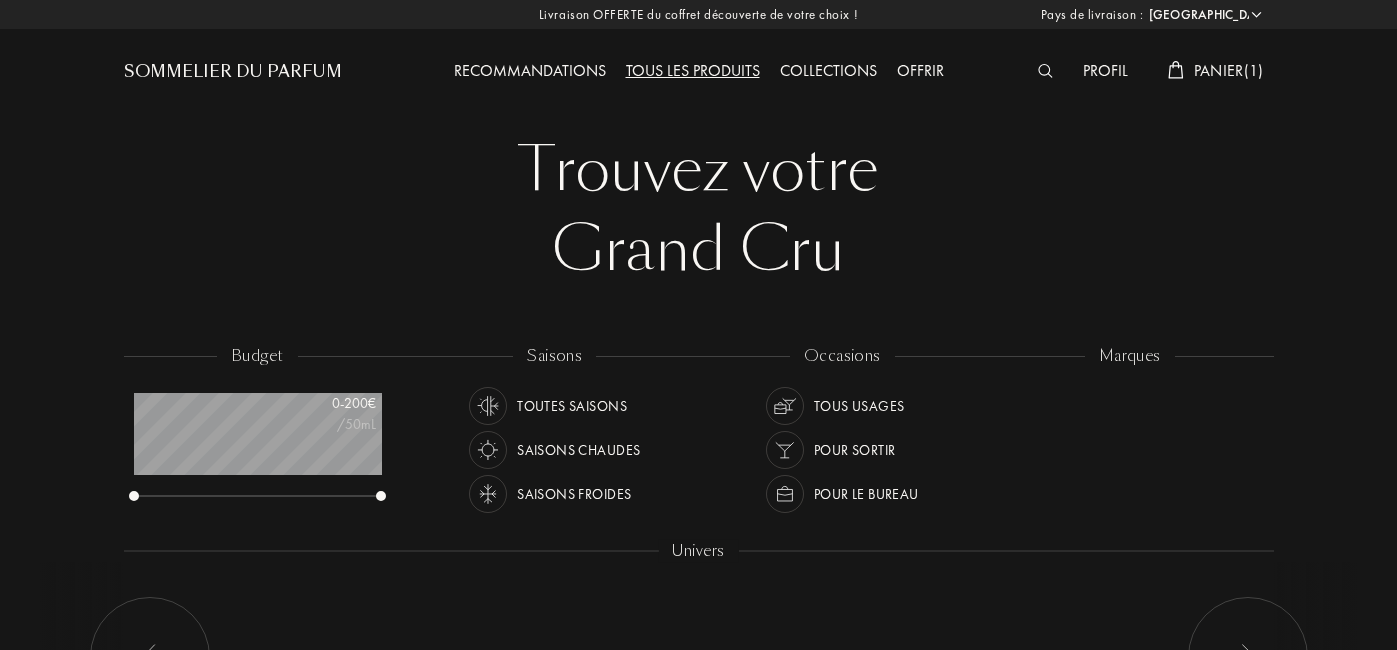 select on "FR" 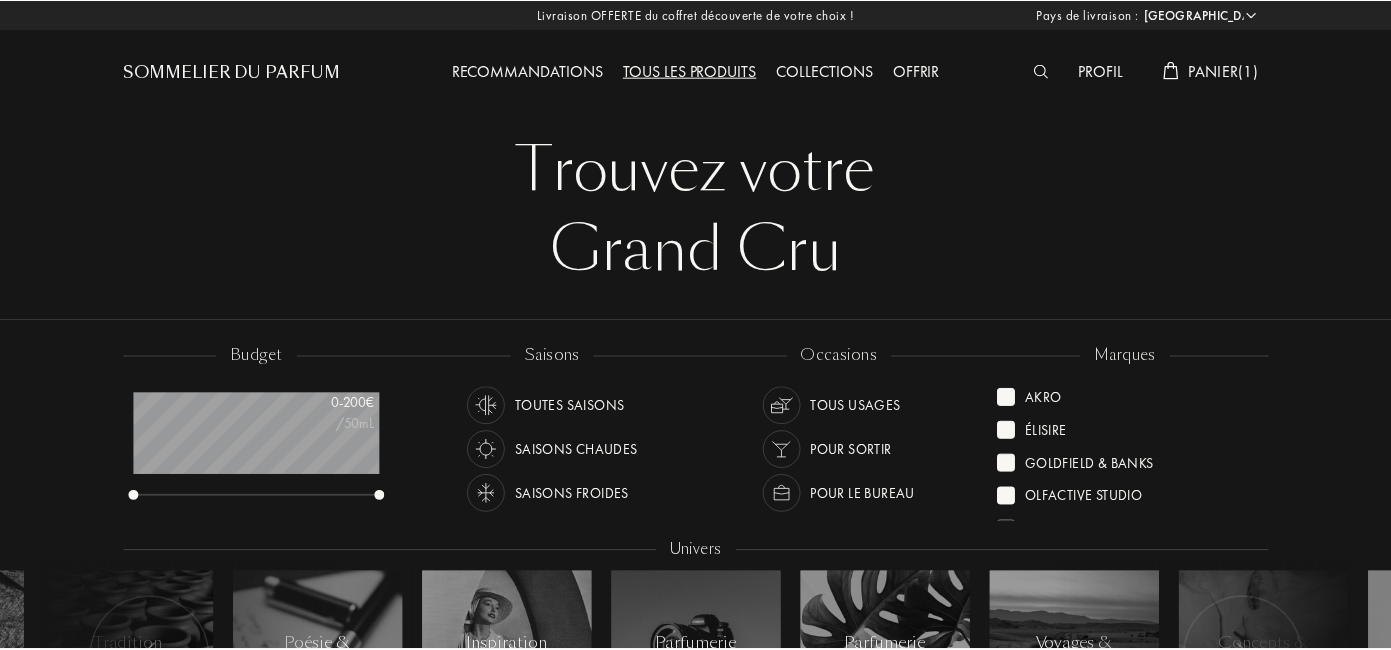 scroll, scrollTop: 0, scrollLeft: 0, axis: both 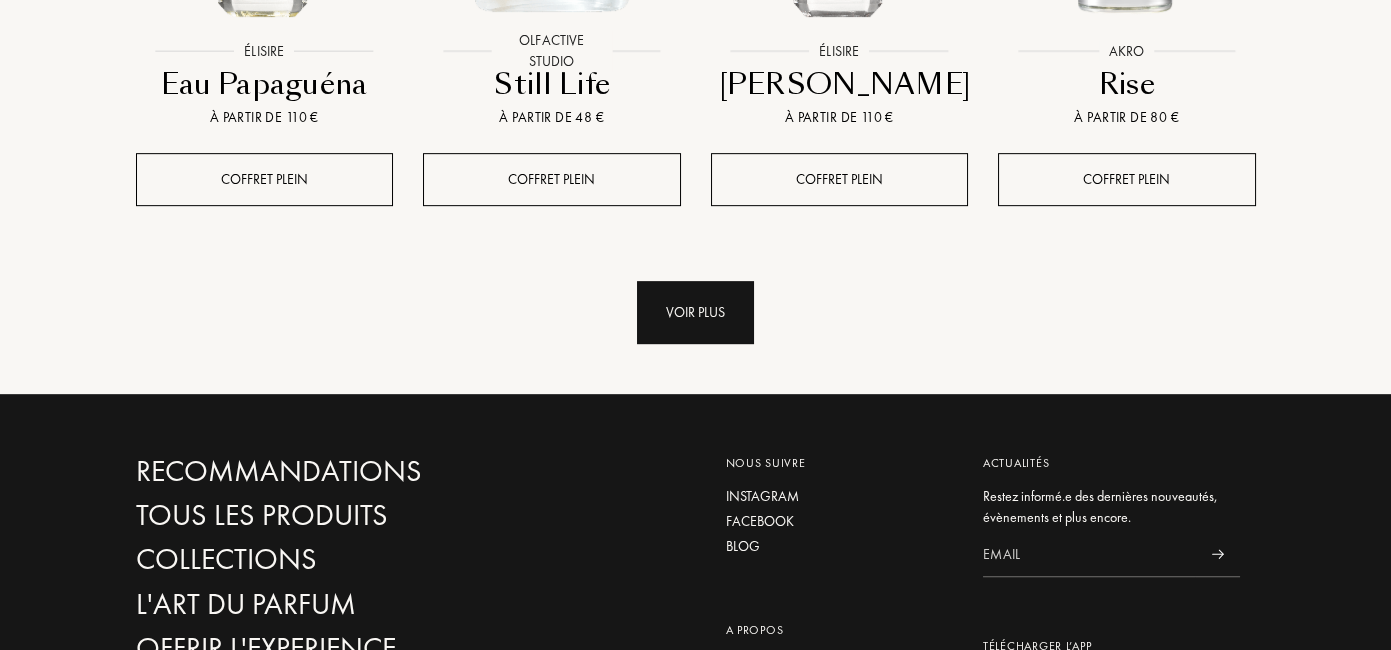 click on "Voir plus" at bounding box center (695, 312) 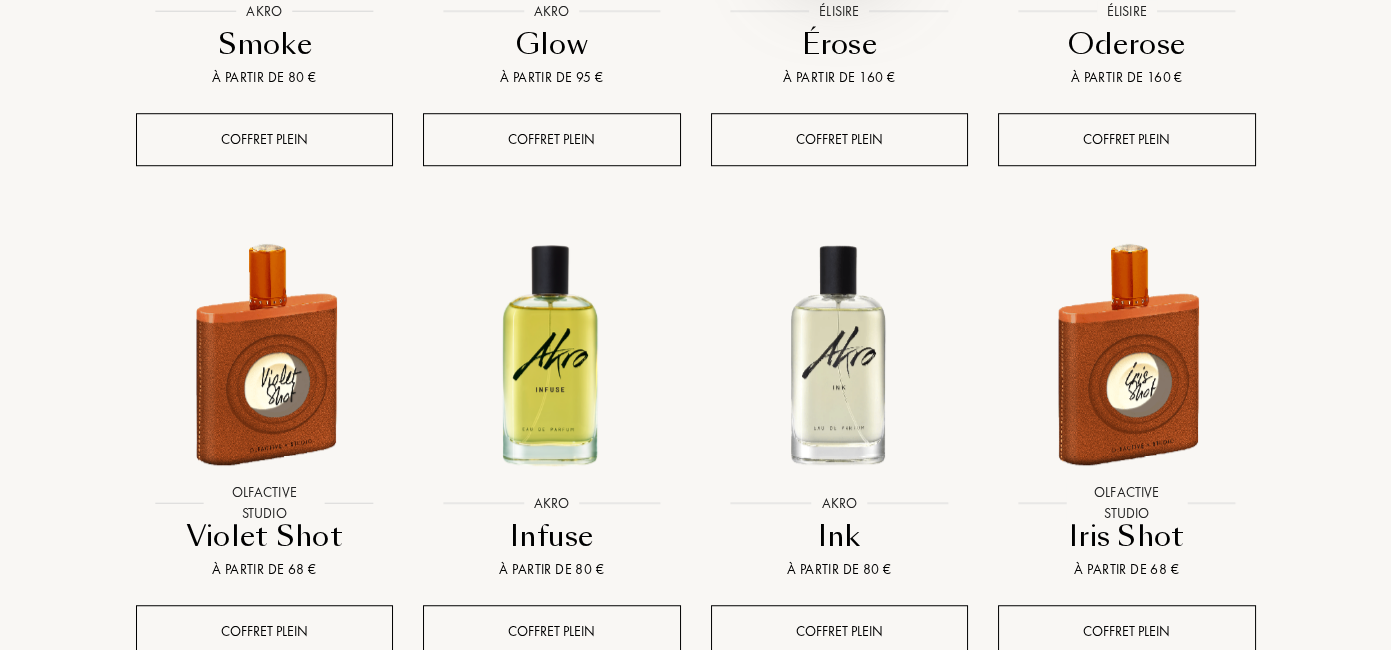 scroll, scrollTop: 3295, scrollLeft: 0, axis: vertical 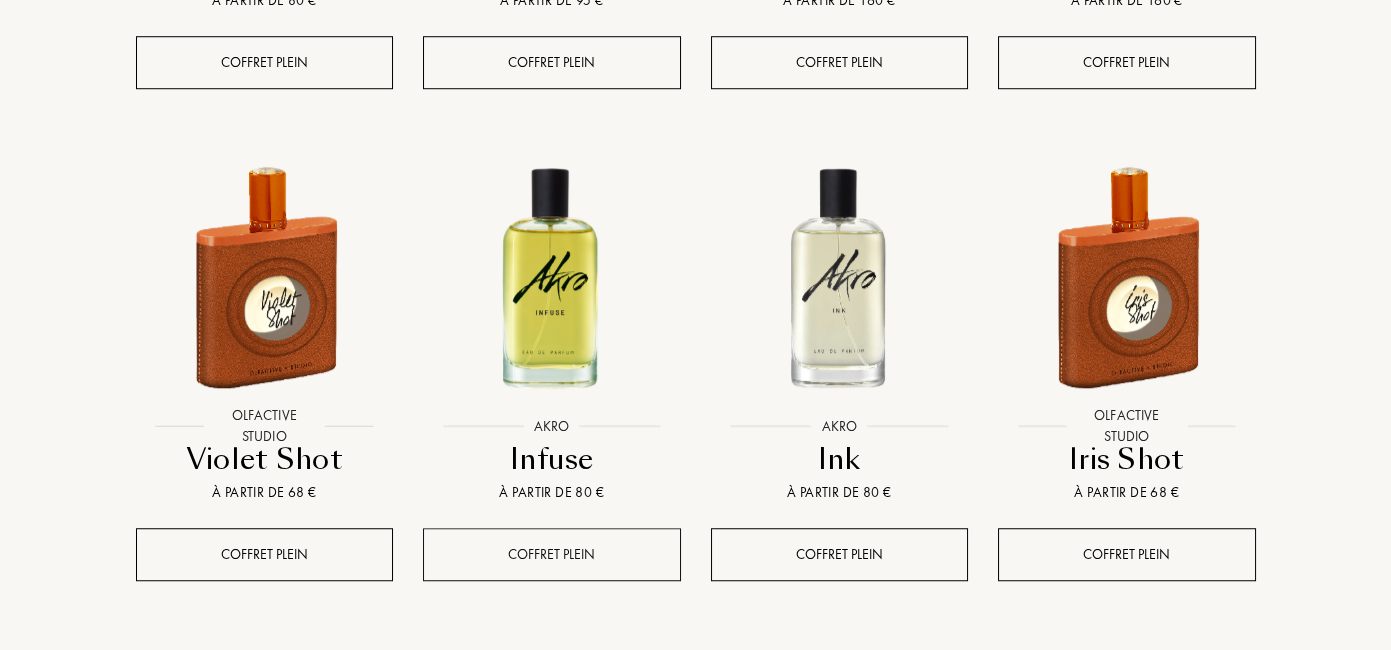 click on "Coffret plein" at bounding box center [552, 554] 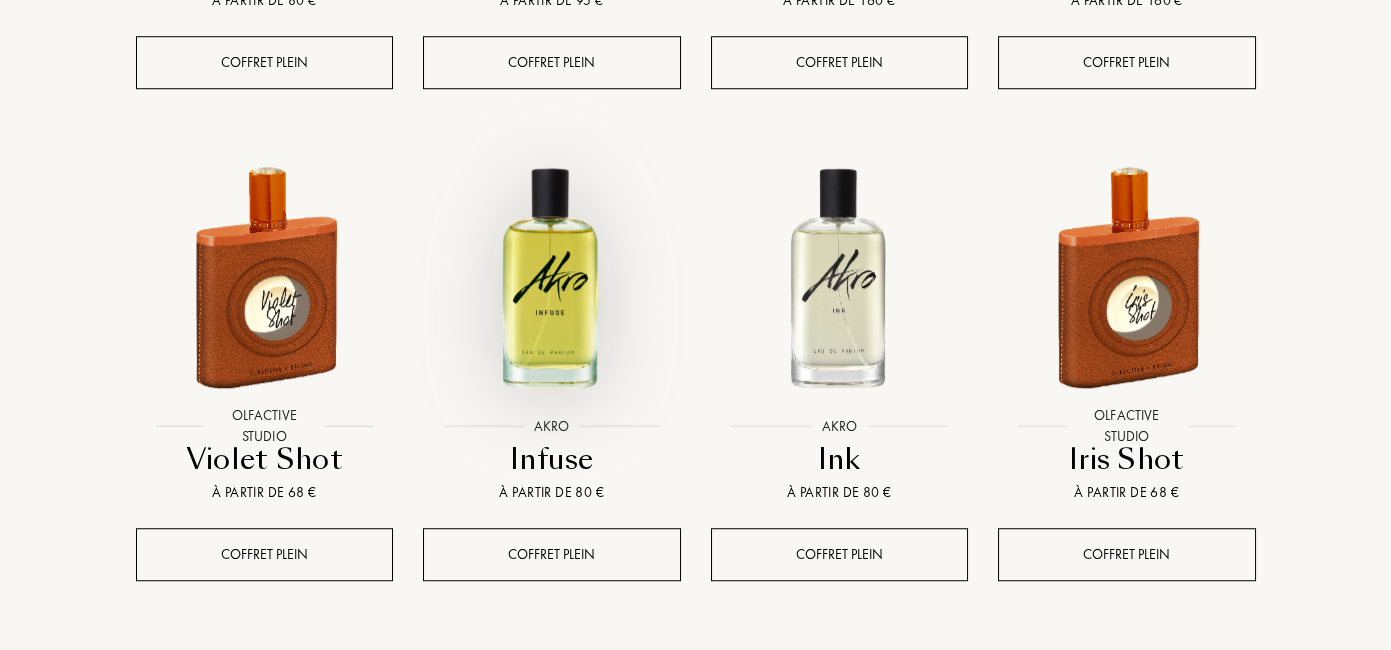 click at bounding box center [551, 275] 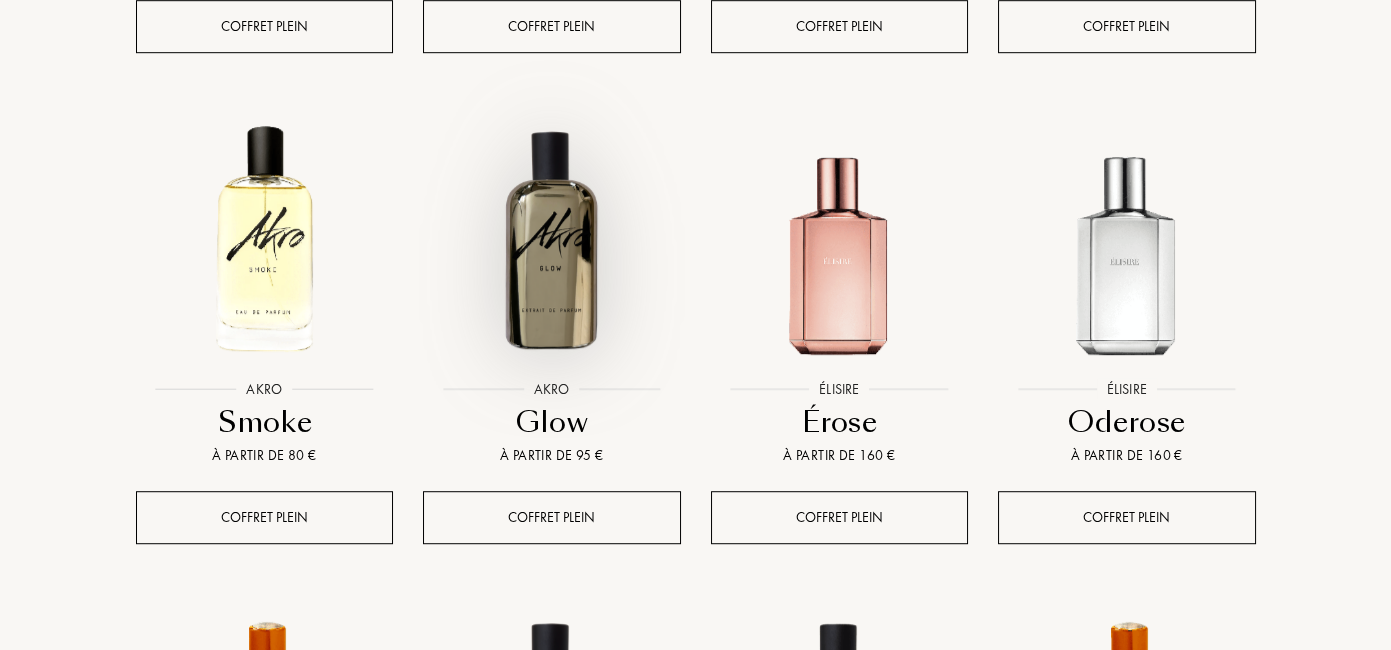 scroll, scrollTop: 3379, scrollLeft: 0, axis: vertical 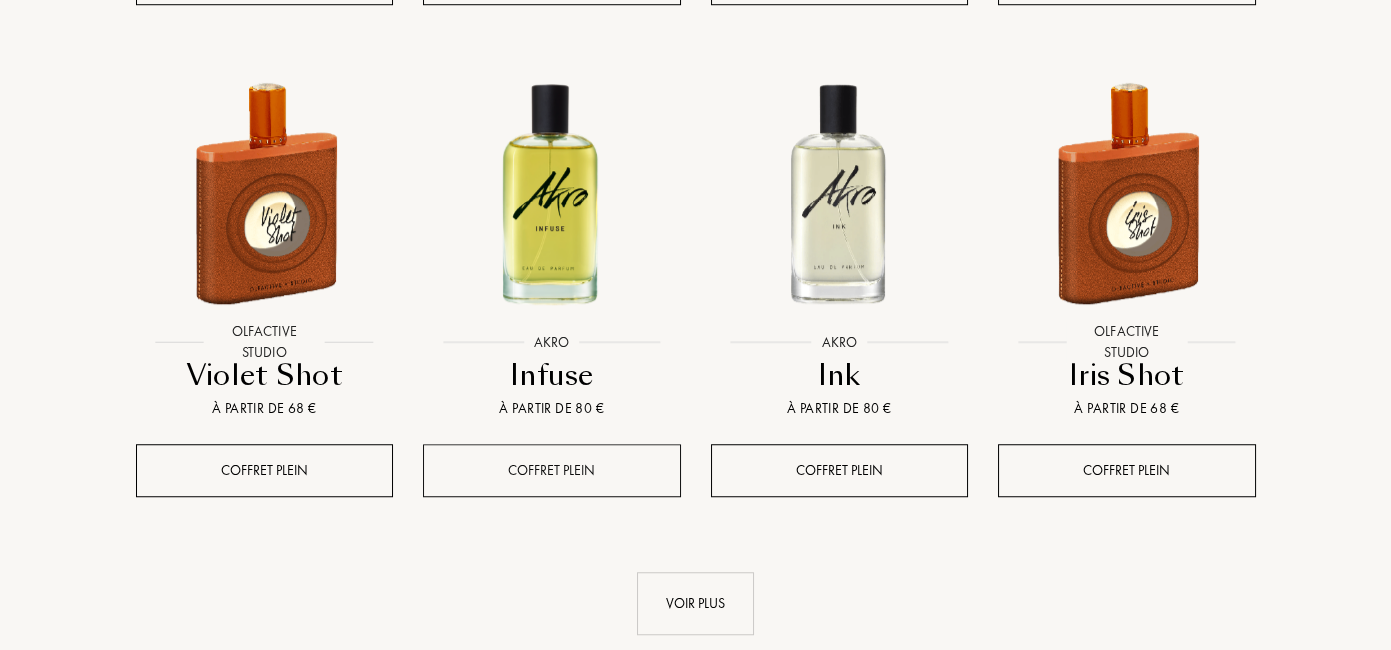 click on "Coffret plein" at bounding box center (552, 470) 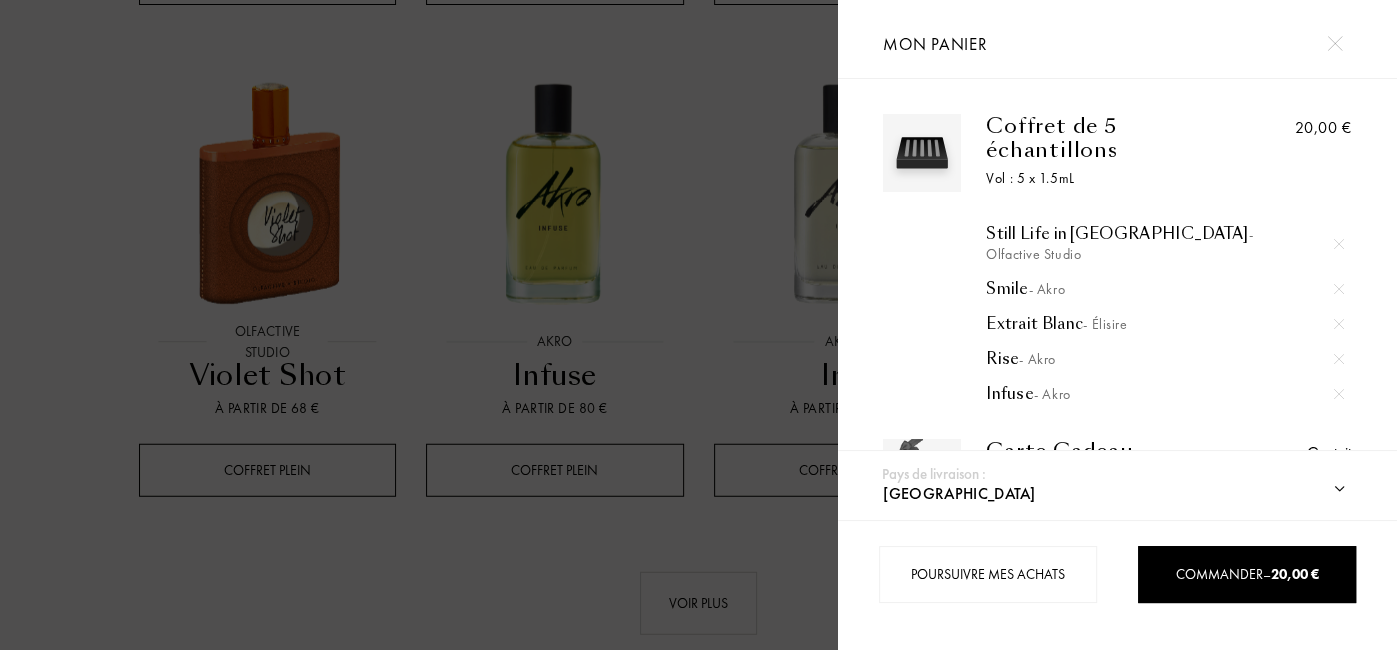 click at bounding box center (419, 325) 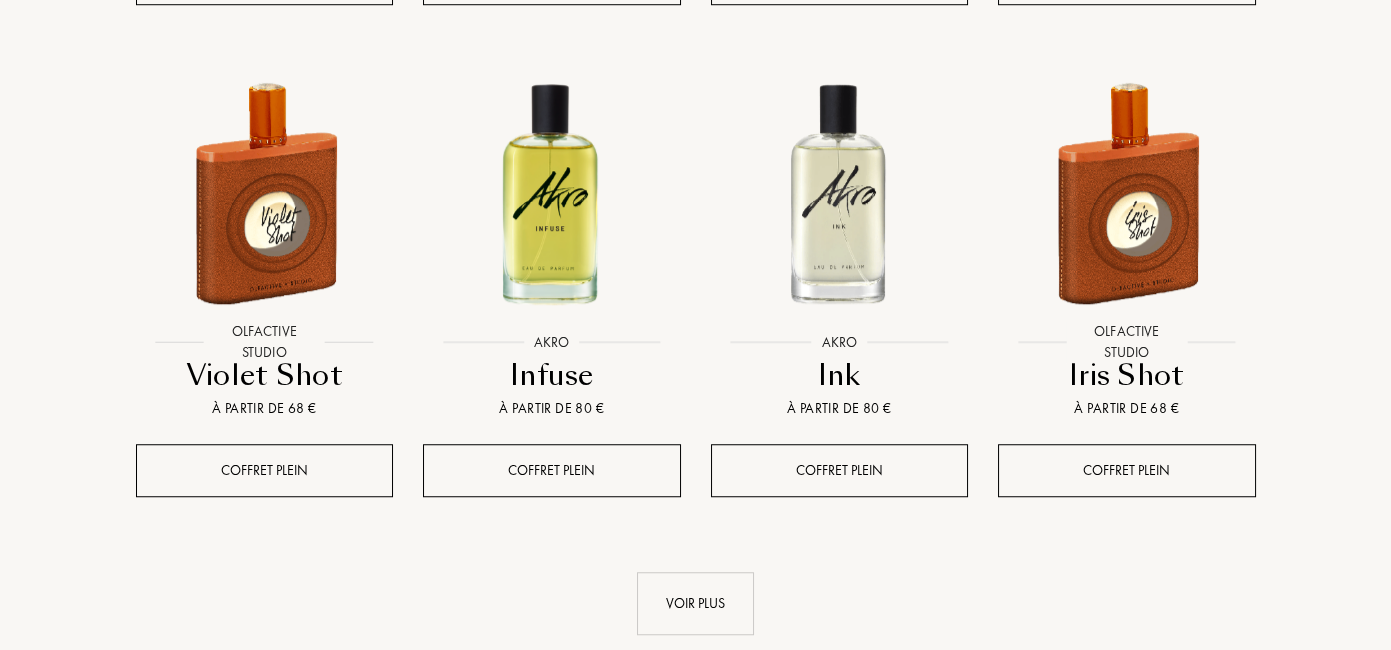 click on "Pays de livraison : Afghanistan Afrique du Sud Albanie Algérie Allemagne Andorre Angola Anguilla Antarctique Antigua-et-Barbuda Arabie saoudite Argentine Arménie Aruba Australie Autriche Azerbaïdjan Bahreïn Bangladesh Barbade Belgique Belize Benin Bermudes Bhoutan Biélorussie Bolivie Bonaire Bosnie-Herzégovine Botswana Brésil Brunei Bulgarie Burkina Faso Burundi Cambodge Cameroun Canada Cap-Vert Chili Chine Chypre Colombie Comores Corée du Nord Corée du Sud Costa Rica Côte d'Ivoire Croatie Cuba Curaçao Danemark Djibouti Dominique Égypte Émirats arabes unis Équateur Érythrée Espagne Estonie États fédérés de Micronésie États-Unis Éthiopie Fidji Finlande France Gabon Gambie Géorgie Géorgie du Sud et îles Sandwich du Sud Ghana Grande Bretagne Grèce Grenade Groenland Guadeloupe Guatemala Guinée Guinée équatoriale Guinée française Guinée-Bissau Guyane Haïti Honduras Hong Kong Hongrie Île Clipperton Île de Navassa Île Maurice Îles Caïmans Îles Salomon Inde Indonésie Irak Iran" at bounding box center [695, -1040] 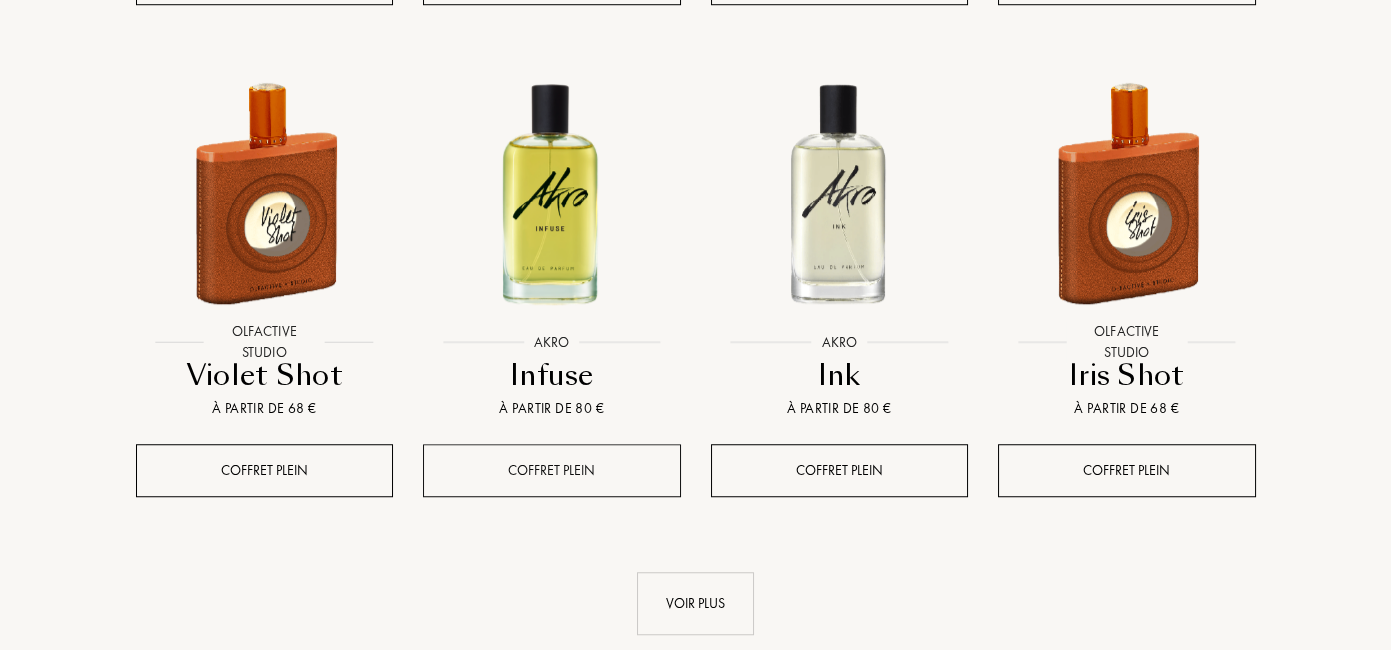 click on "Coffret plein" at bounding box center (552, 470) 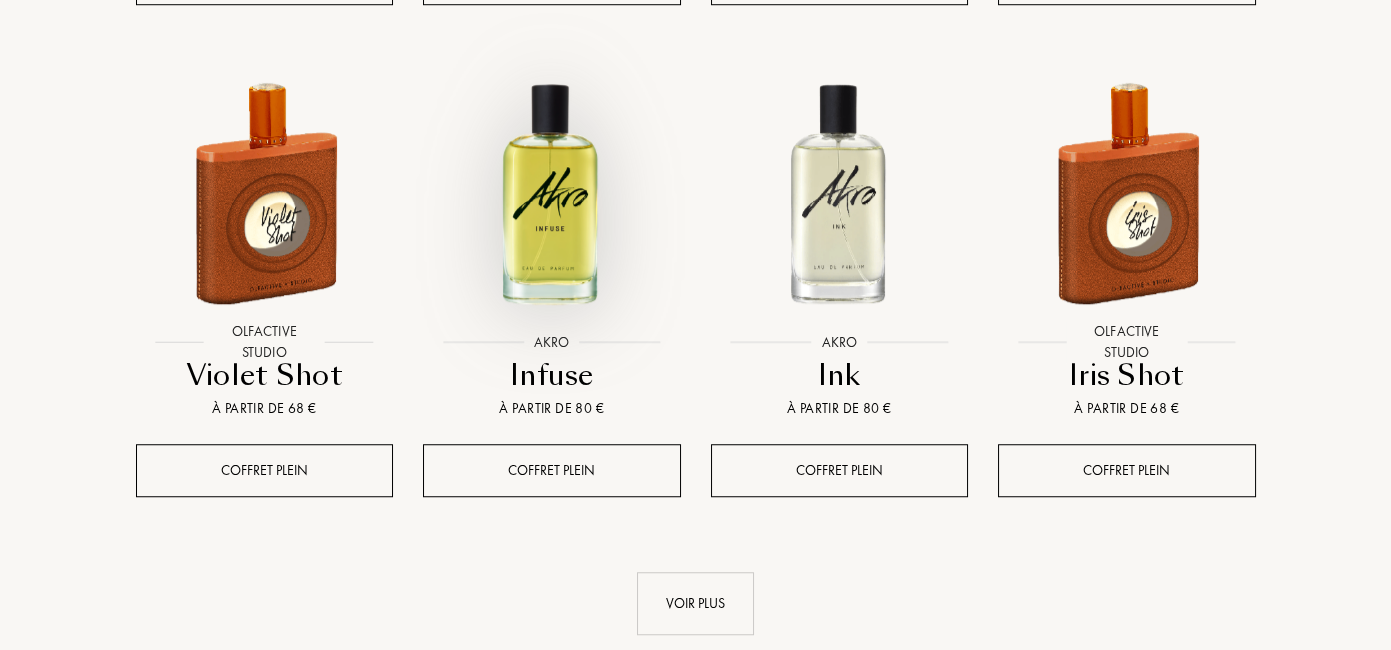 click at bounding box center (551, 191) 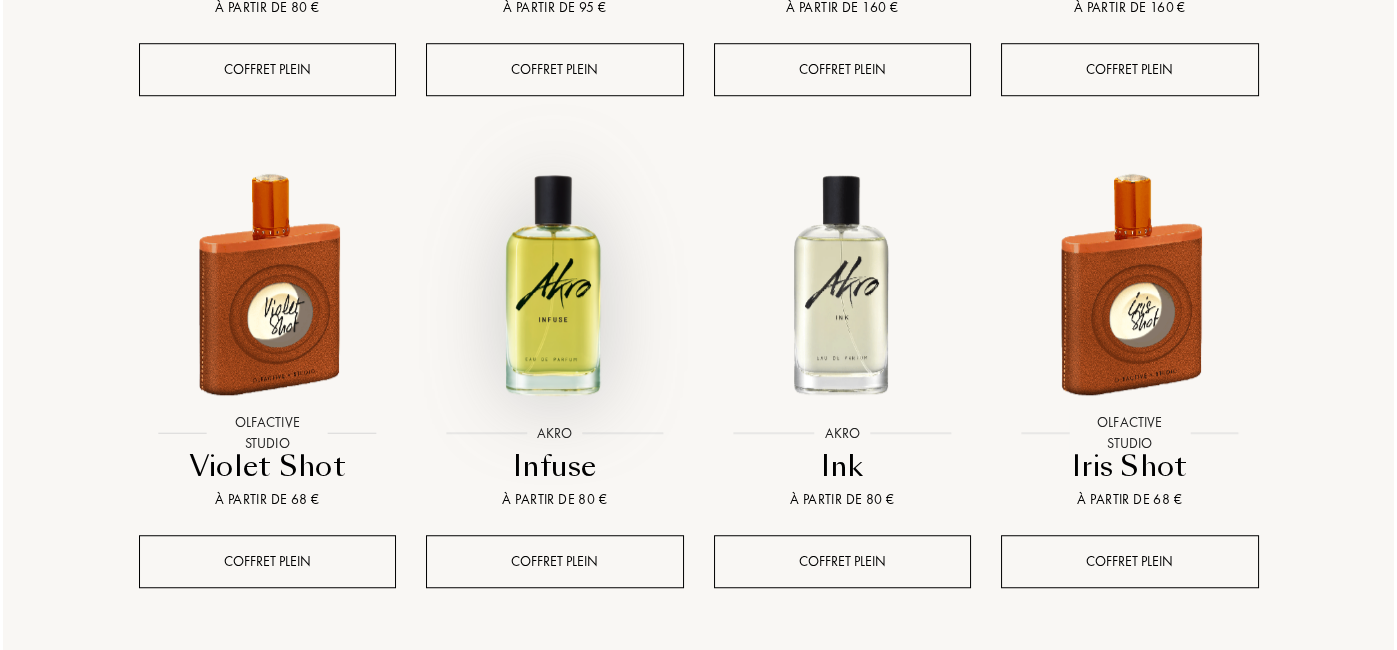scroll, scrollTop: 3451, scrollLeft: 0, axis: vertical 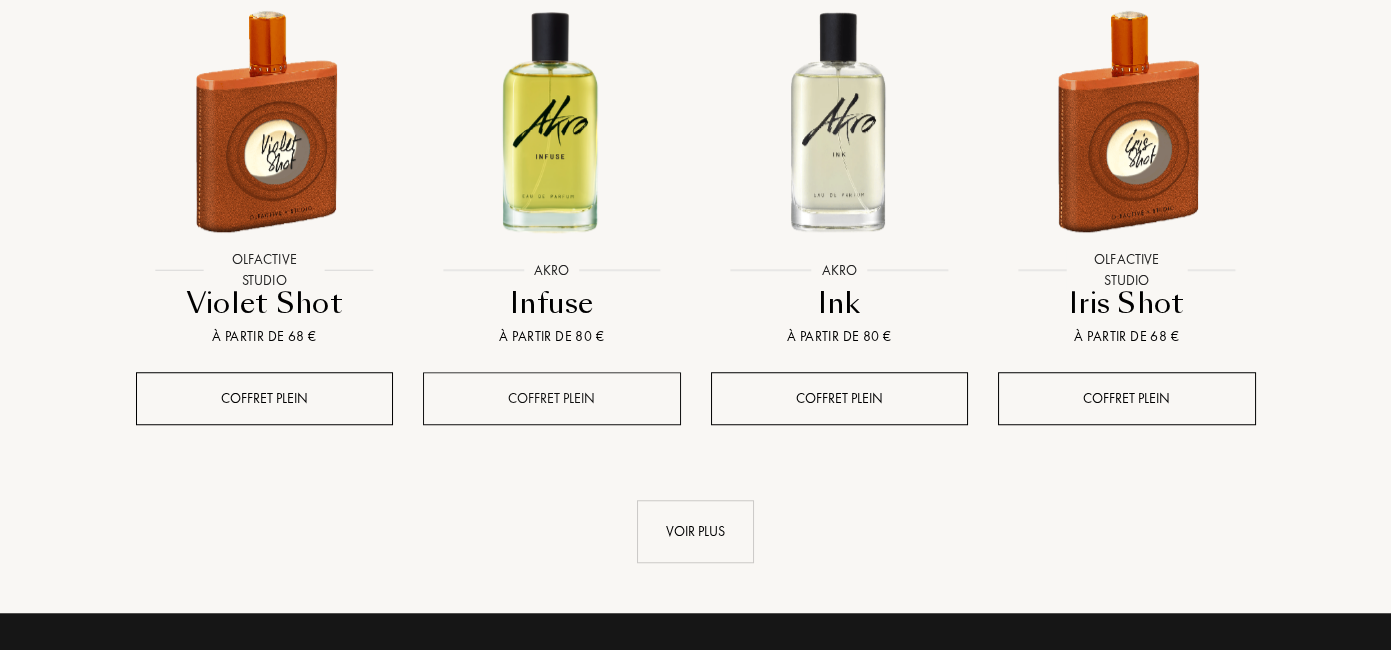 click on "Coffret plein" at bounding box center [552, 398] 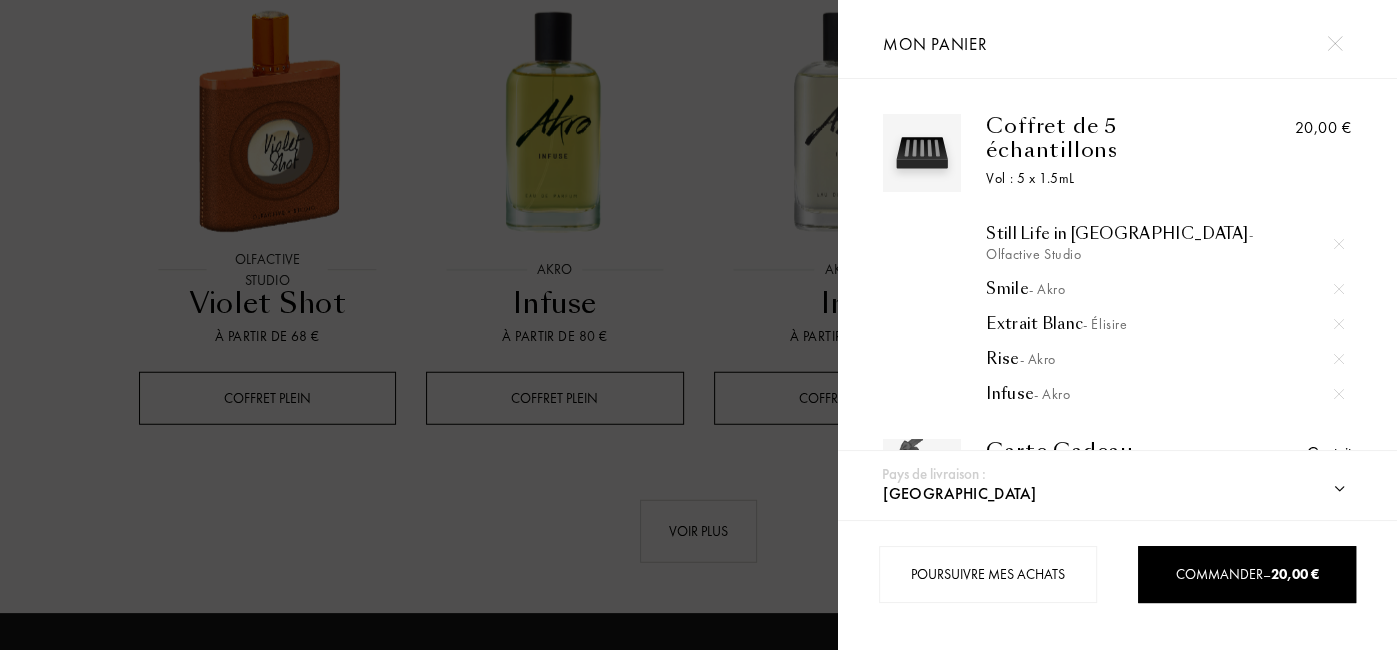 click on "Infuse  - Akro" at bounding box center [1165, 394] 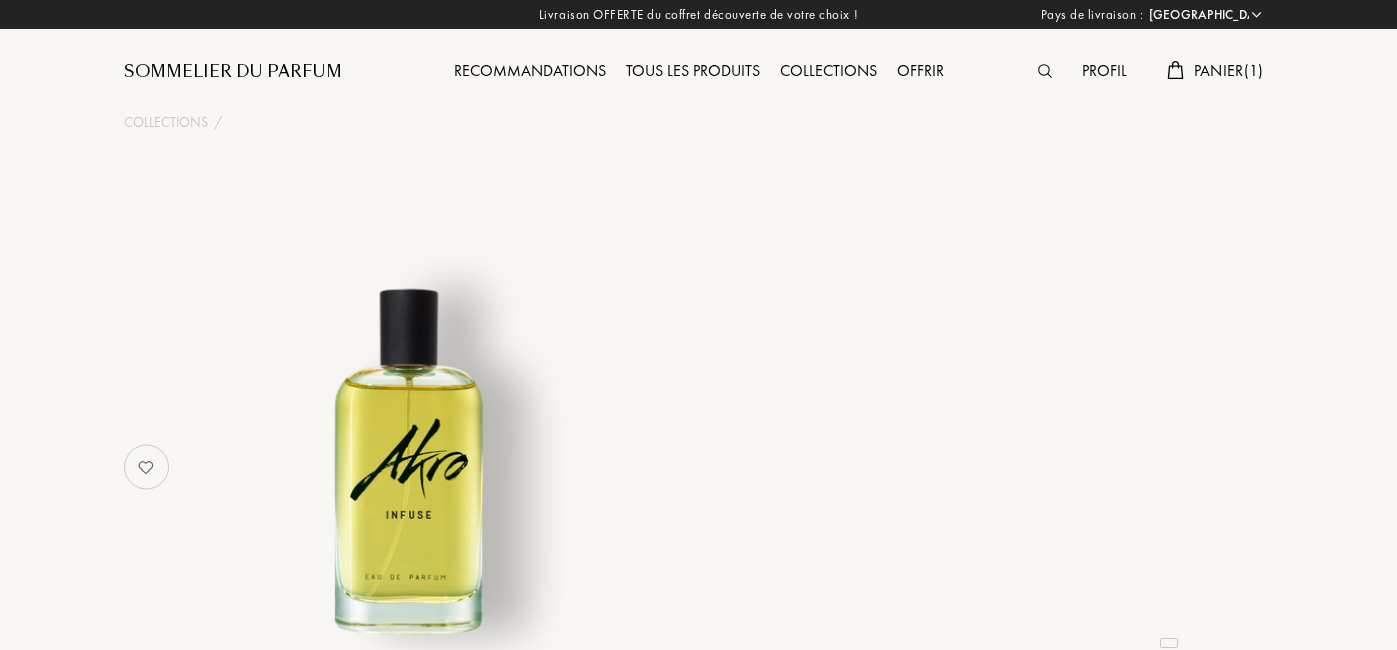 select on "FR" 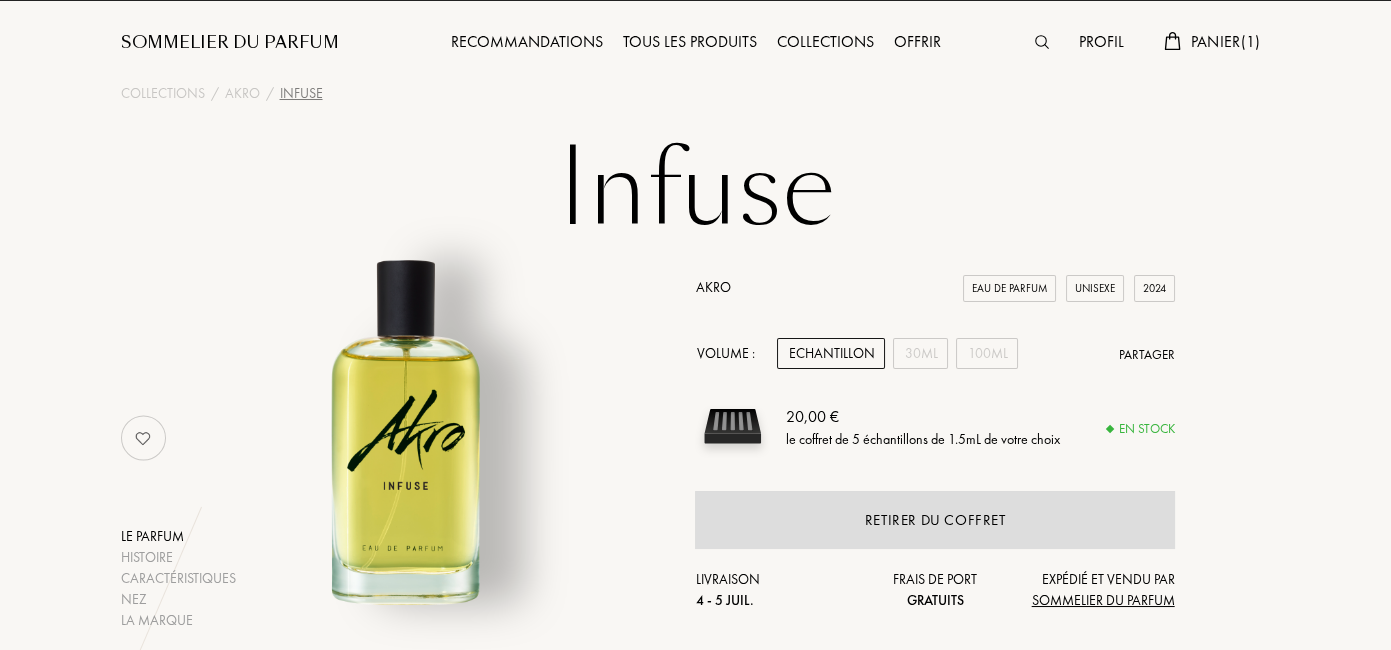 scroll, scrollTop: 31, scrollLeft: 0, axis: vertical 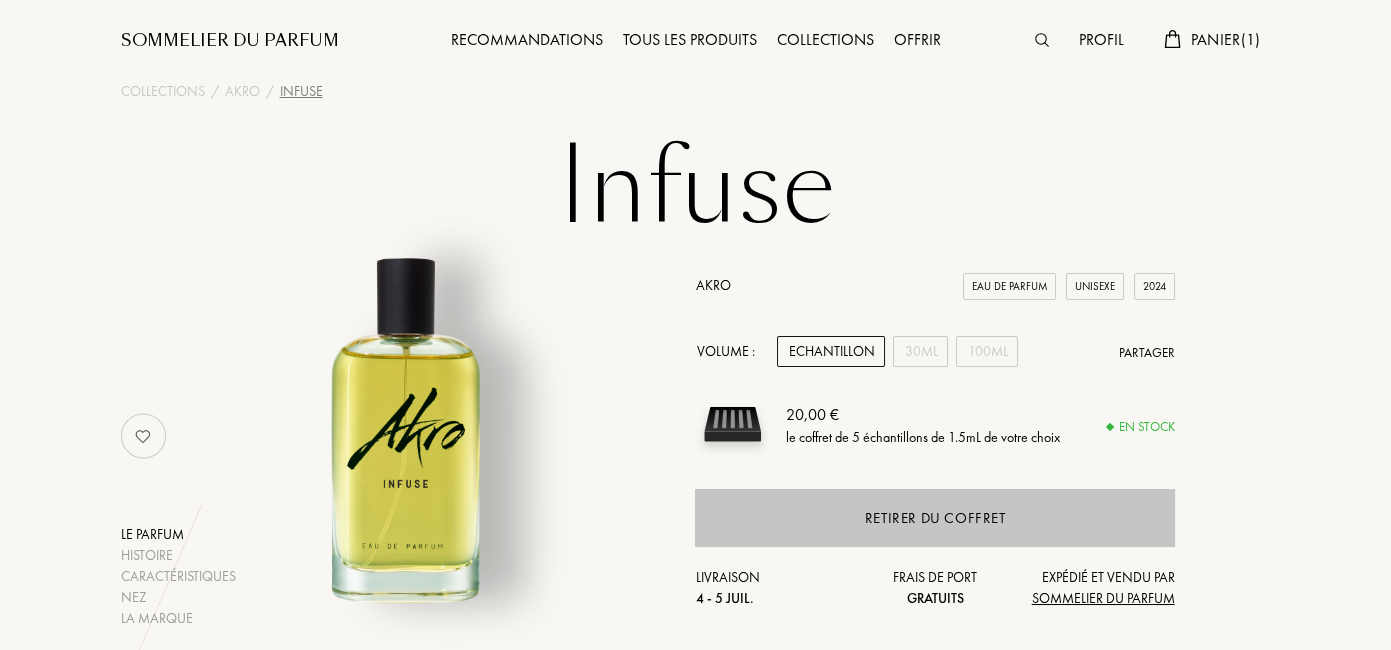 click on "Retirer du coffret" at bounding box center [934, 518] 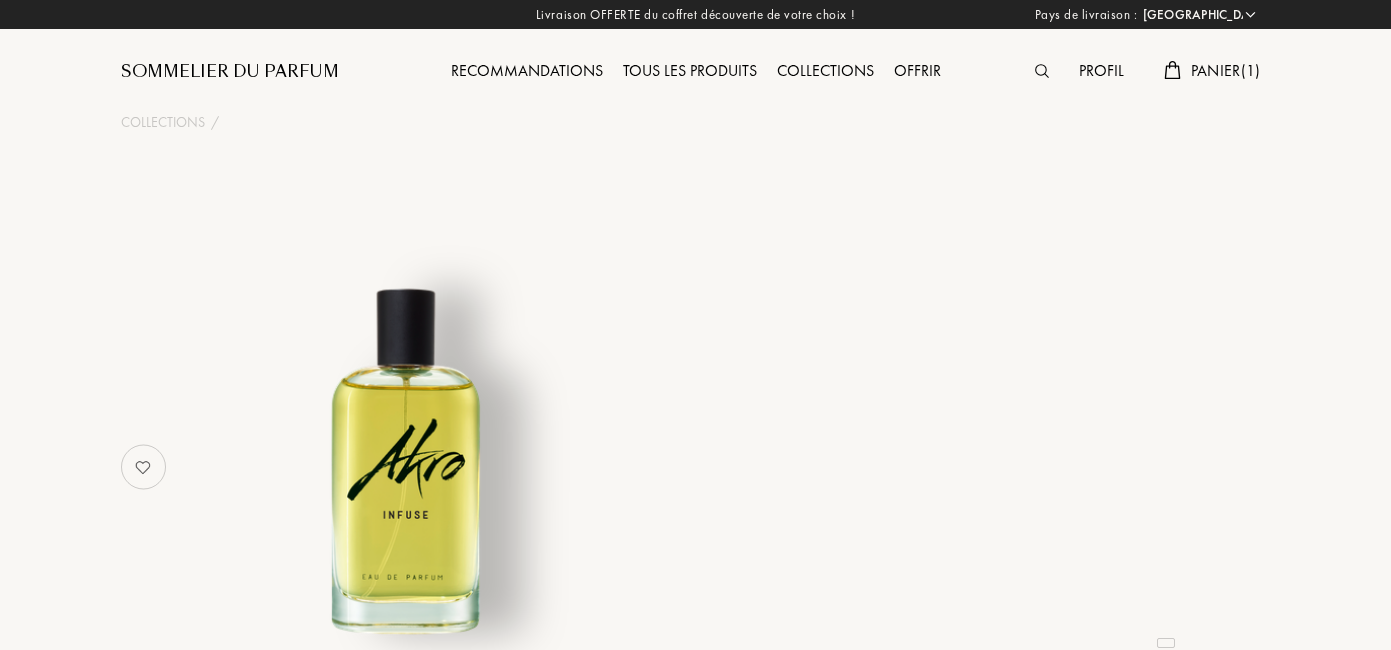 select on "FR" 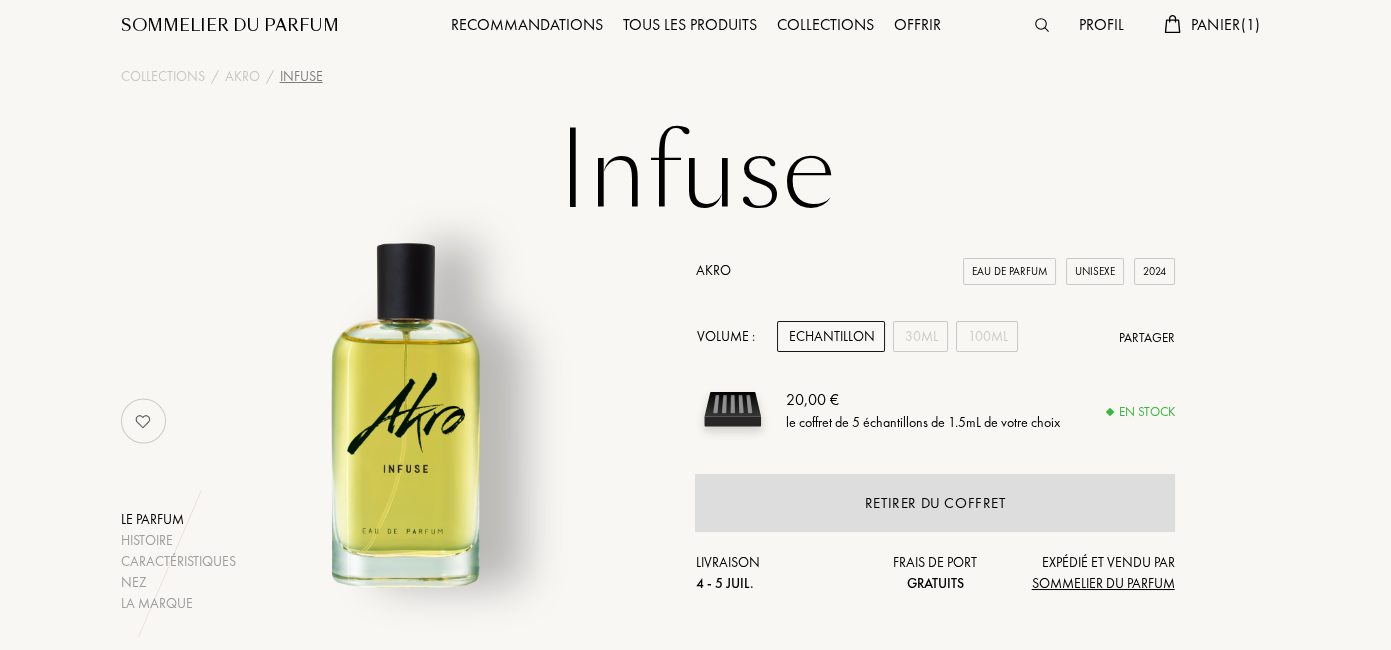 scroll, scrollTop: 56, scrollLeft: 0, axis: vertical 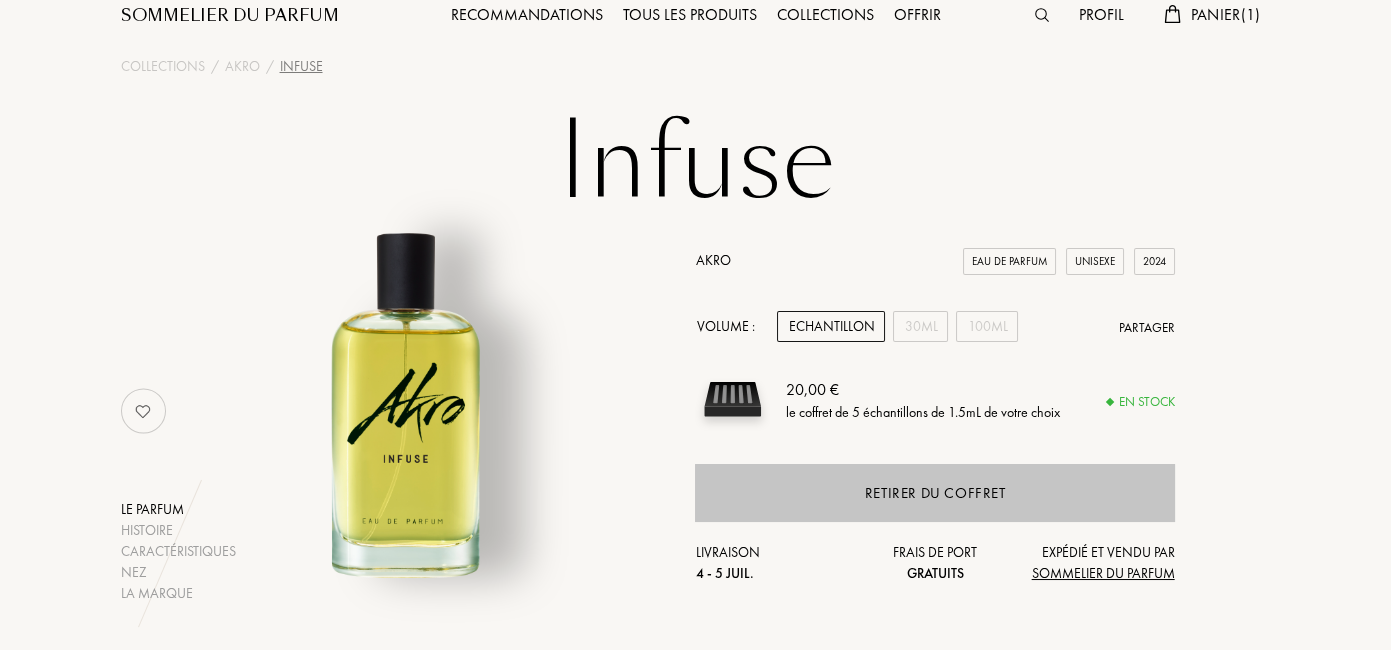 click on "Retirer du coffret" at bounding box center [934, 493] 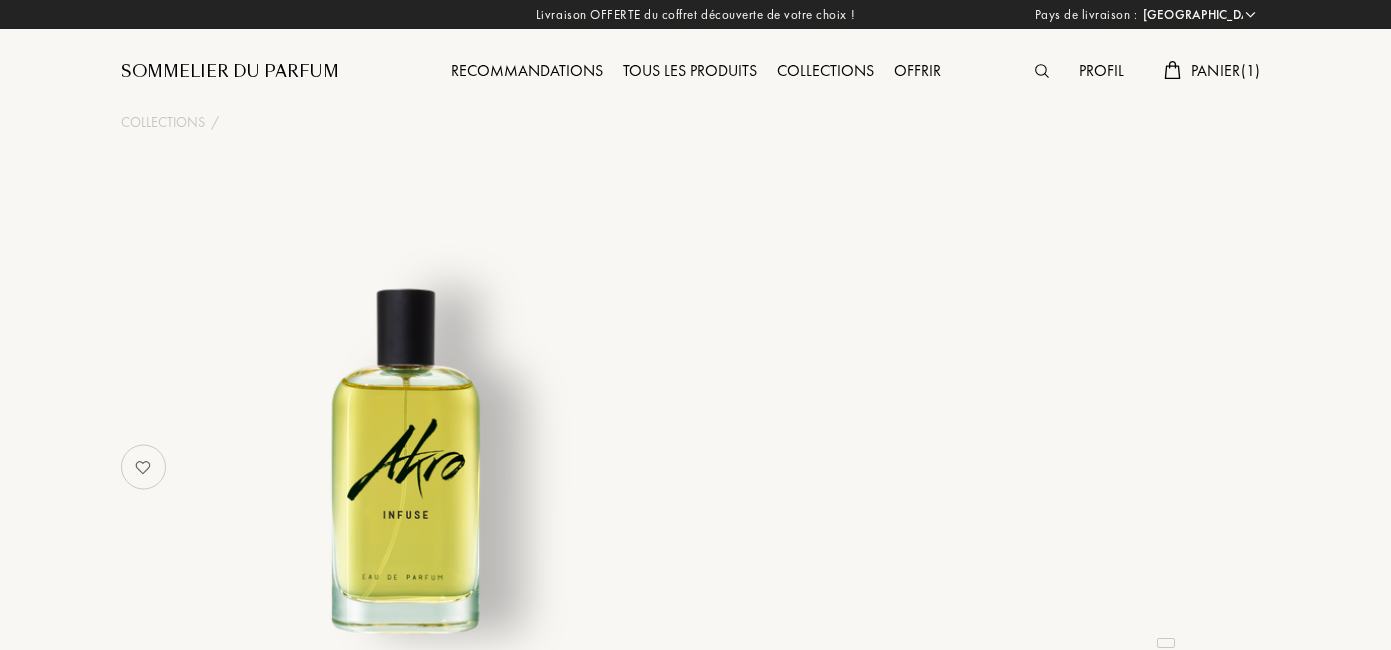 select on "FR" 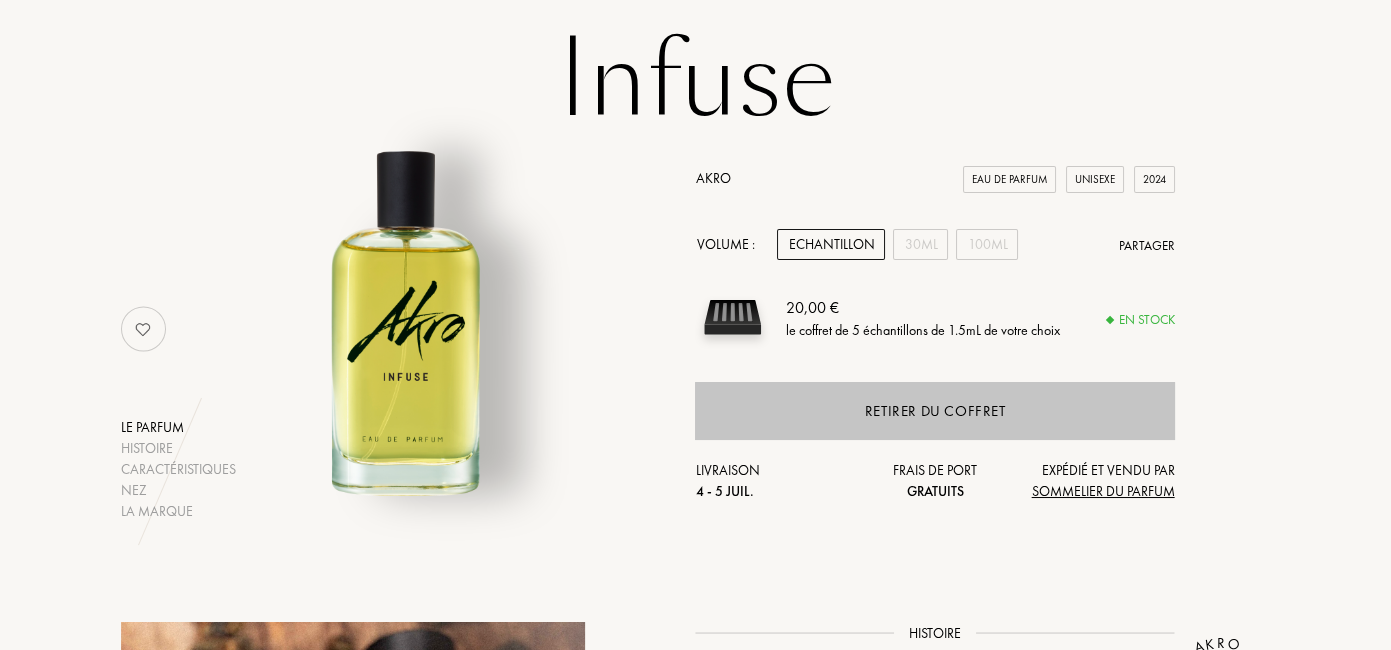 scroll, scrollTop: 141, scrollLeft: 0, axis: vertical 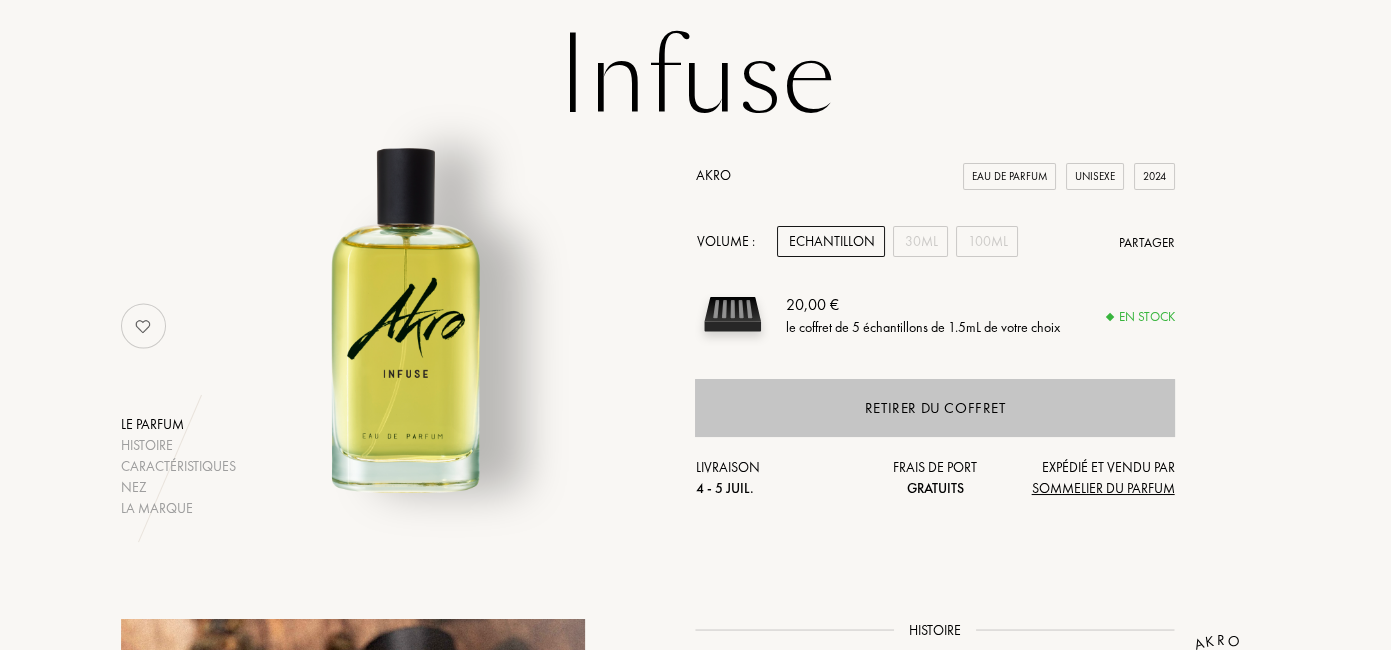 click on "Retirer du coffret" at bounding box center [934, 408] 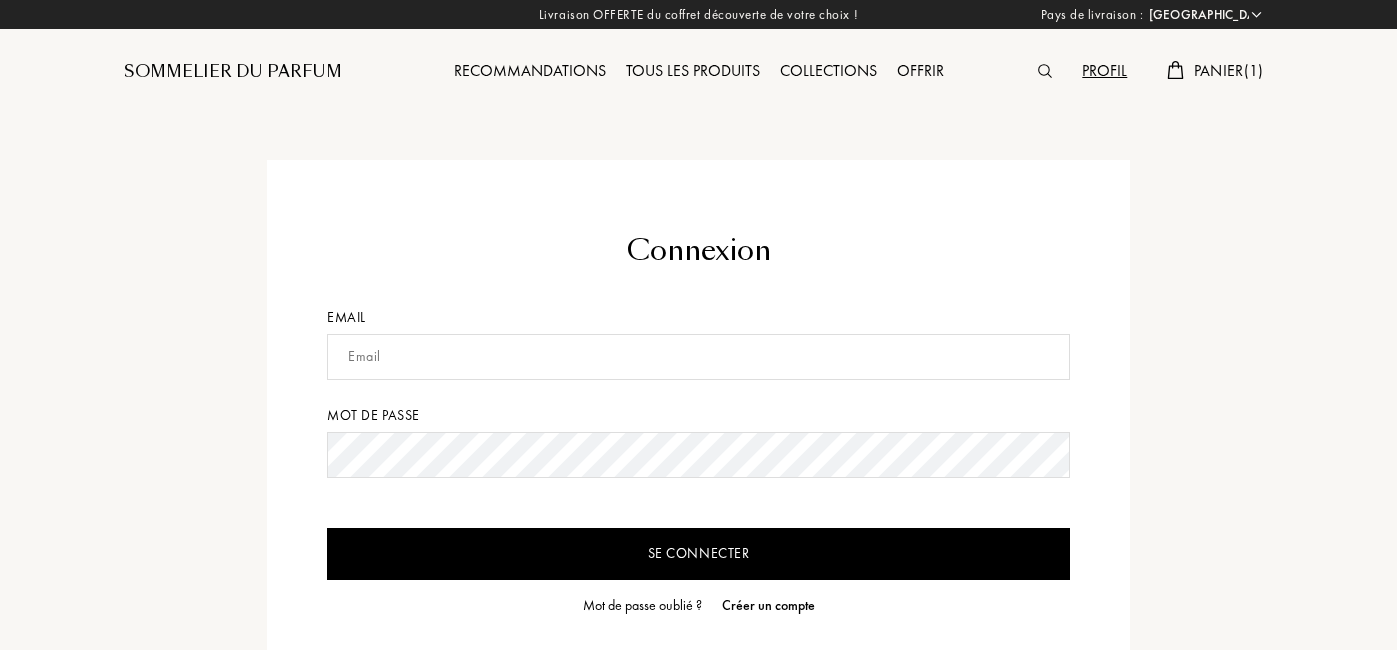 select on "FR" 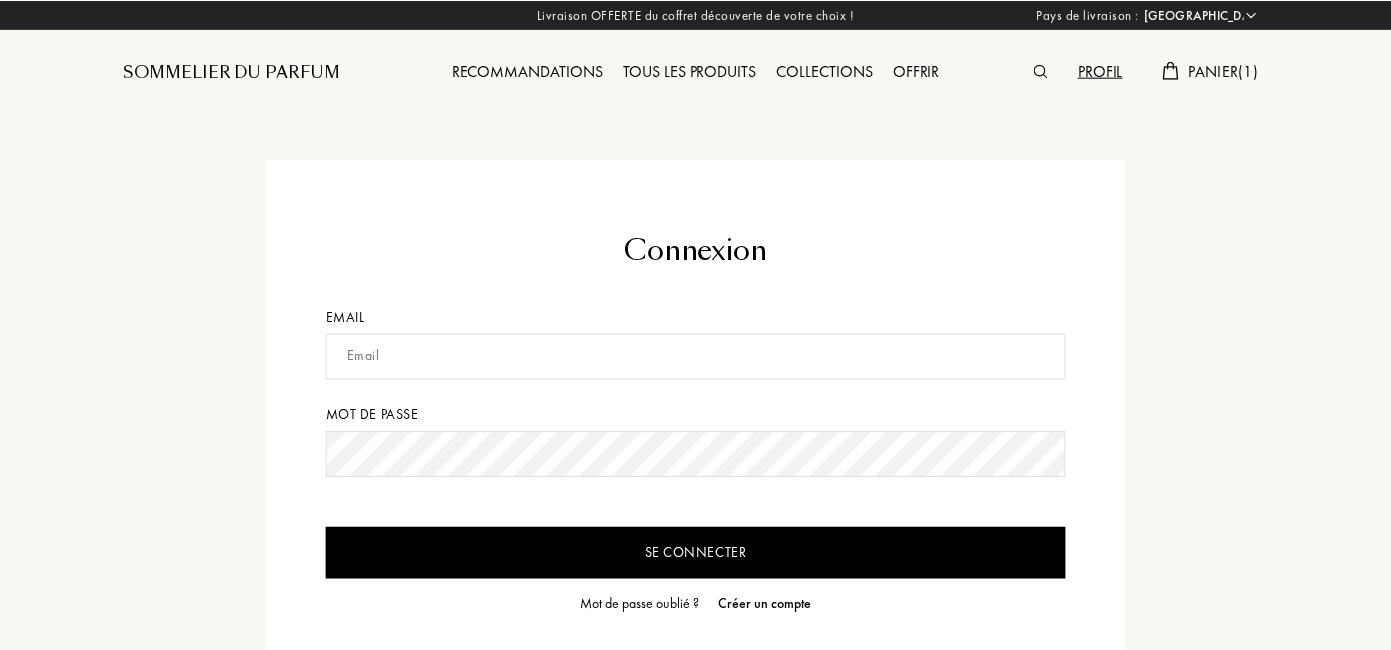 scroll, scrollTop: 0, scrollLeft: 0, axis: both 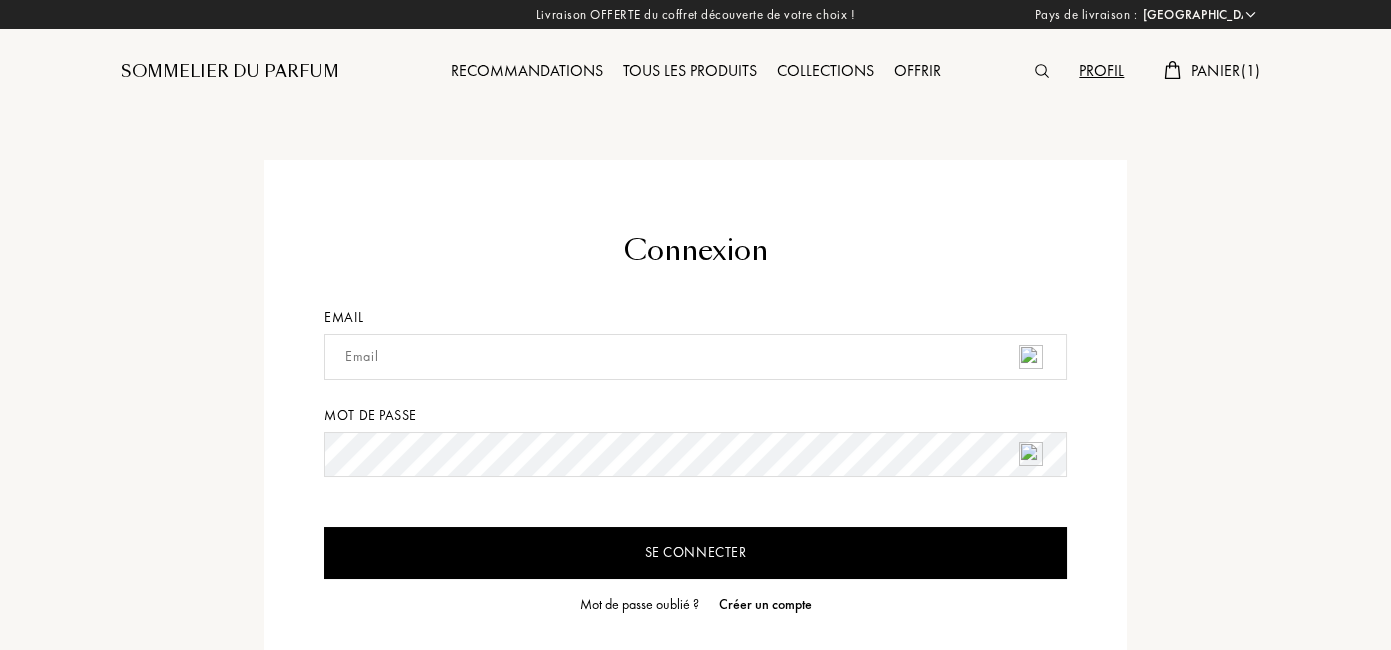 type on "[EMAIL_ADDRESS][DOMAIN_NAME]" 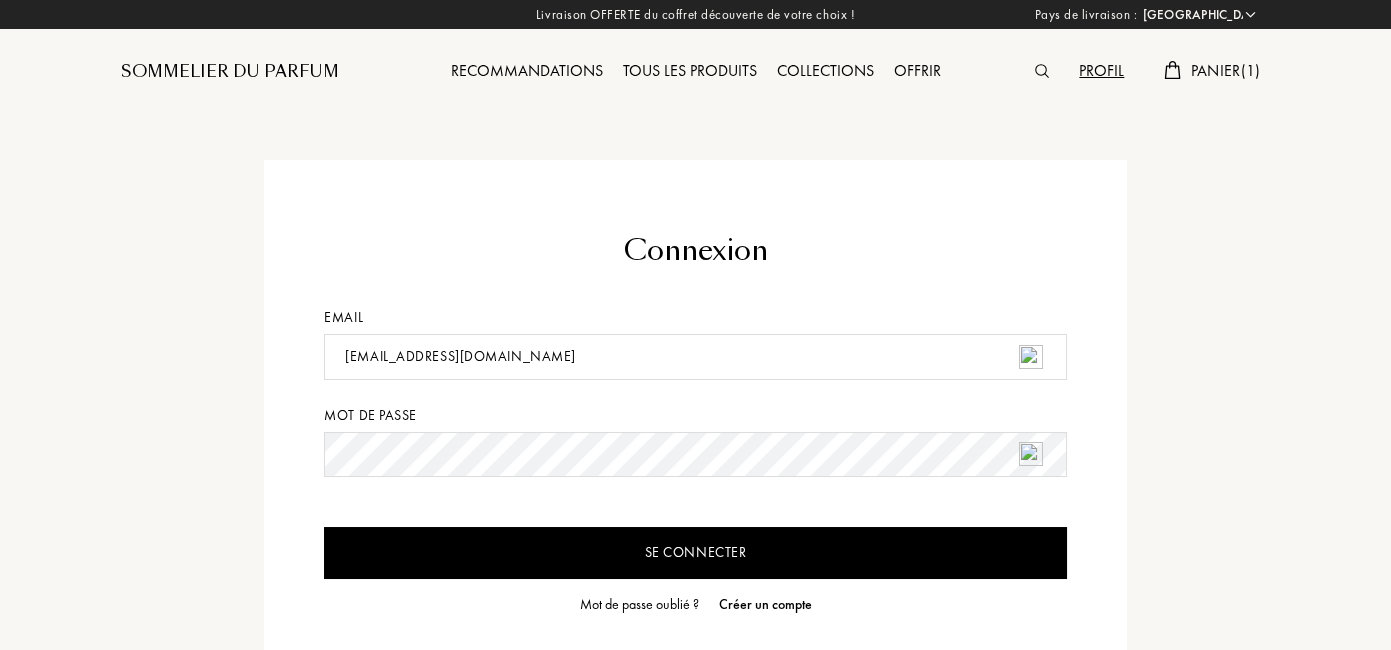 click on "Se connecter" at bounding box center (695, 553) 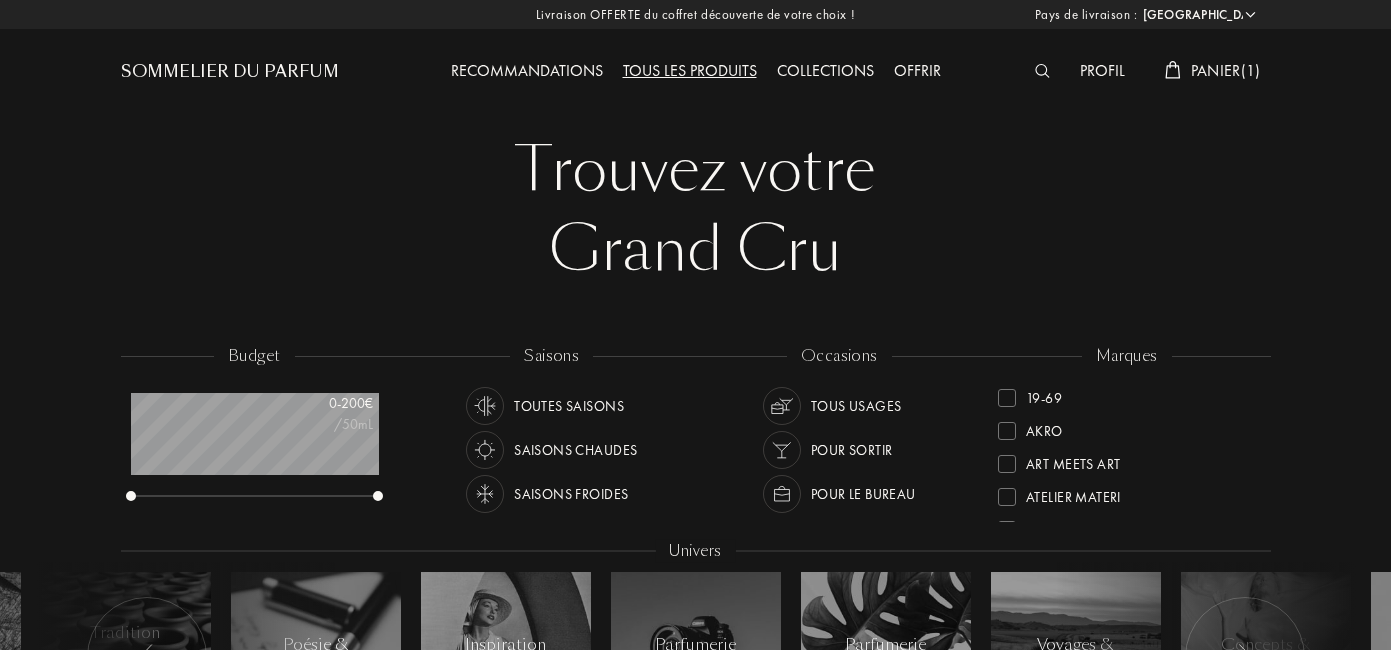 select on "FR" 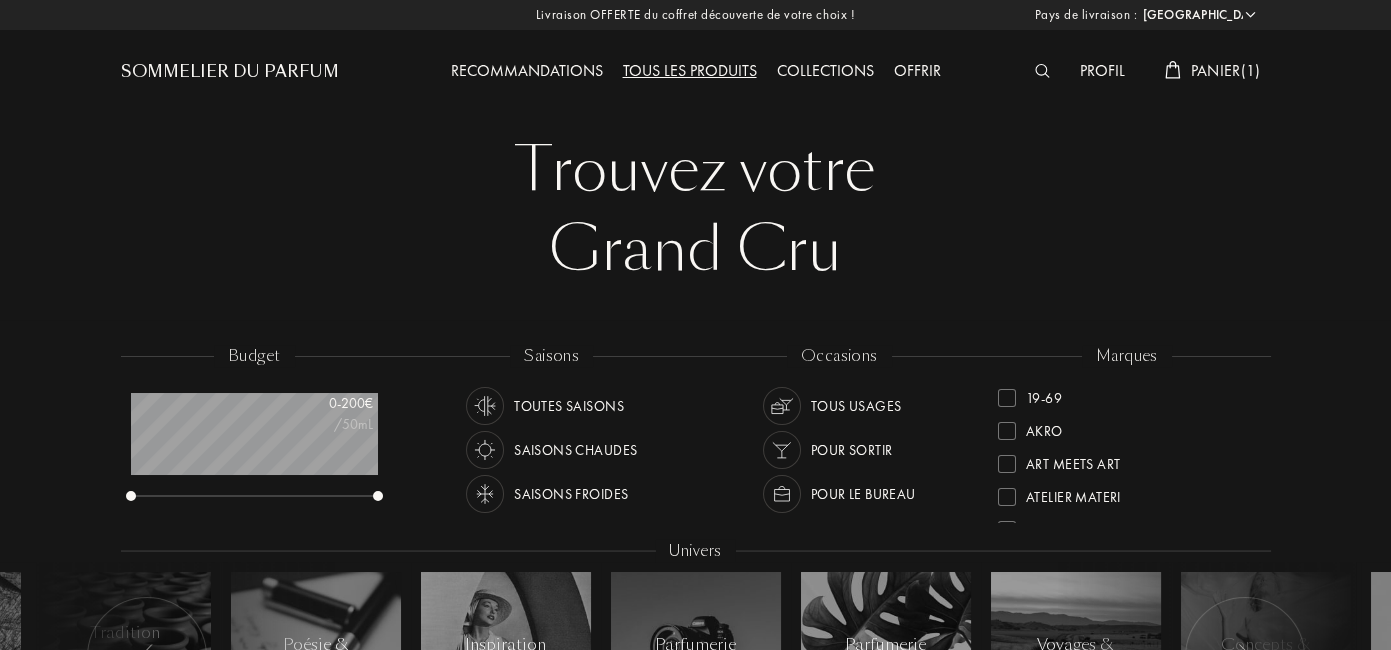 scroll, scrollTop: 999899, scrollLeft: 999752, axis: both 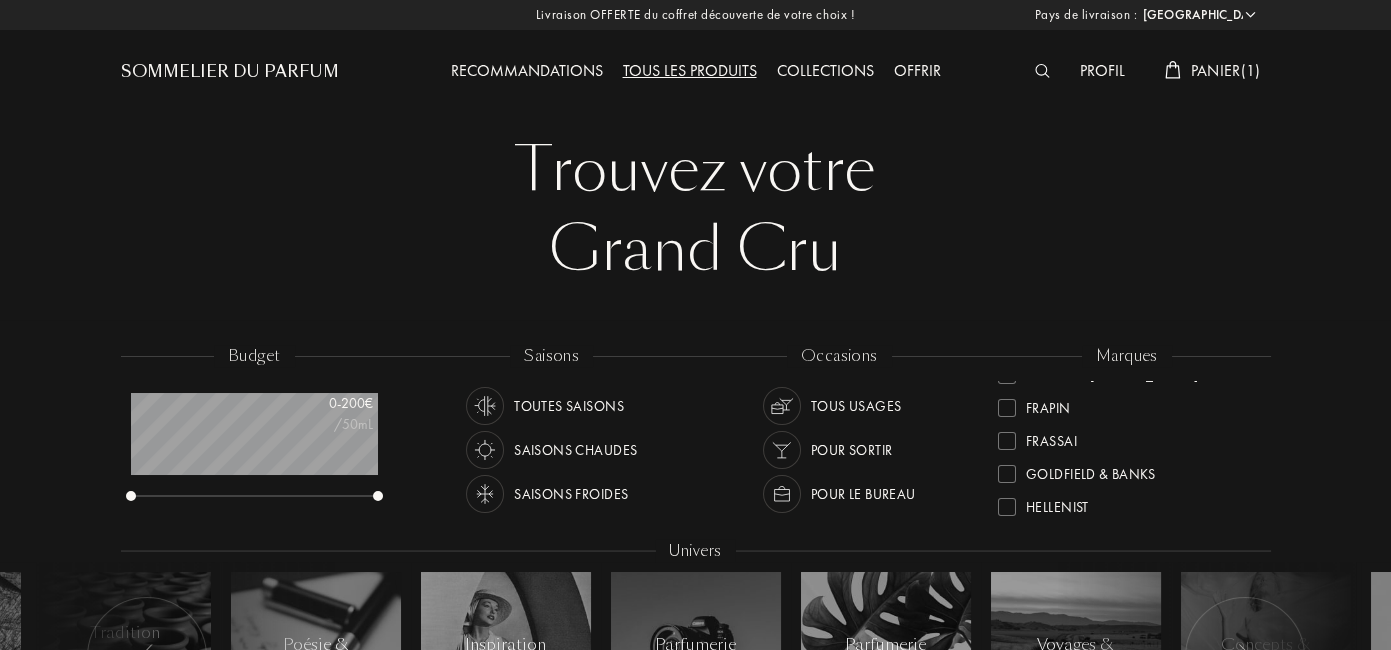 click at bounding box center (1007, 408) 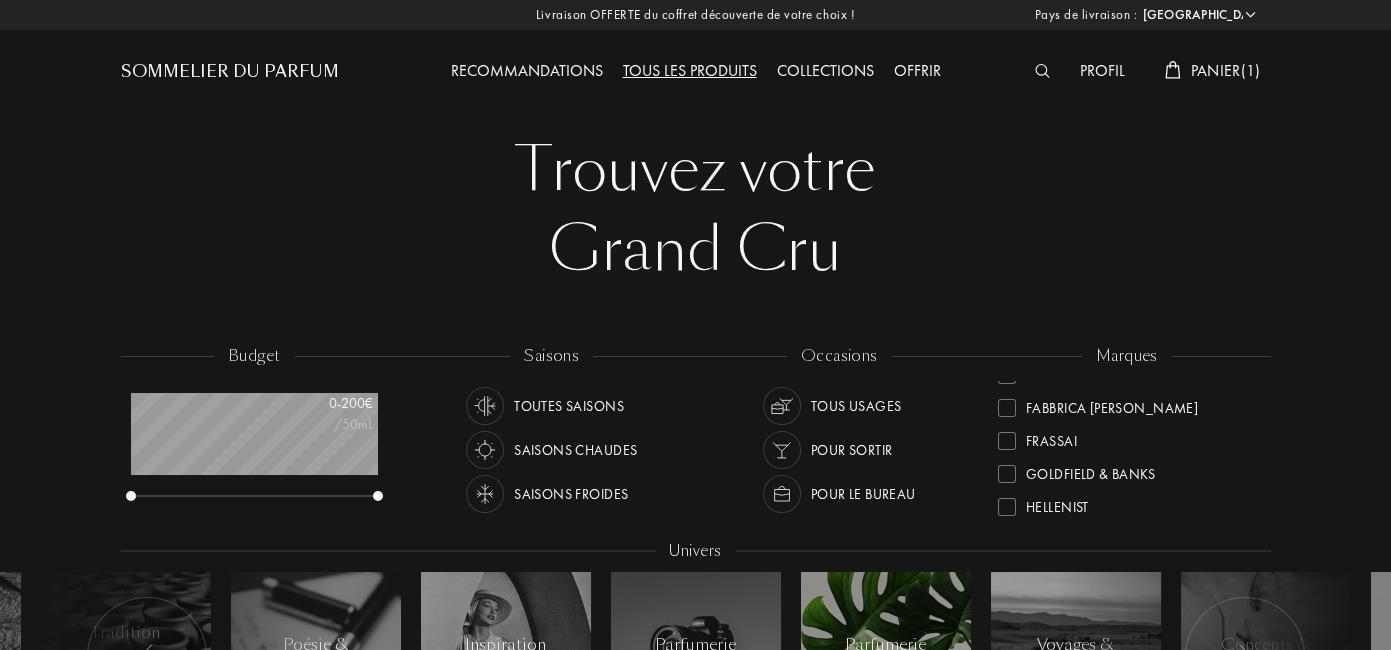 scroll, scrollTop: 11, scrollLeft: 0, axis: vertical 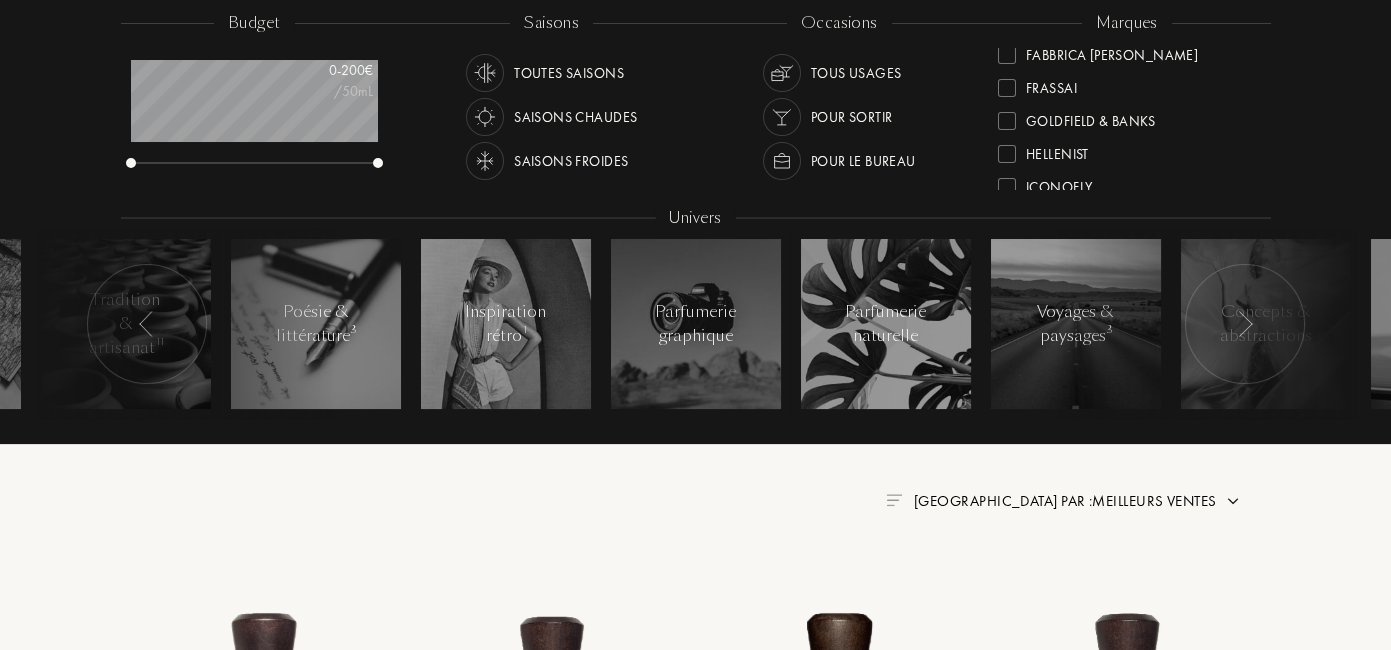 click at bounding box center (1007, 121) 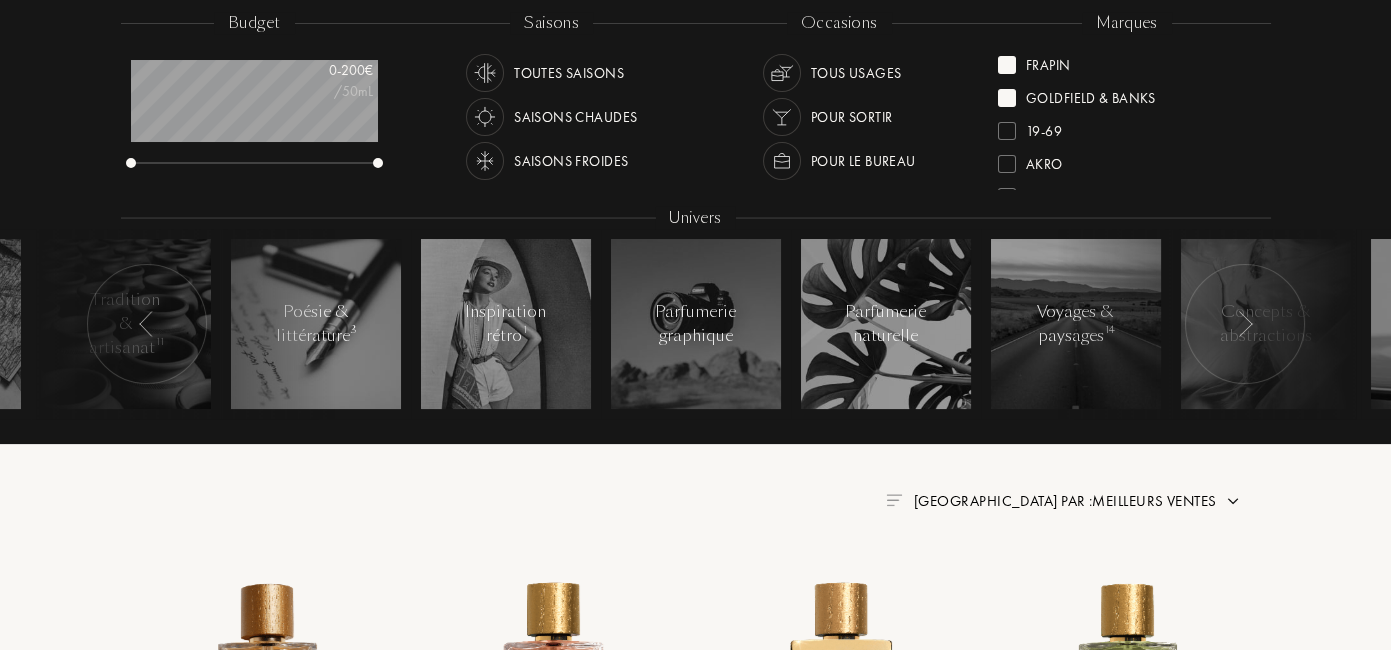 scroll, scrollTop: 0, scrollLeft: 0, axis: both 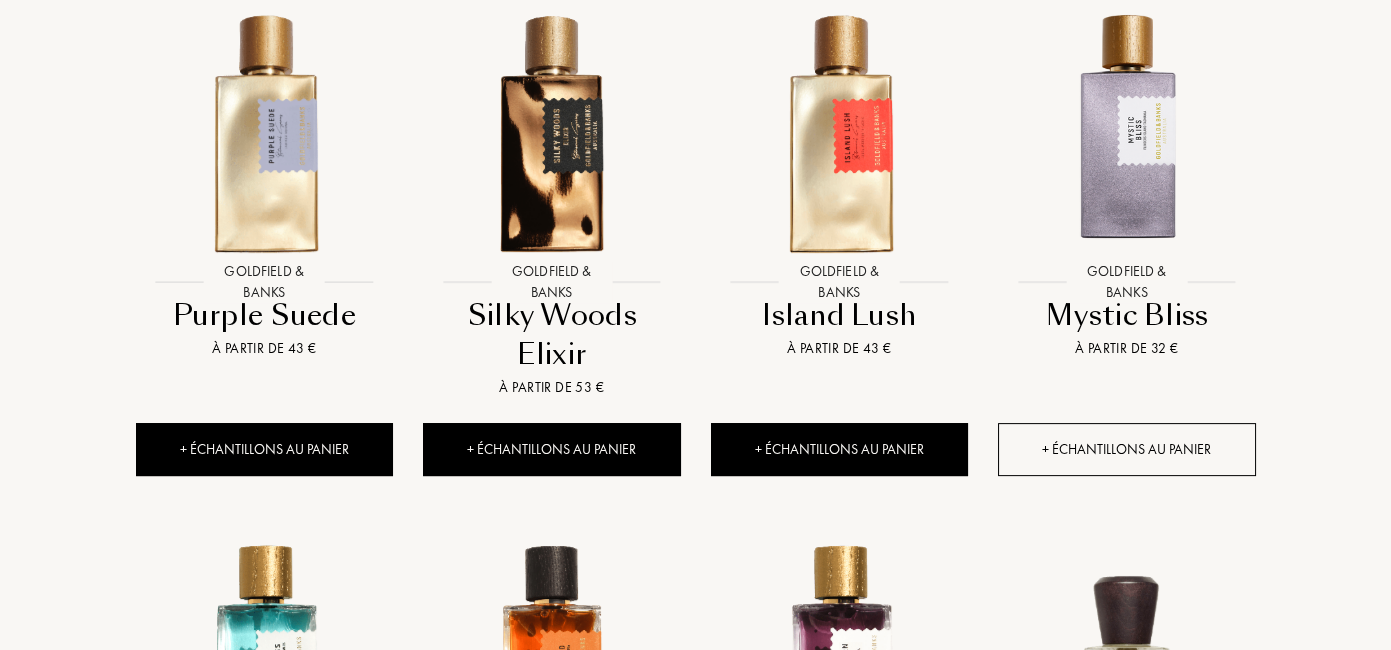 click on "+ Échantillons au panier" at bounding box center (1127, 449) 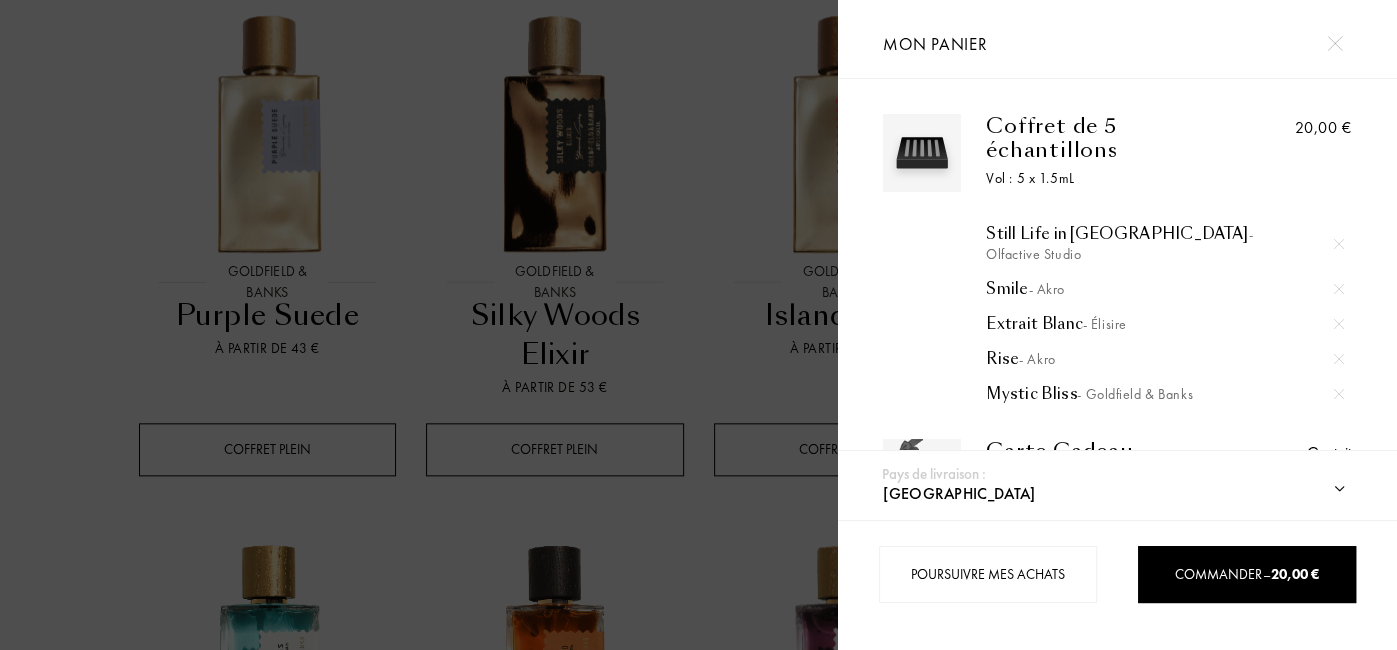 click at bounding box center [419, 325] 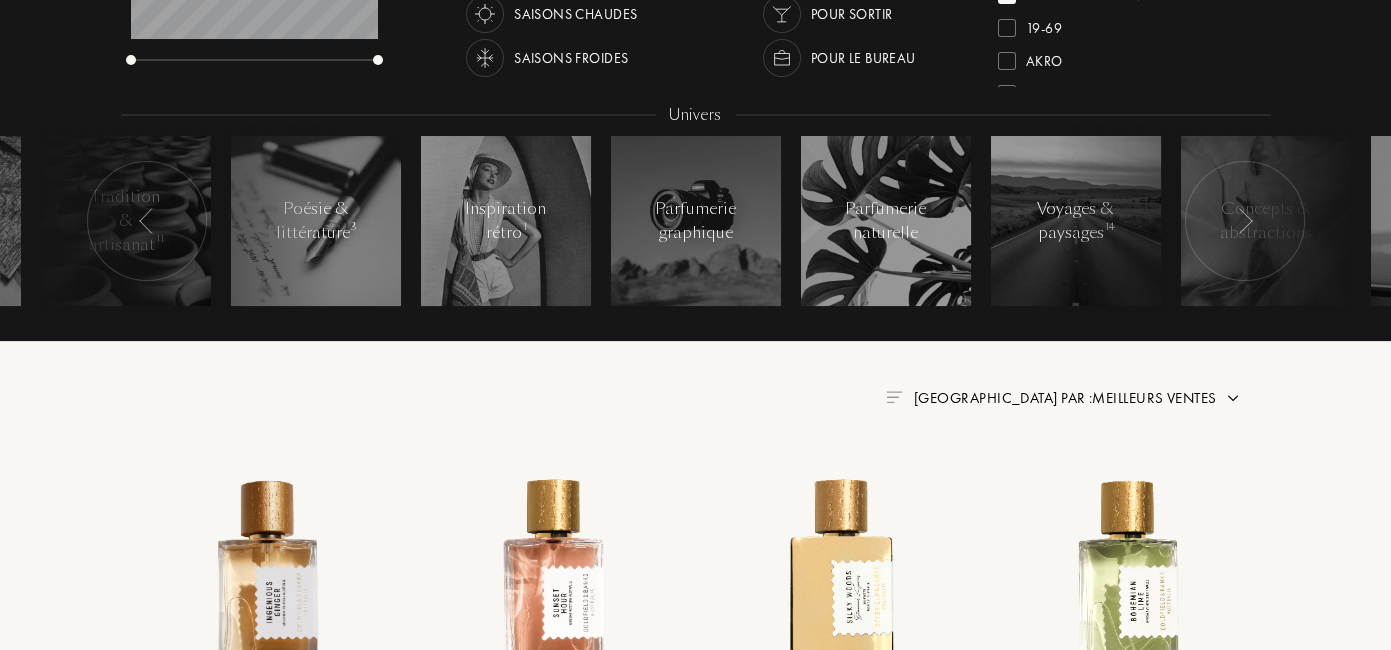 scroll, scrollTop: 0, scrollLeft: 0, axis: both 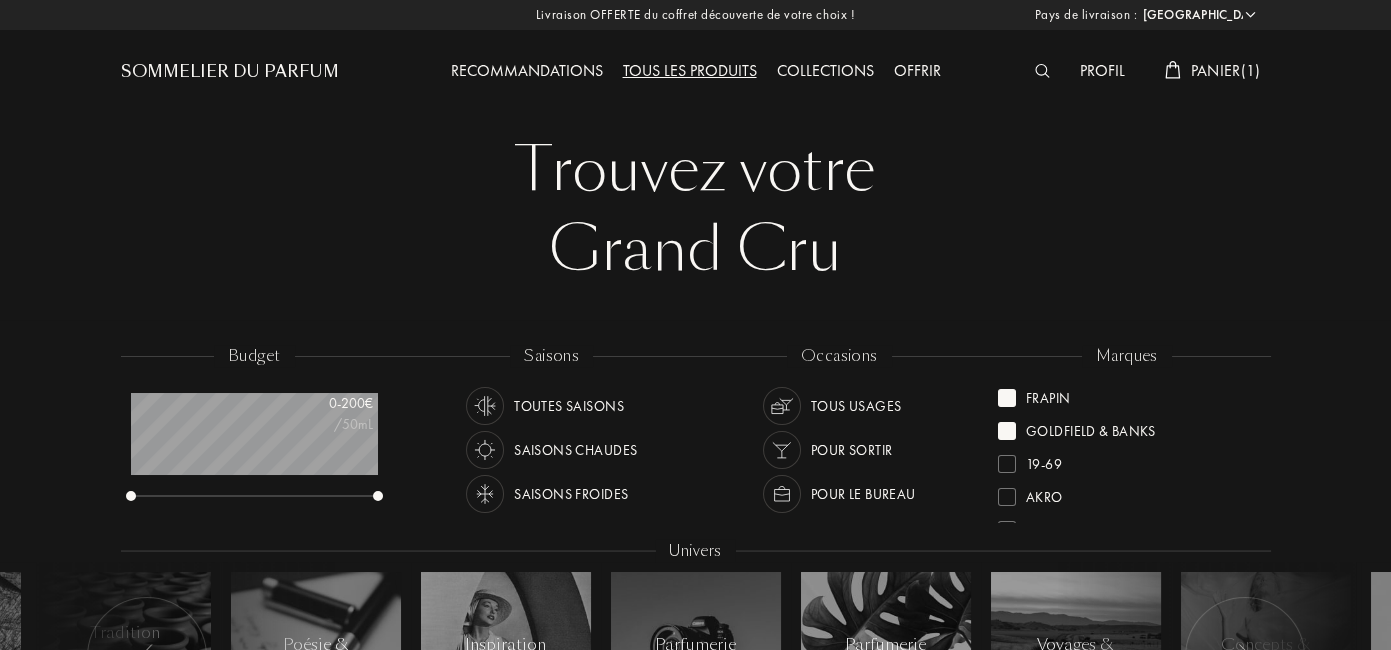 click on "Profil" at bounding box center [1102, 72] 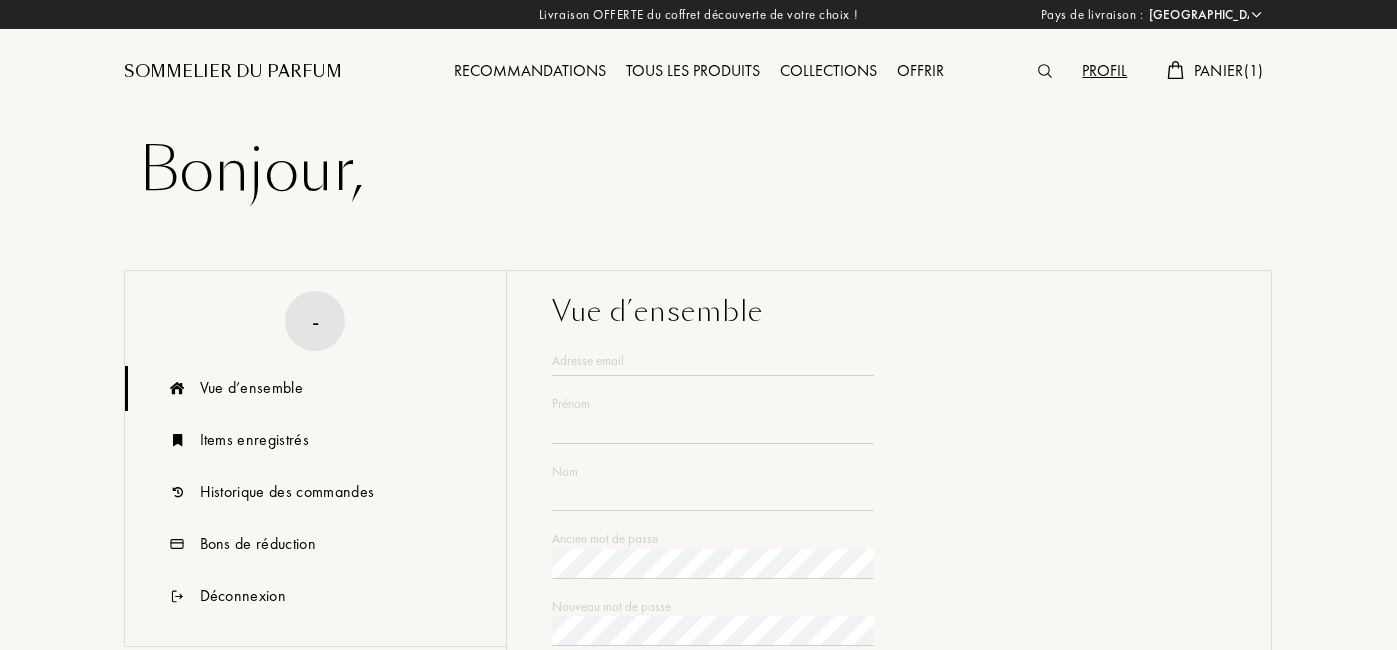select on "FR" 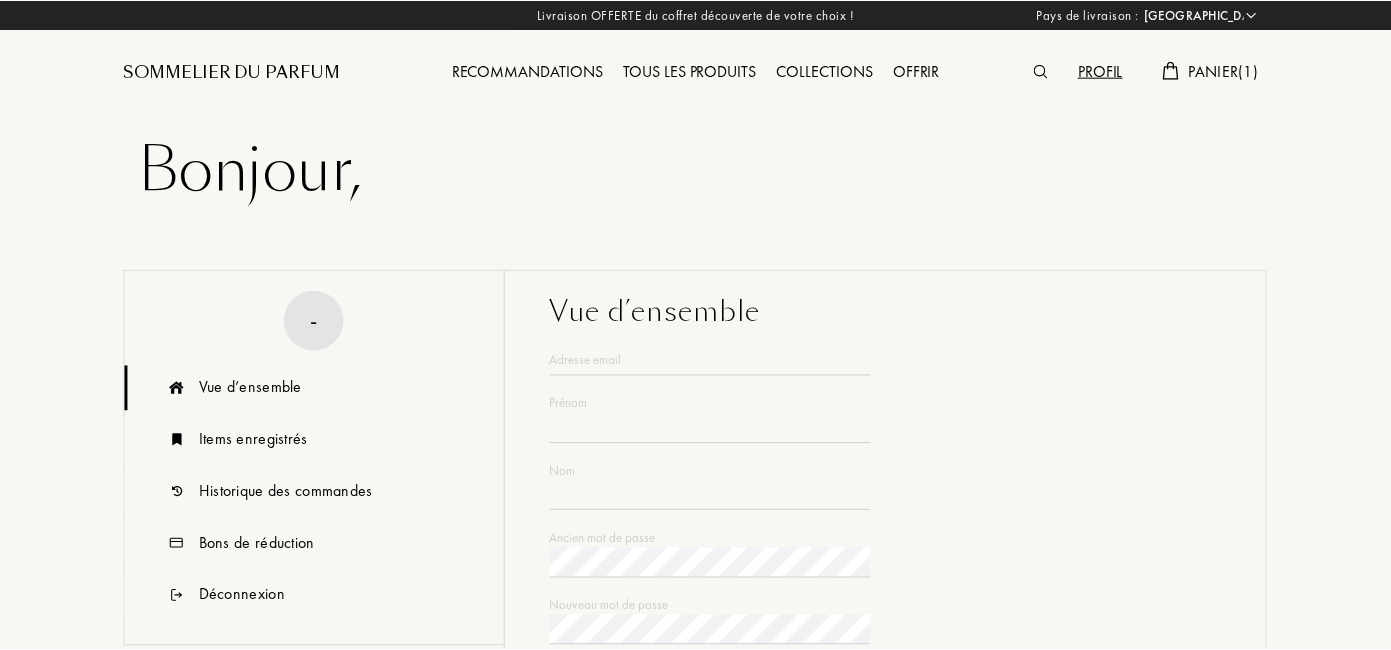 scroll, scrollTop: 0, scrollLeft: 0, axis: both 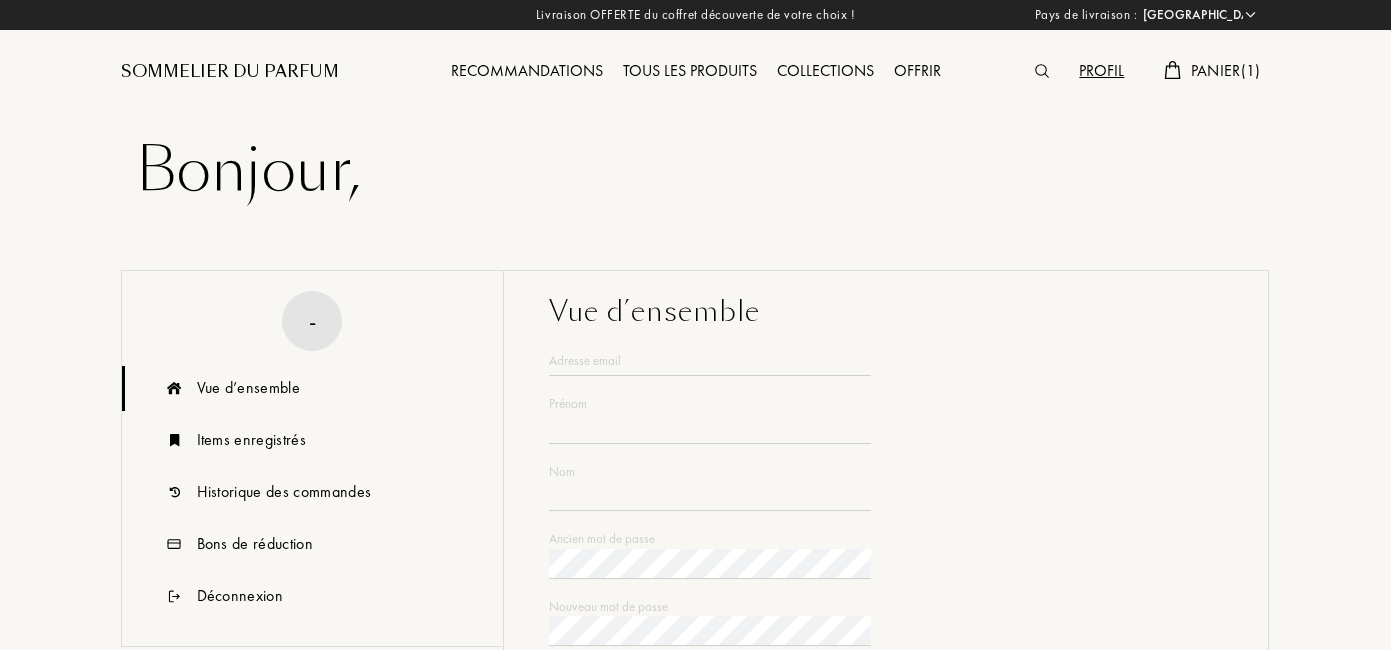type on "Soazig" 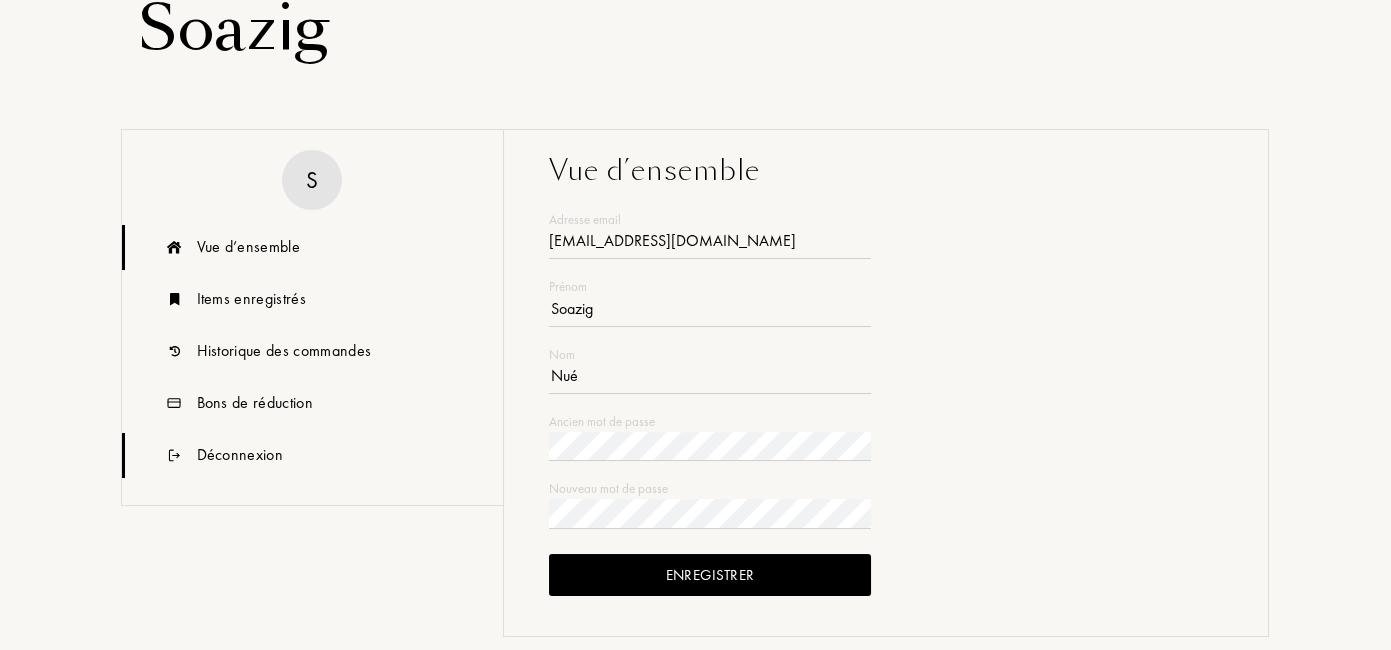 scroll, scrollTop: 223, scrollLeft: 0, axis: vertical 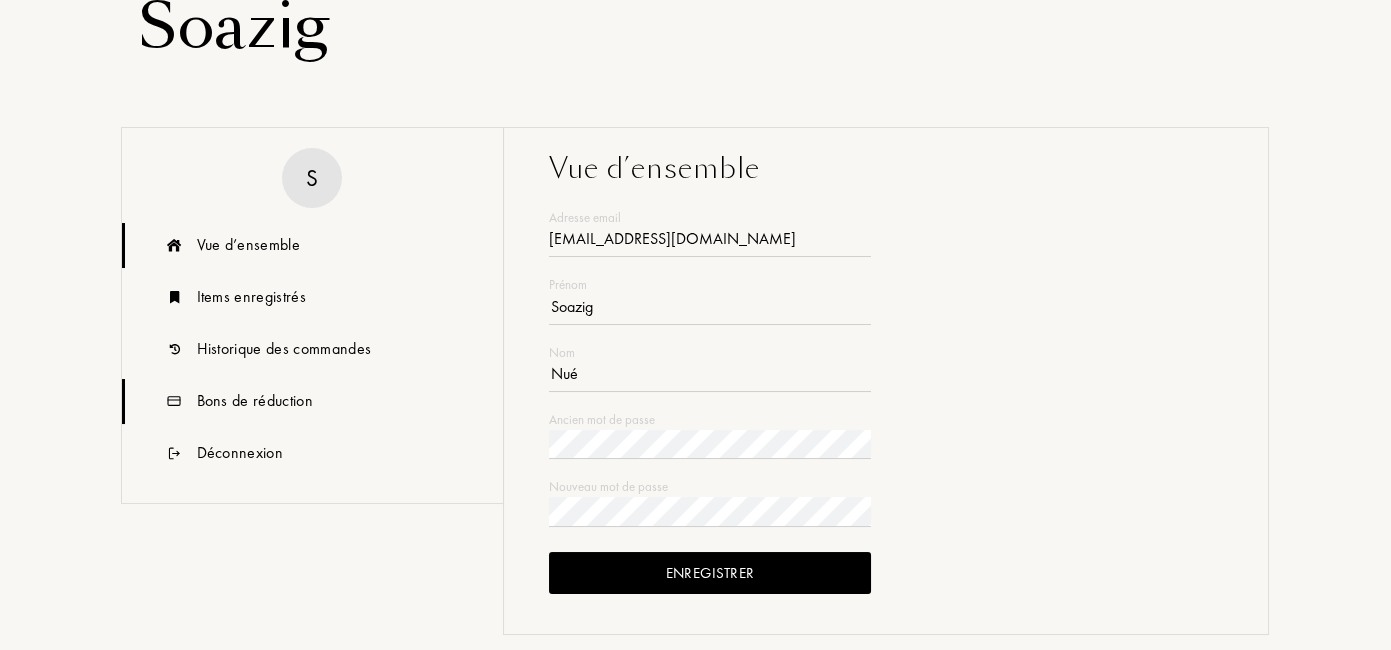 type on "[EMAIL_ADDRESS][DOMAIN_NAME]" 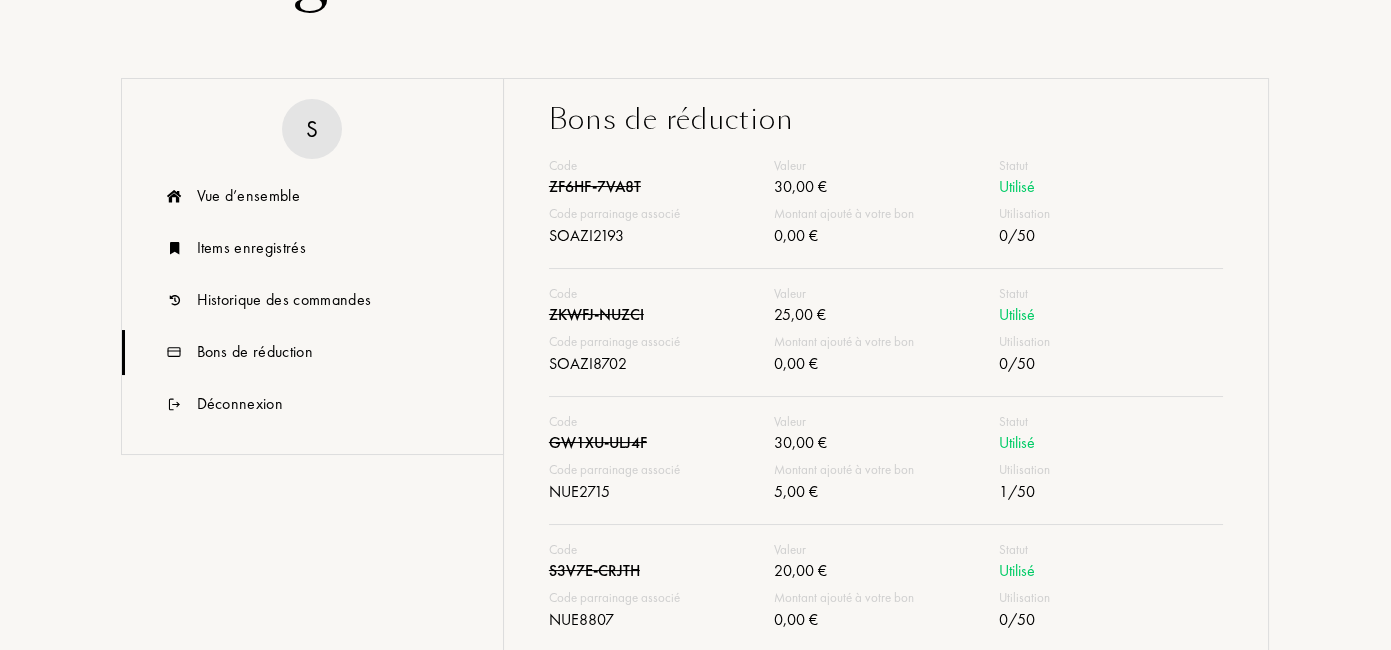 scroll, scrollTop: 269, scrollLeft: 0, axis: vertical 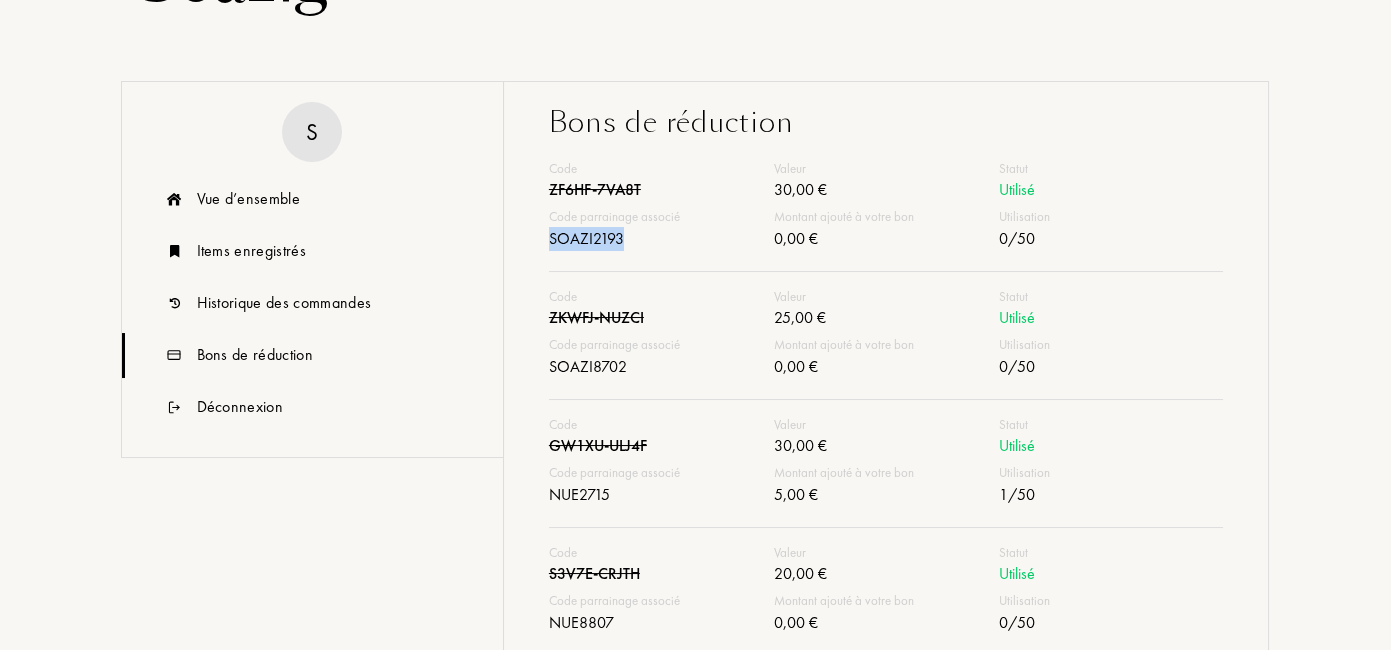 drag, startPoint x: 622, startPoint y: 236, endPoint x: 525, endPoint y: 243, distance: 97.25225 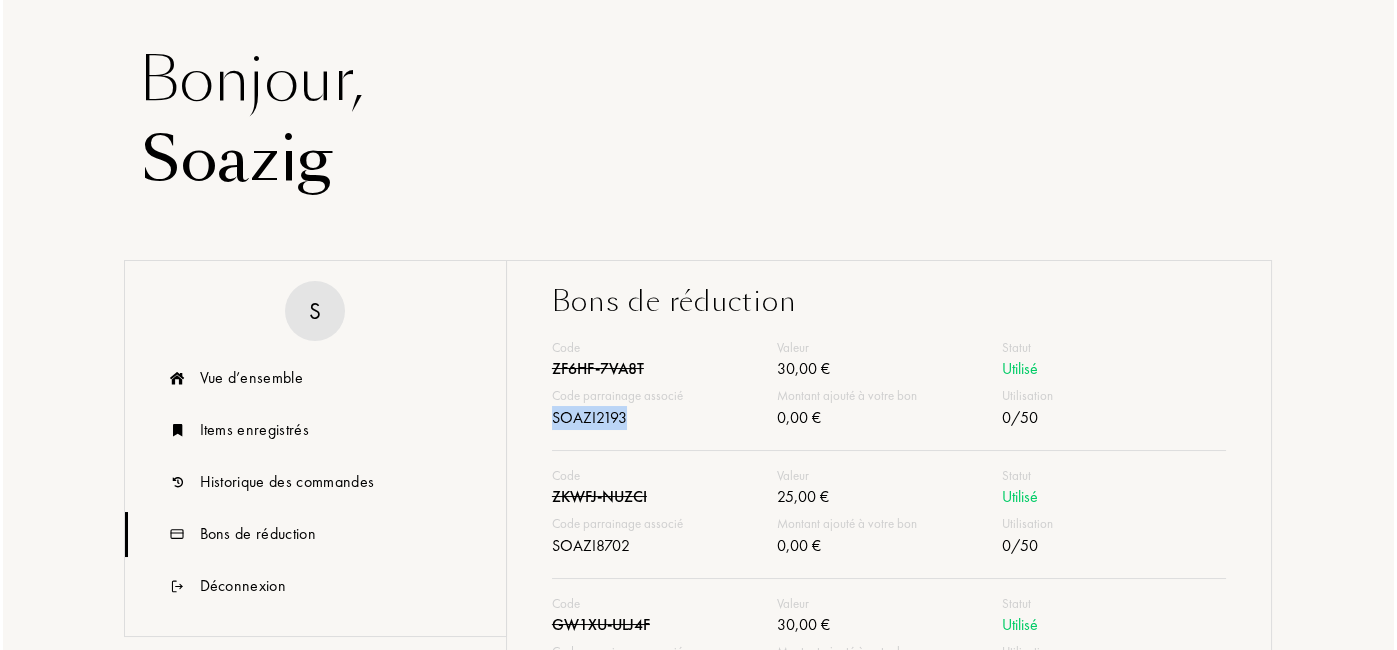 scroll, scrollTop: 0, scrollLeft: 0, axis: both 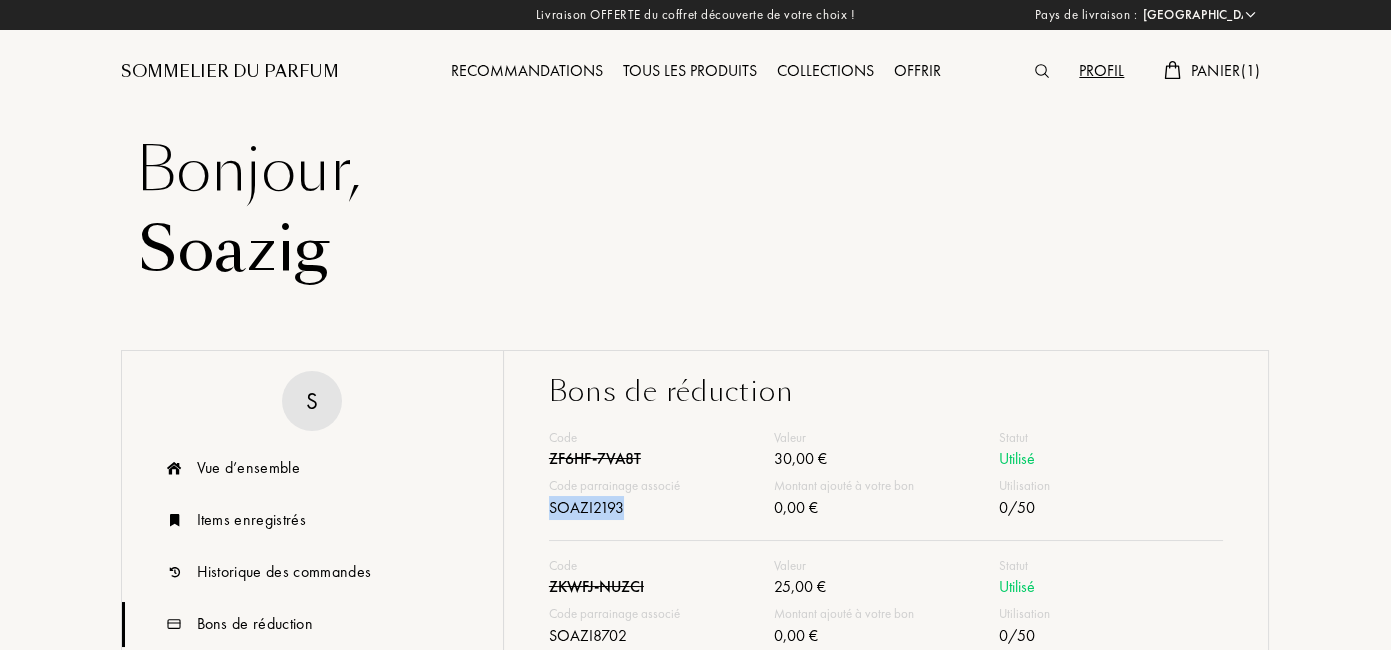 click at bounding box center [1172, 70] 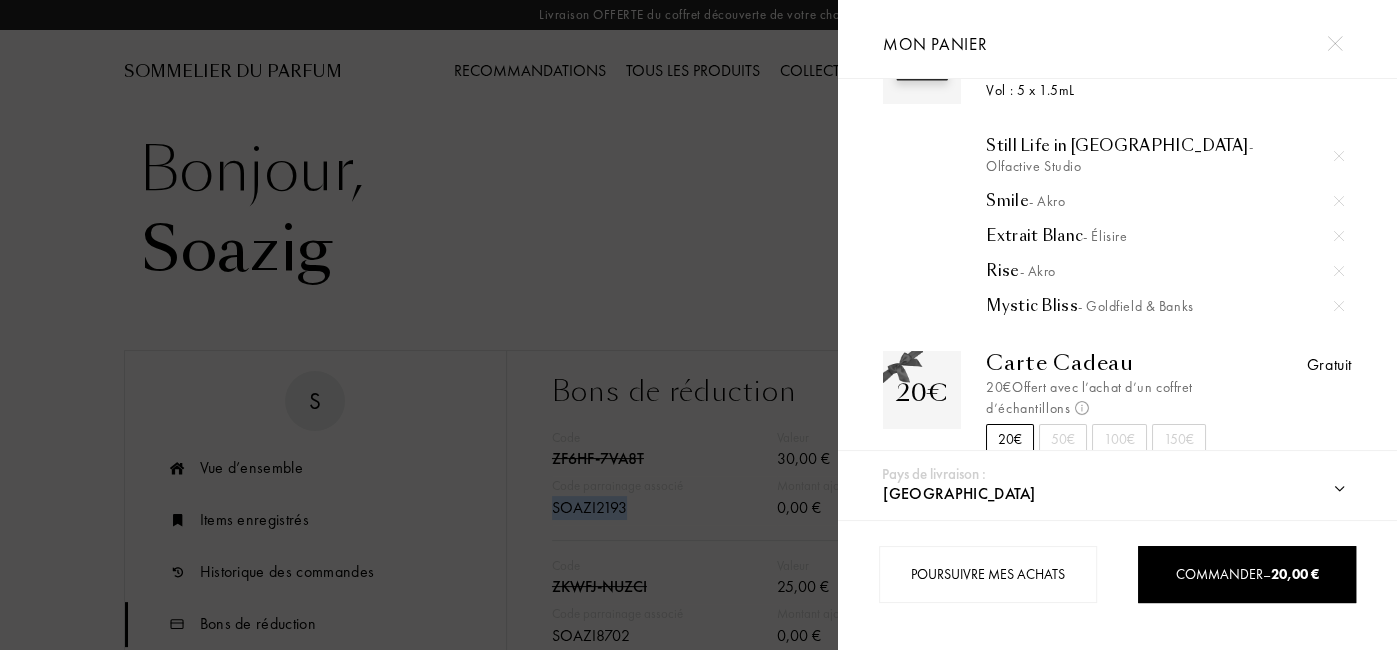 scroll, scrollTop: 113, scrollLeft: 0, axis: vertical 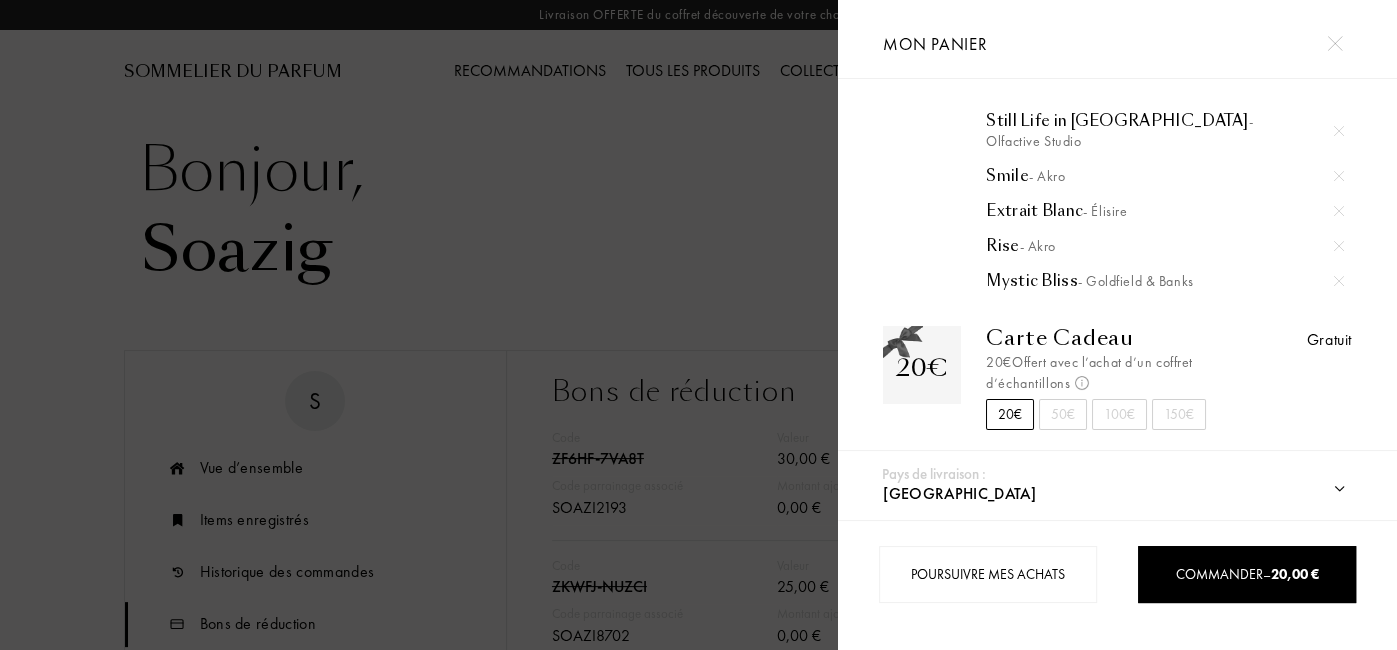 click on "100€" at bounding box center [1119, 414] 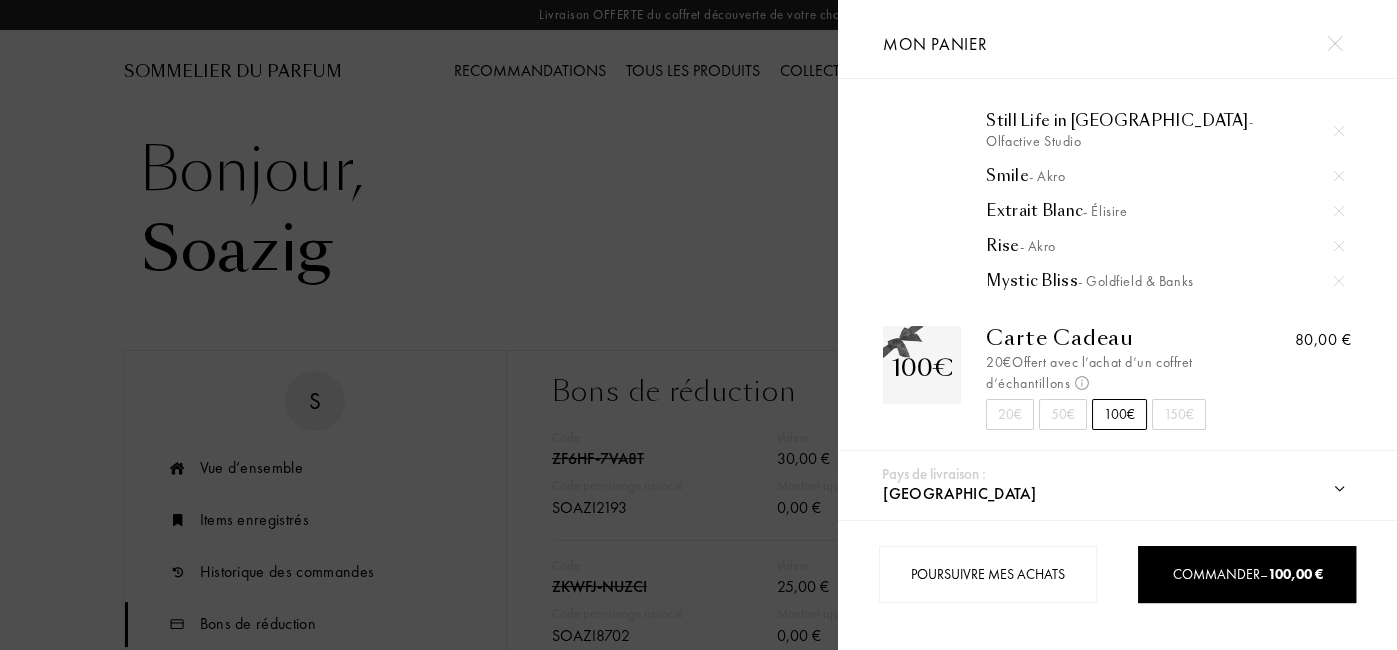 click on "20€" at bounding box center [1010, 414] 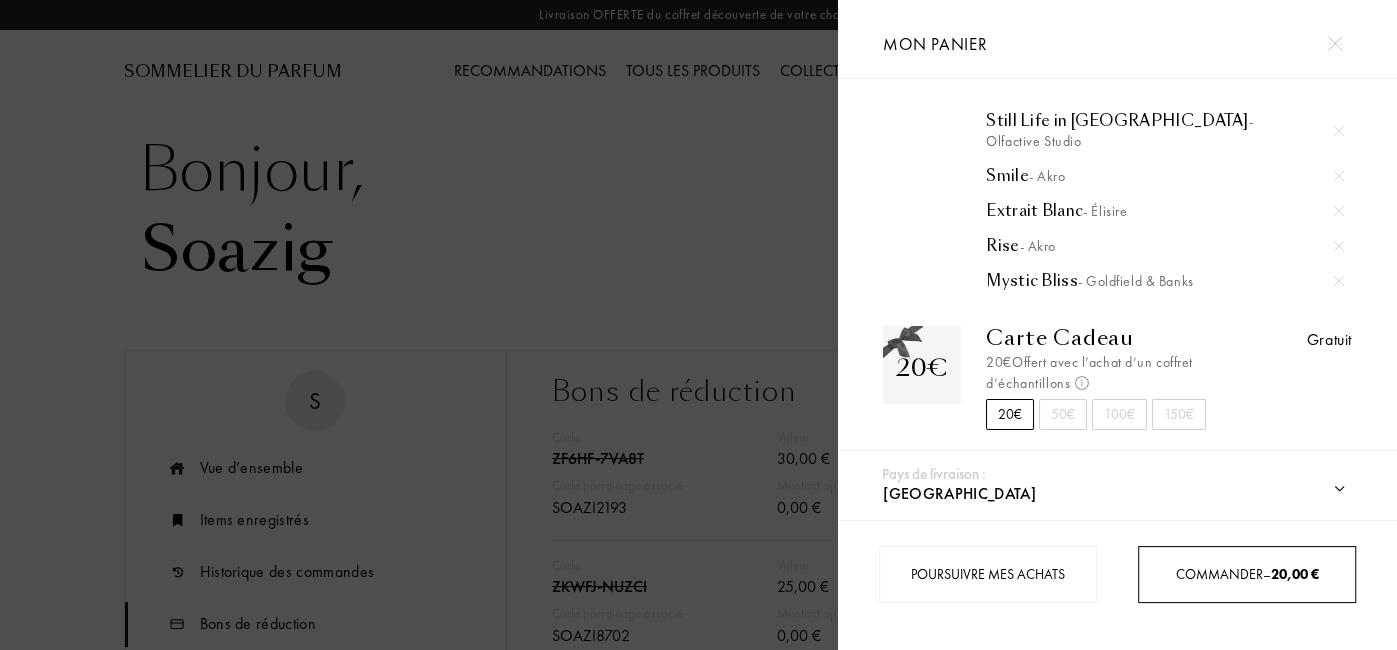 click on "Commander  –  20,00 €" at bounding box center [1247, 574] 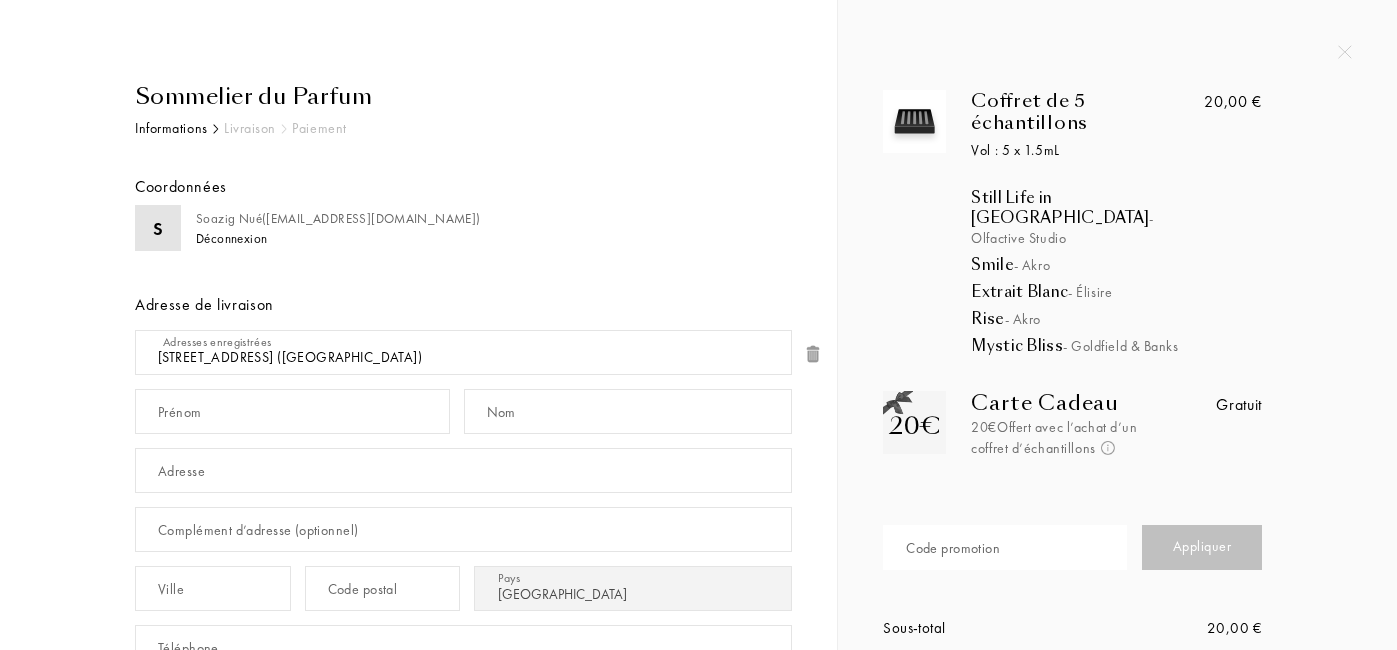 select on "FR" 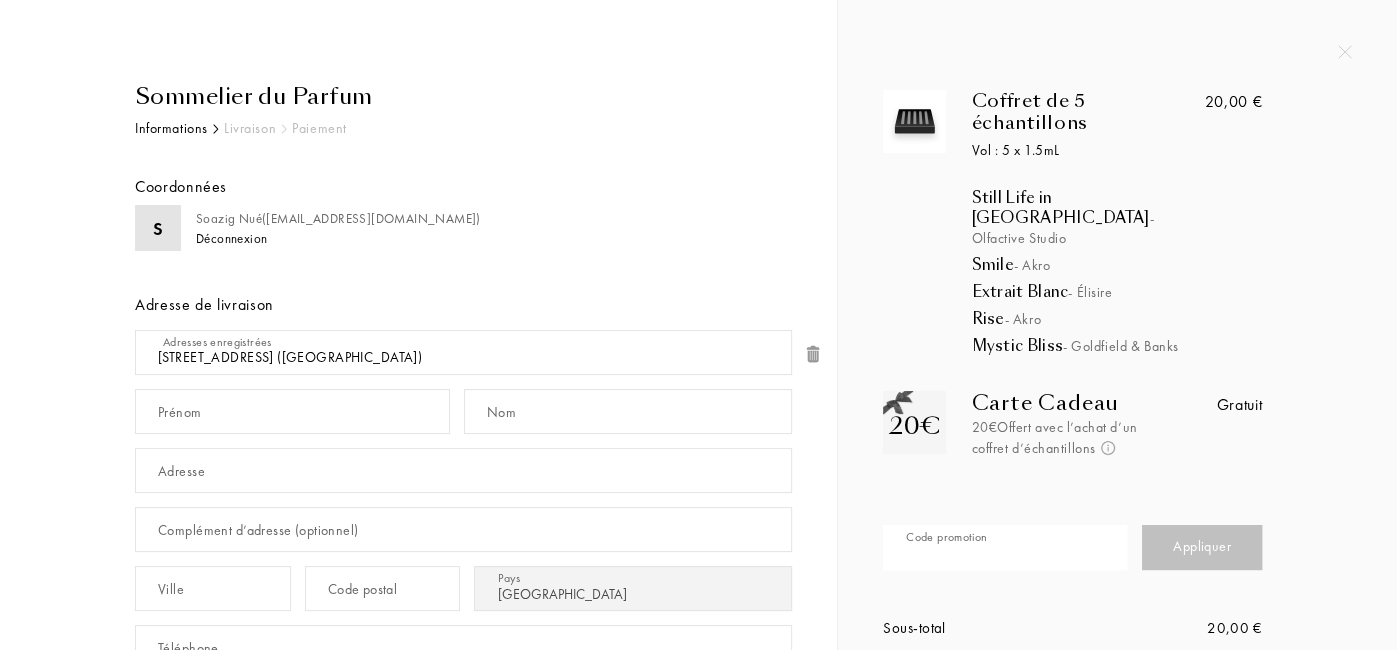 click at bounding box center [1005, 547] 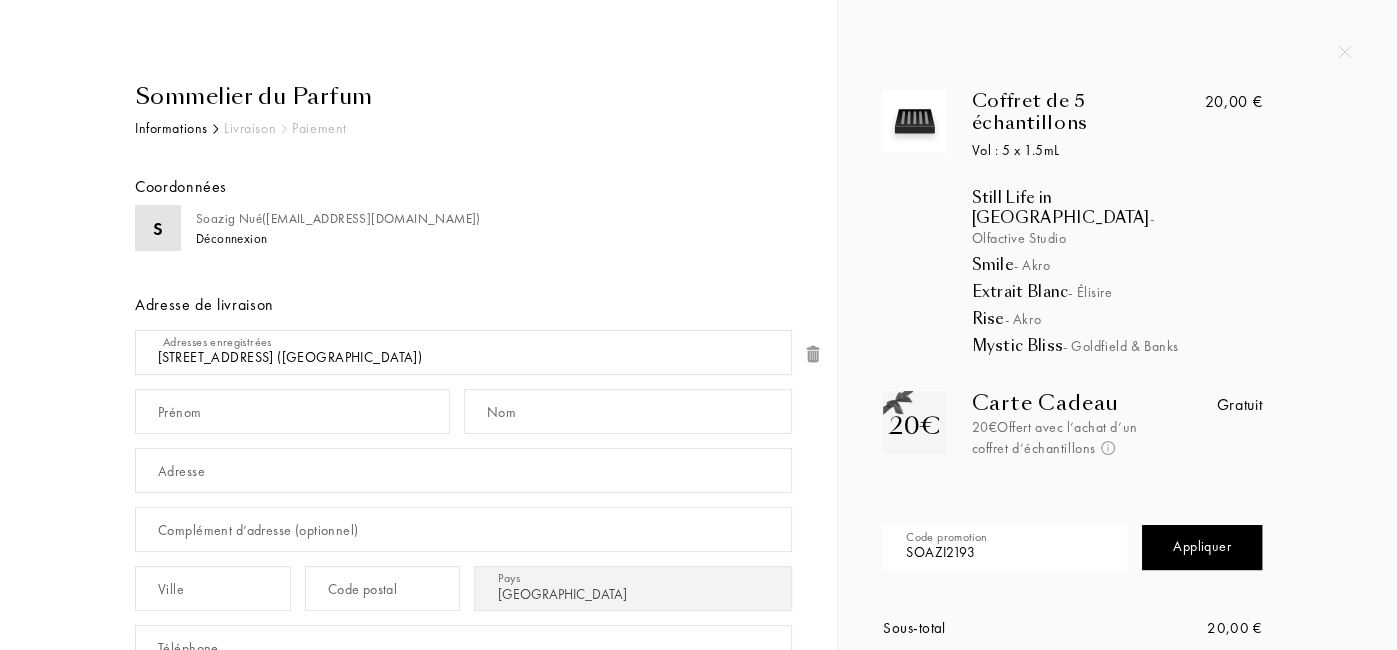 type on "SOAZI2193" 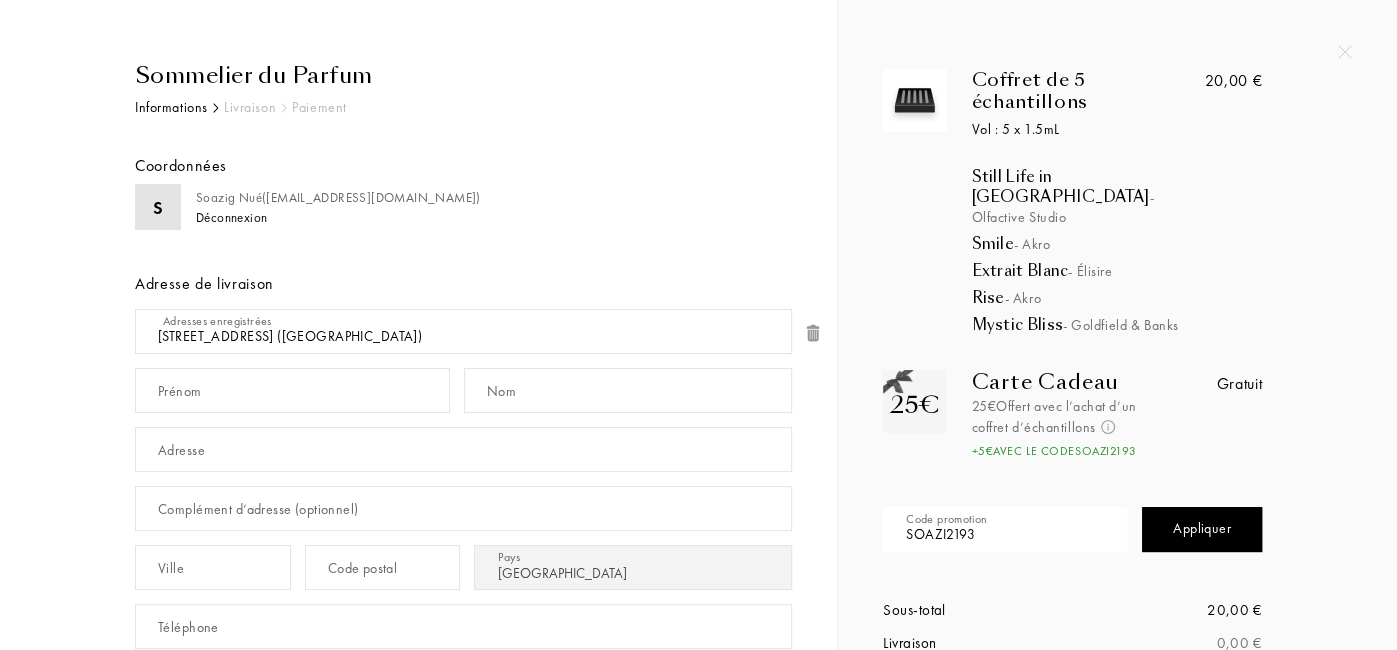 scroll, scrollTop: 135, scrollLeft: 0, axis: vertical 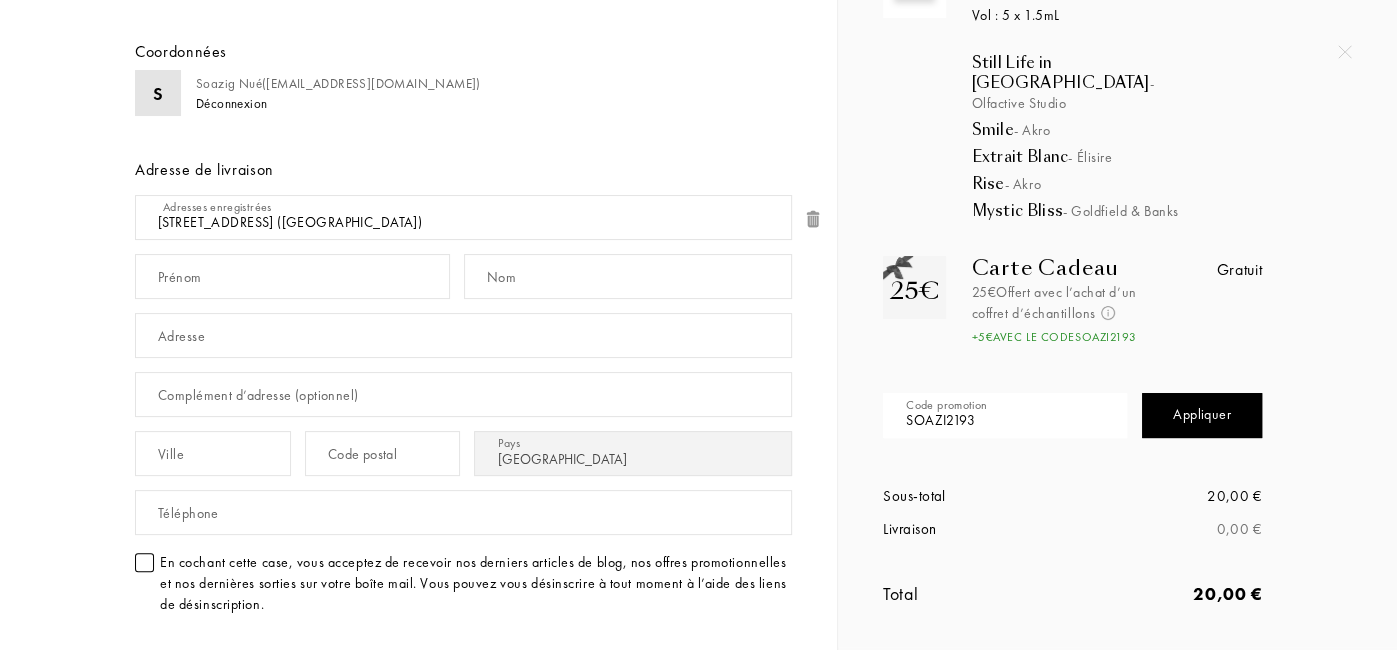 click on "Appliquer" at bounding box center (1202, 415) 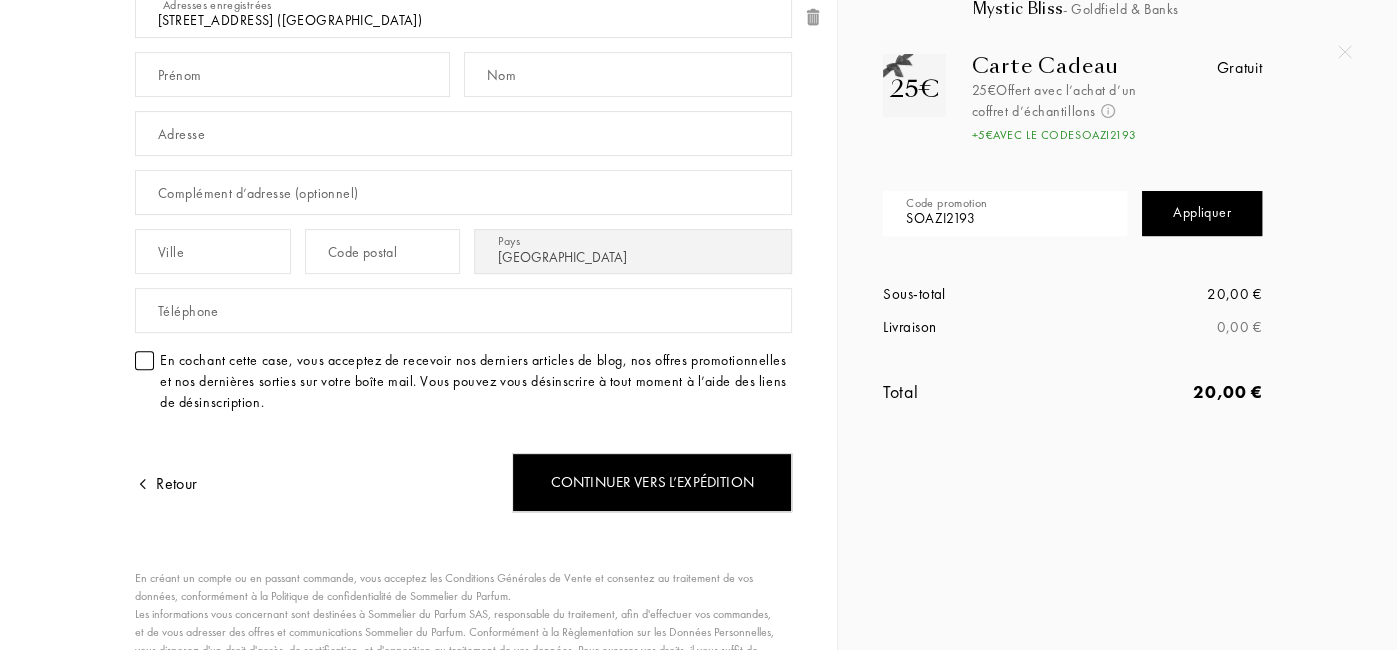 scroll, scrollTop: 338, scrollLeft: 0, axis: vertical 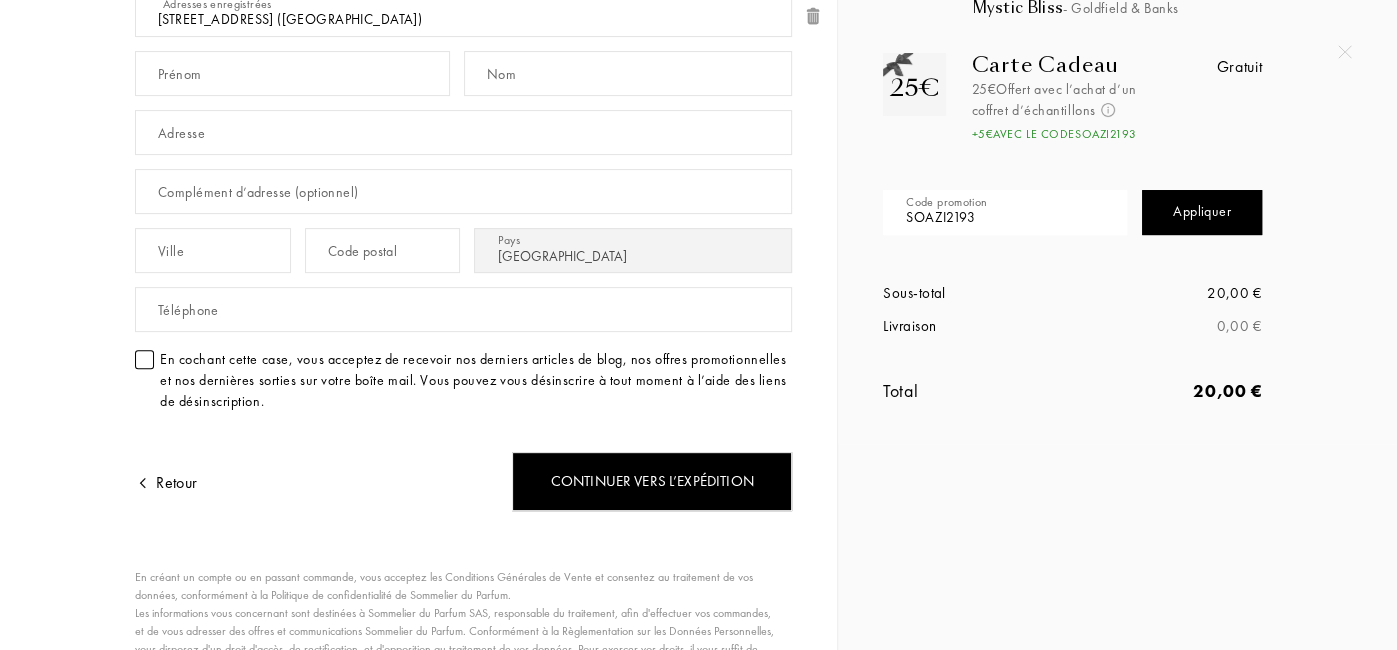 click at bounding box center [144, 359] 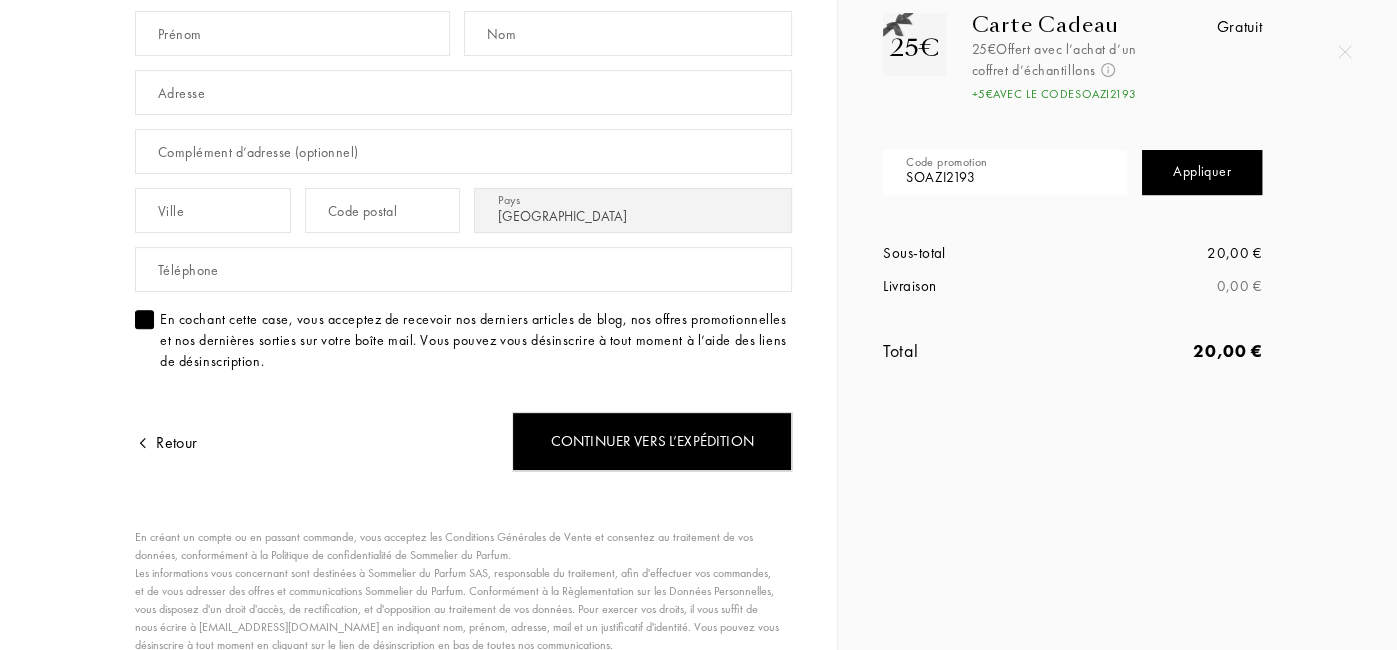 scroll, scrollTop: 404, scrollLeft: 0, axis: vertical 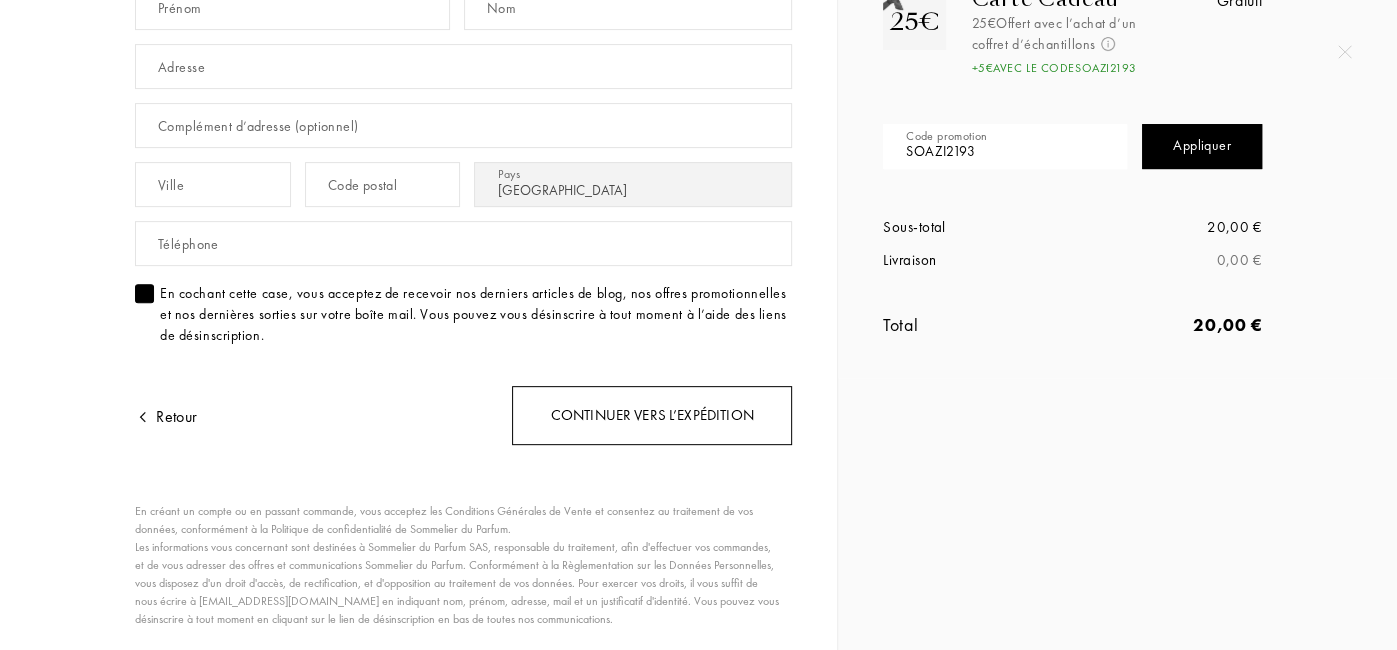 click on "Continuer vers l’expédition" at bounding box center (652, 415) 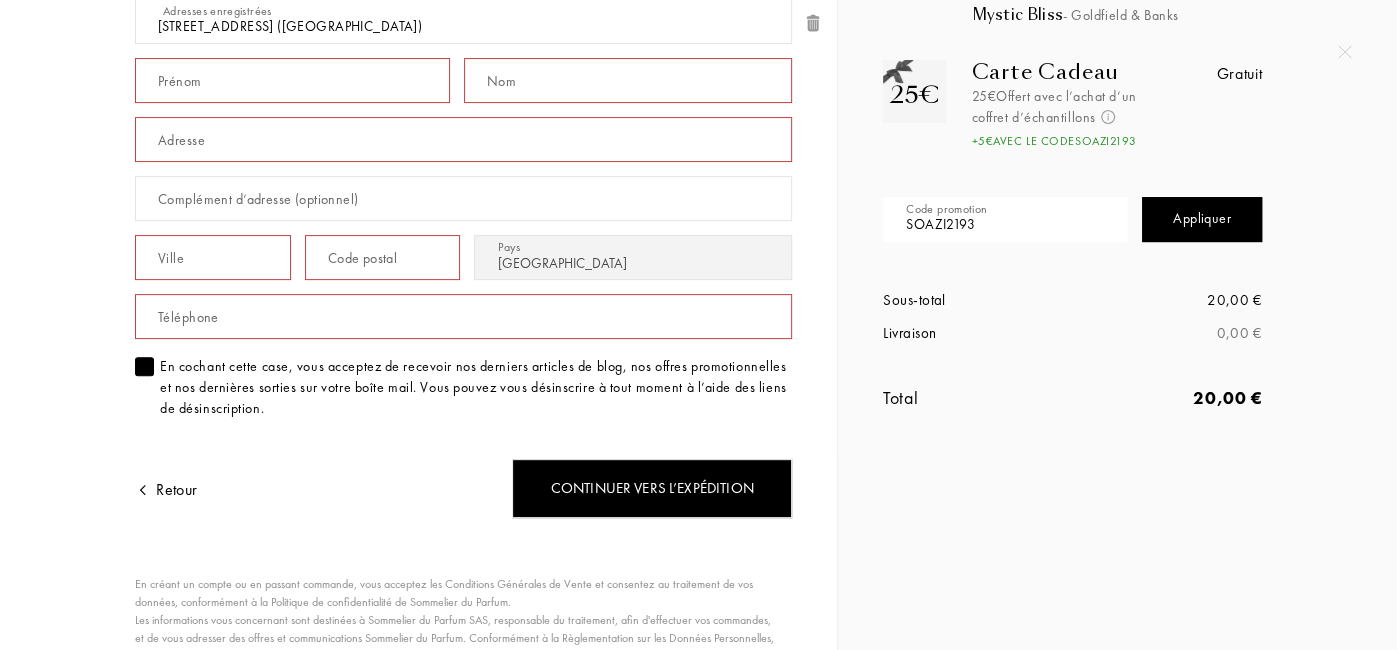 scroll, scrollTop: 357, scrollLeft: 0, axis: vertical 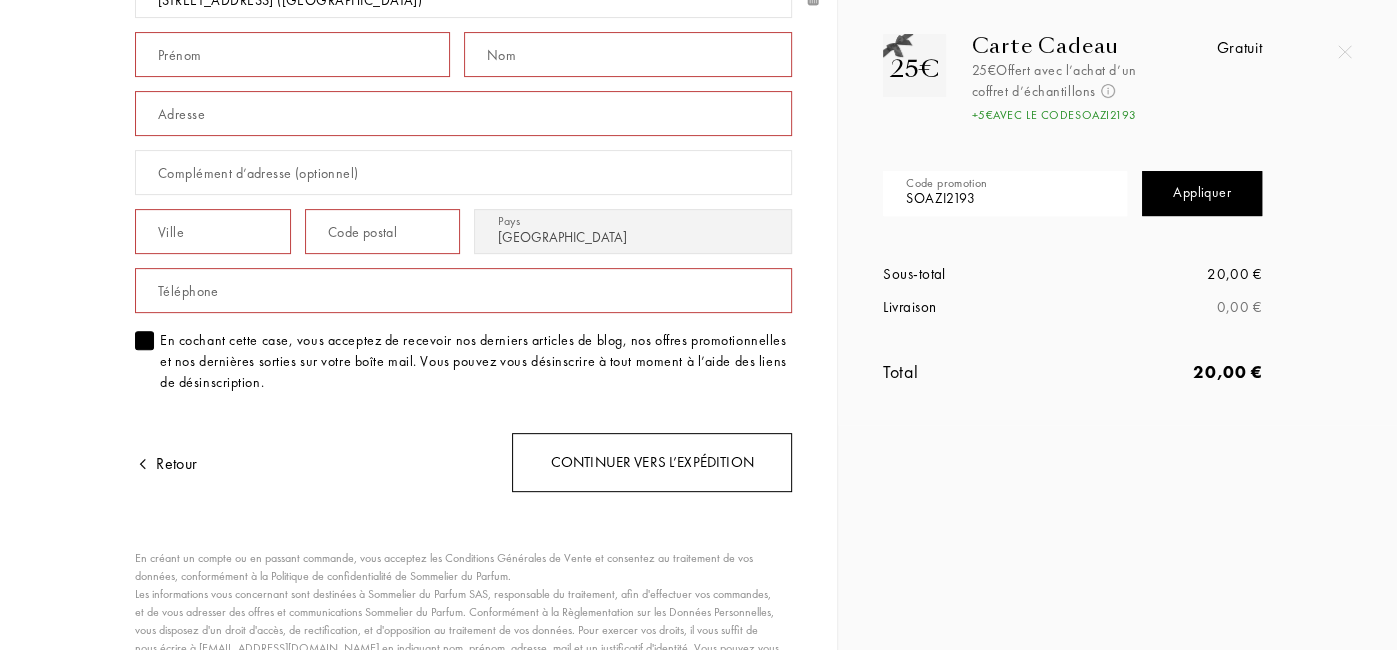click on "Continuer vers l’expédition" at bounding box center (652, 462) 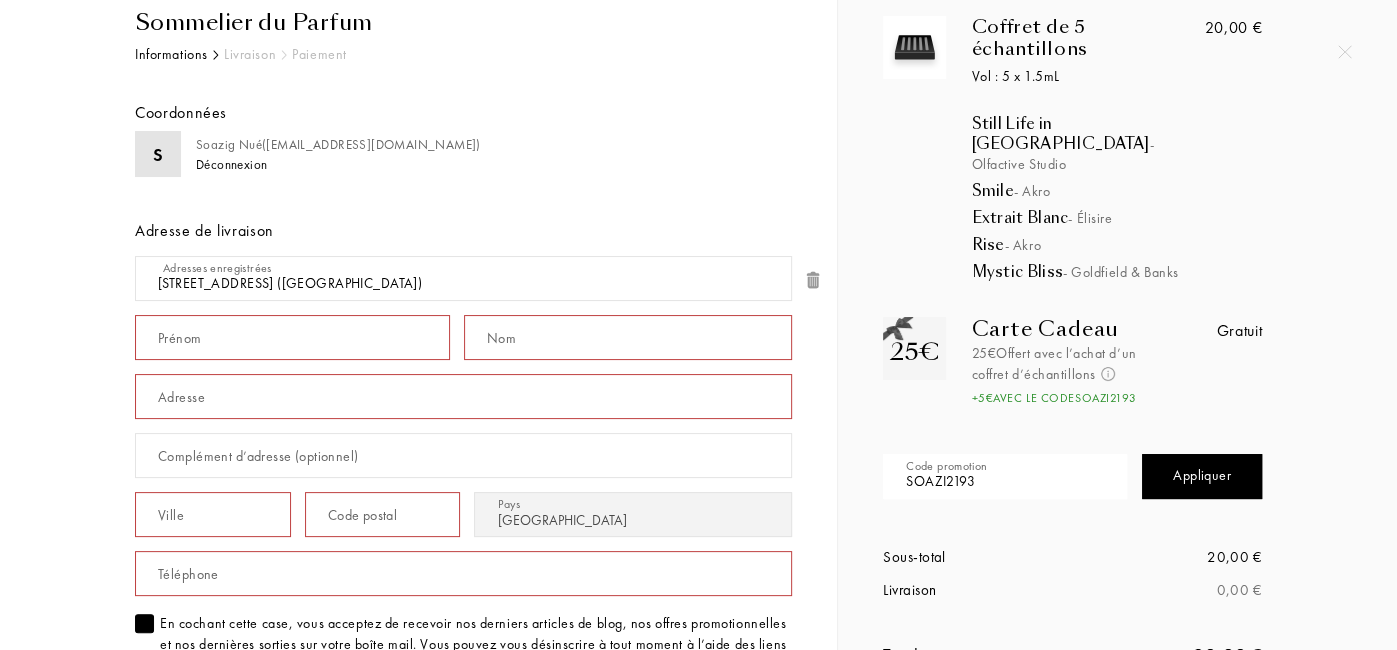 scroll, scrollTop: 15, scrollLeft: 0, axis: vertical 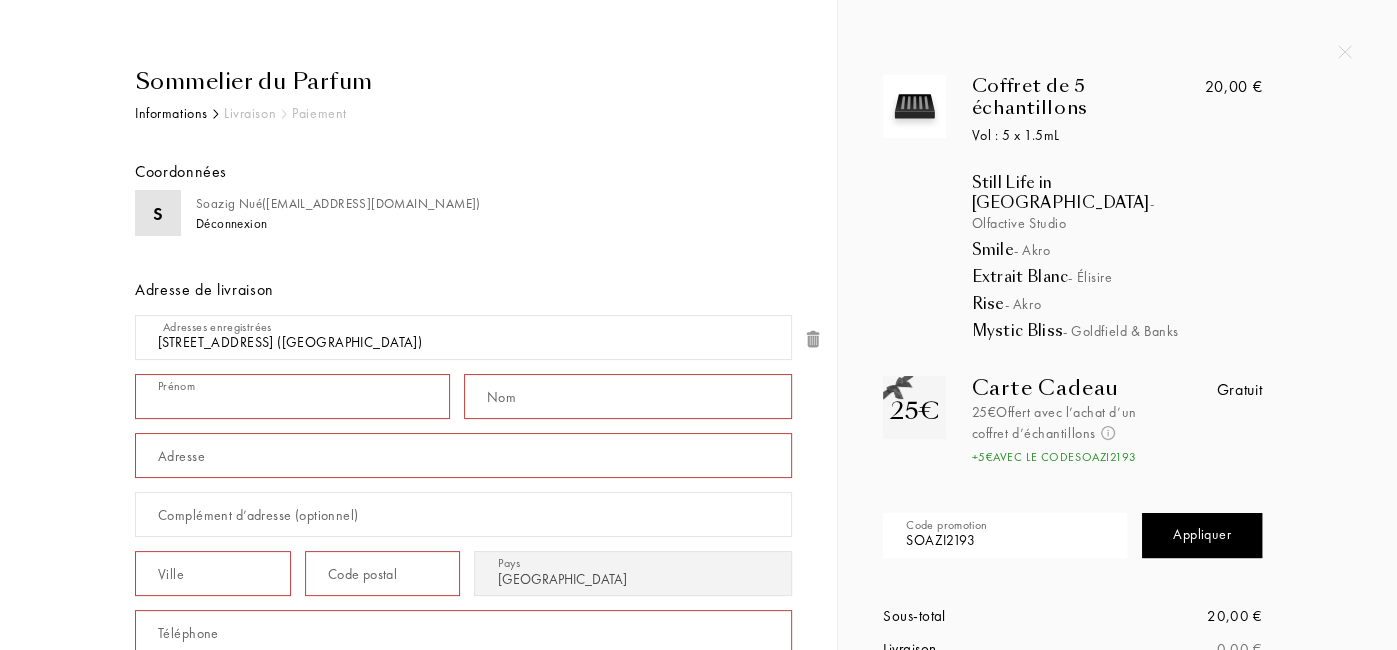 click at bounding box center (292, 396) 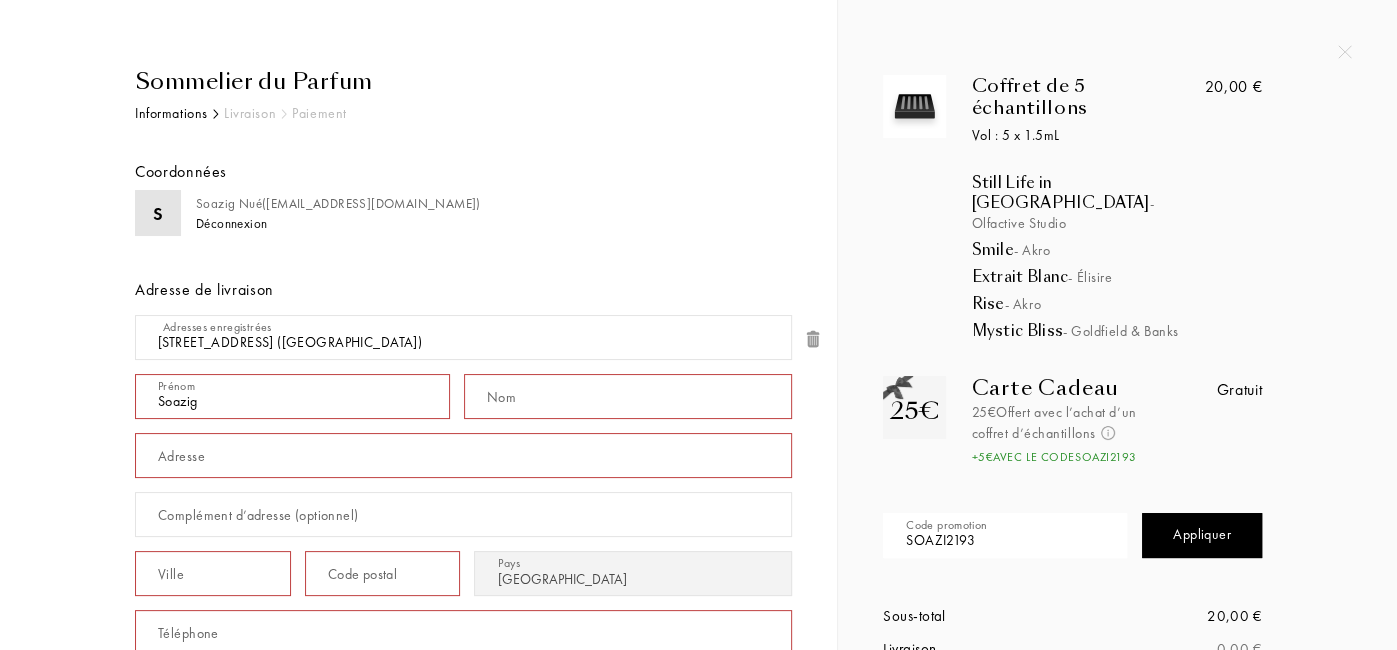 type on "Nué" 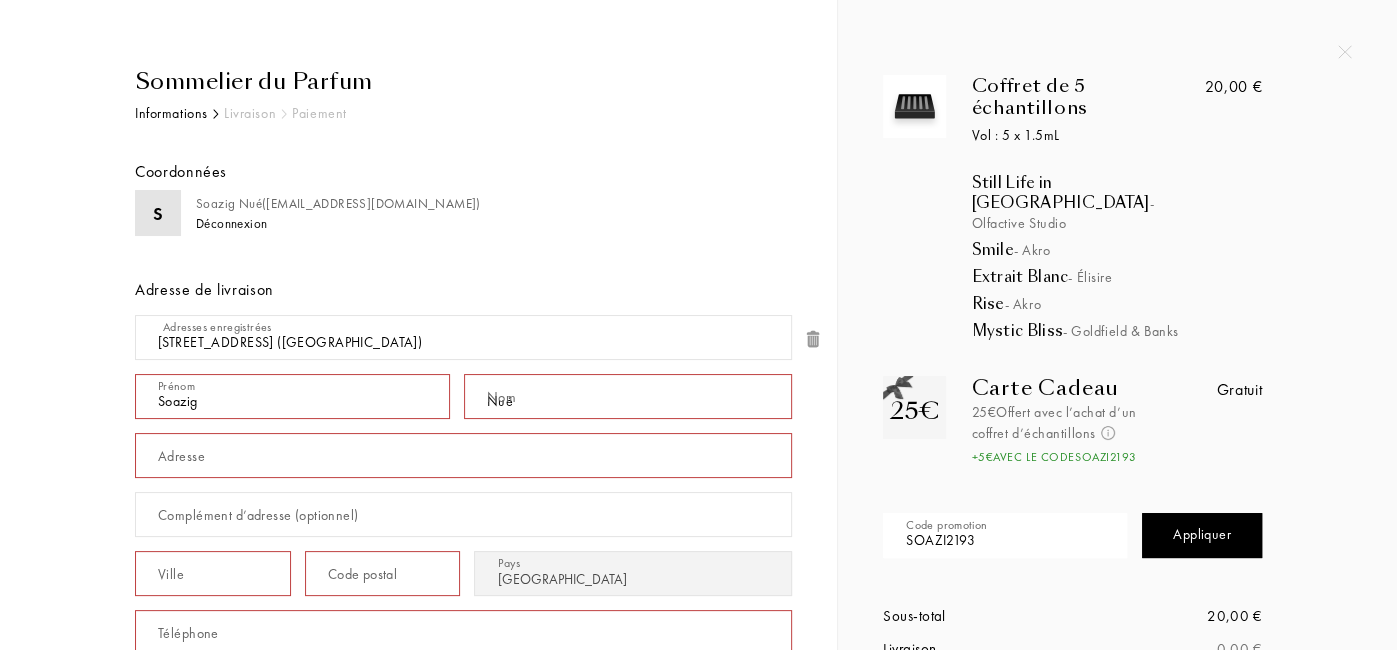 type on "2 rue des Bouleaux" 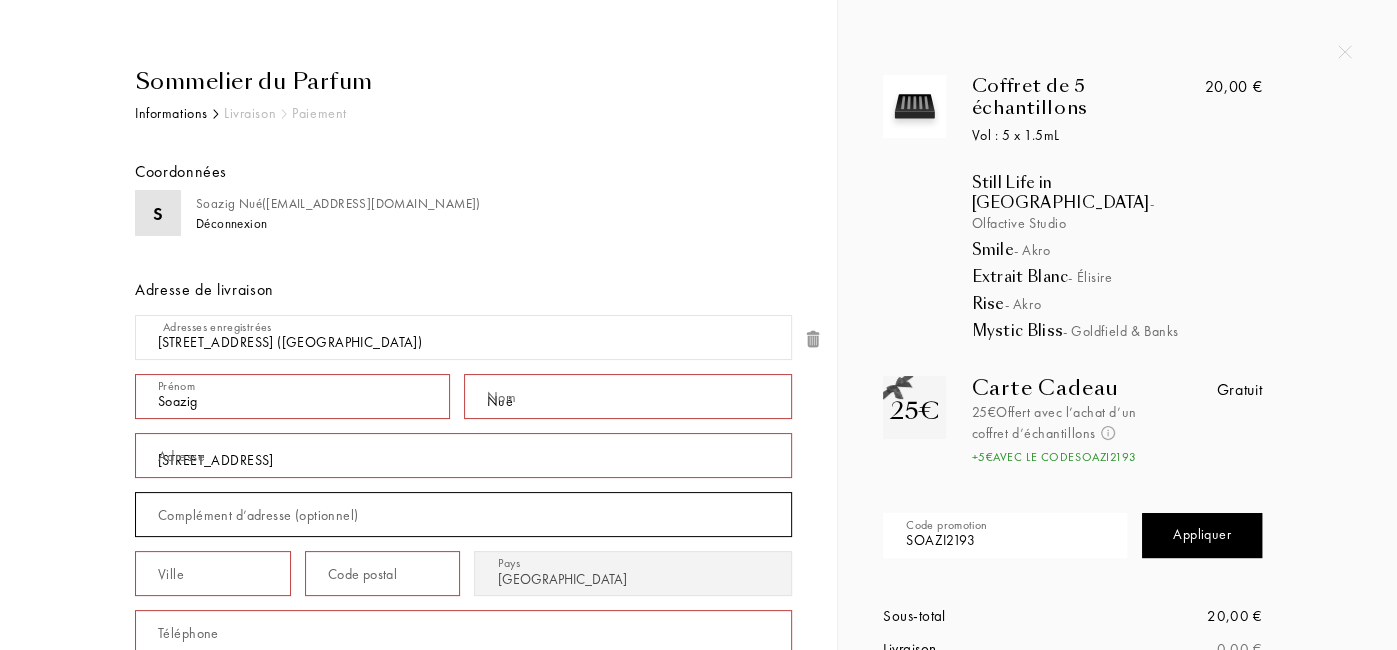 type on "Et 9 Porte 37" 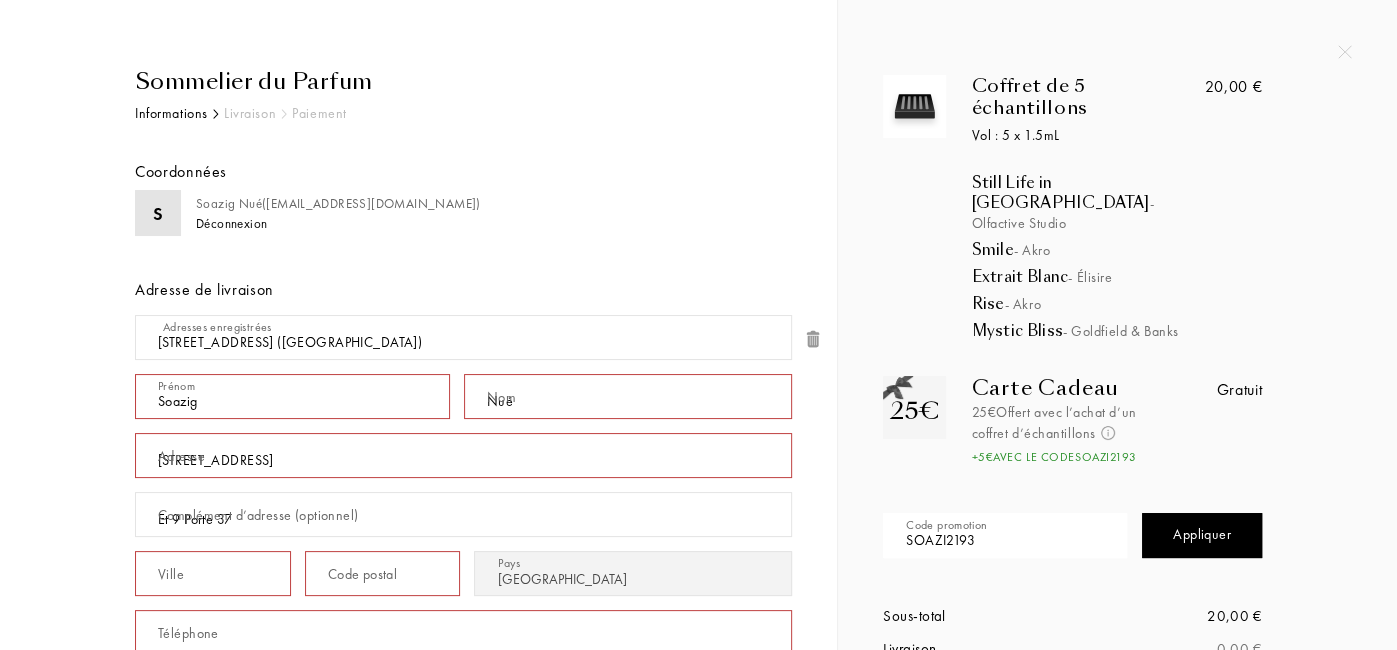 type on "ST NAZAIRE" 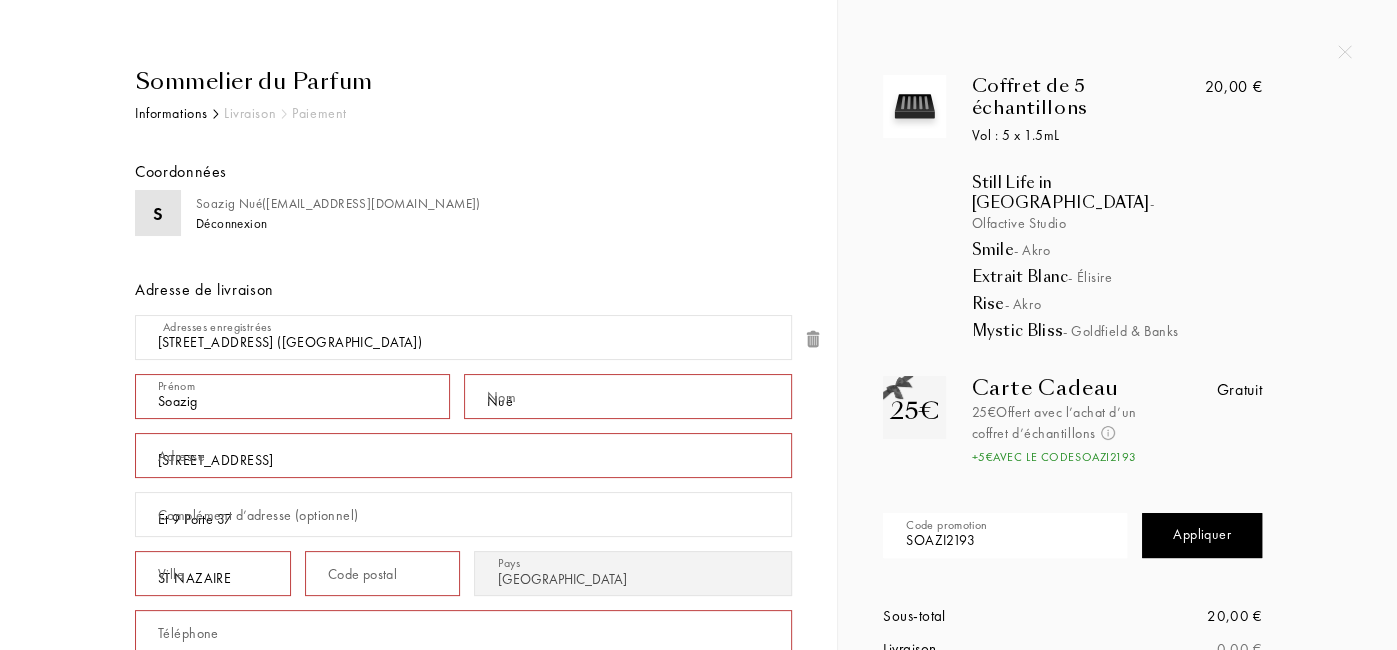 type on "44600" 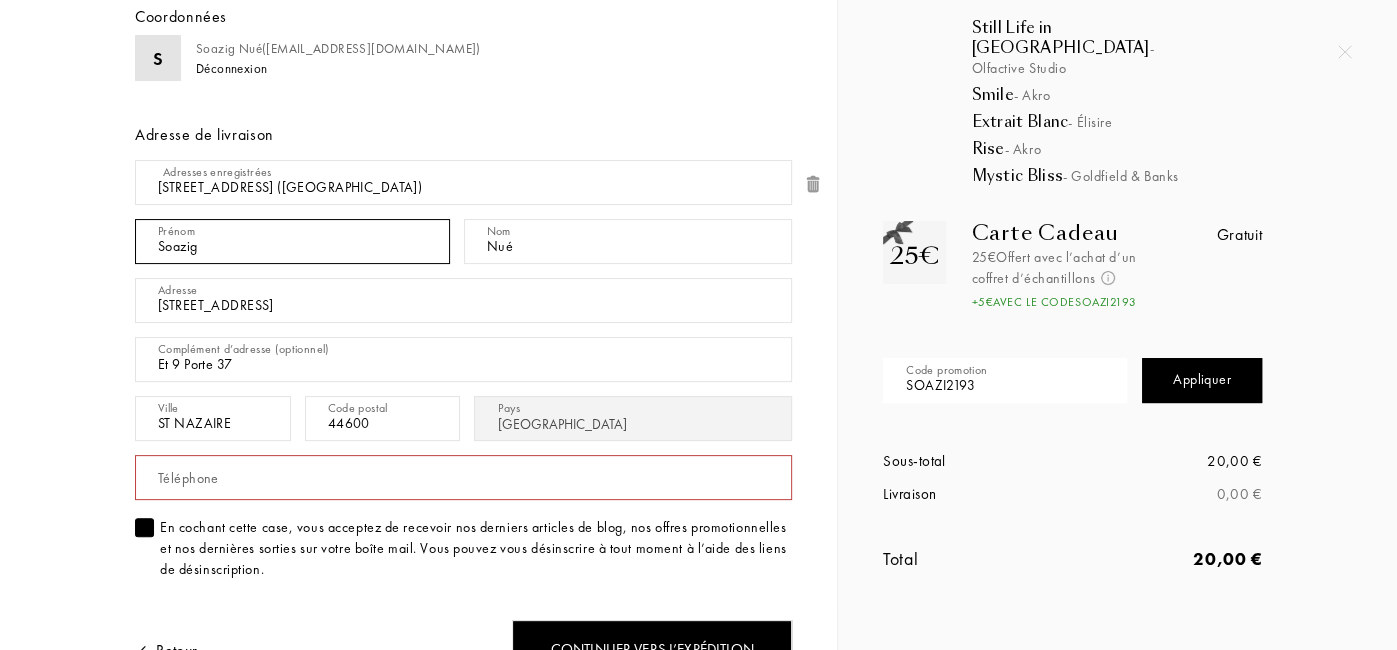 scroll, scrollTop: 184, scrollLeft: 0, axis: vertical 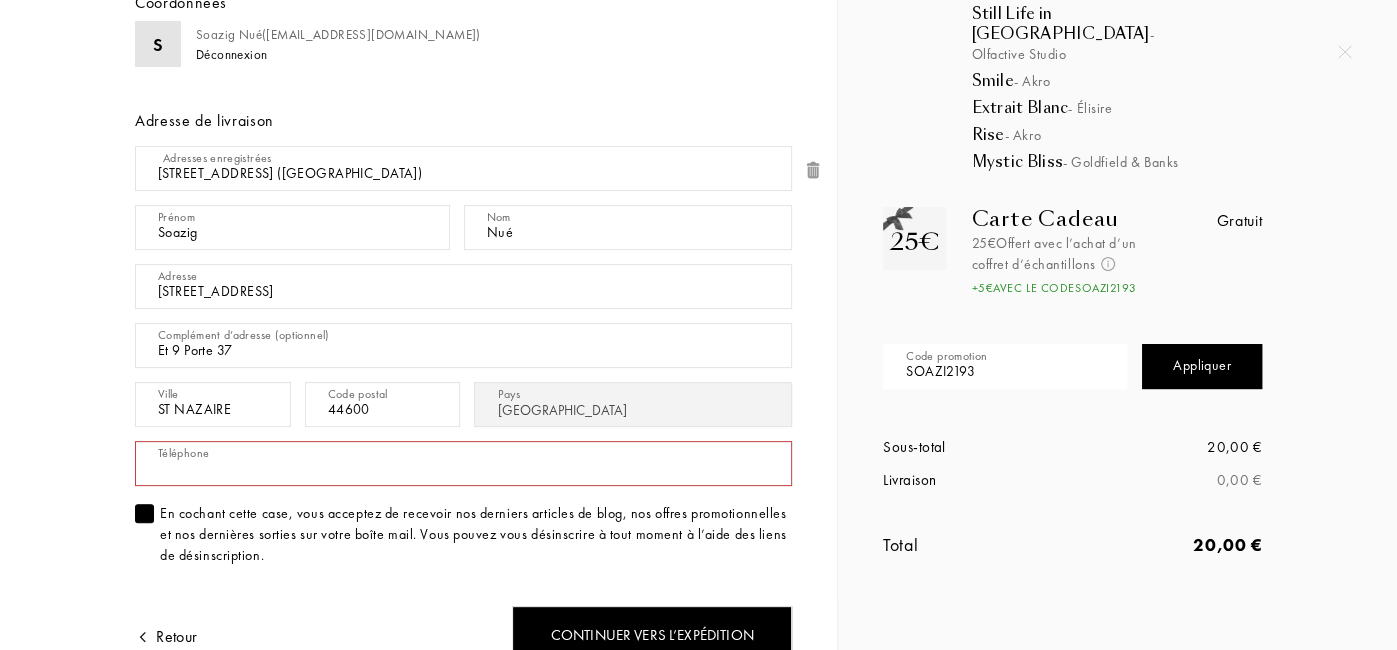 click at bounding box center [463, 463] 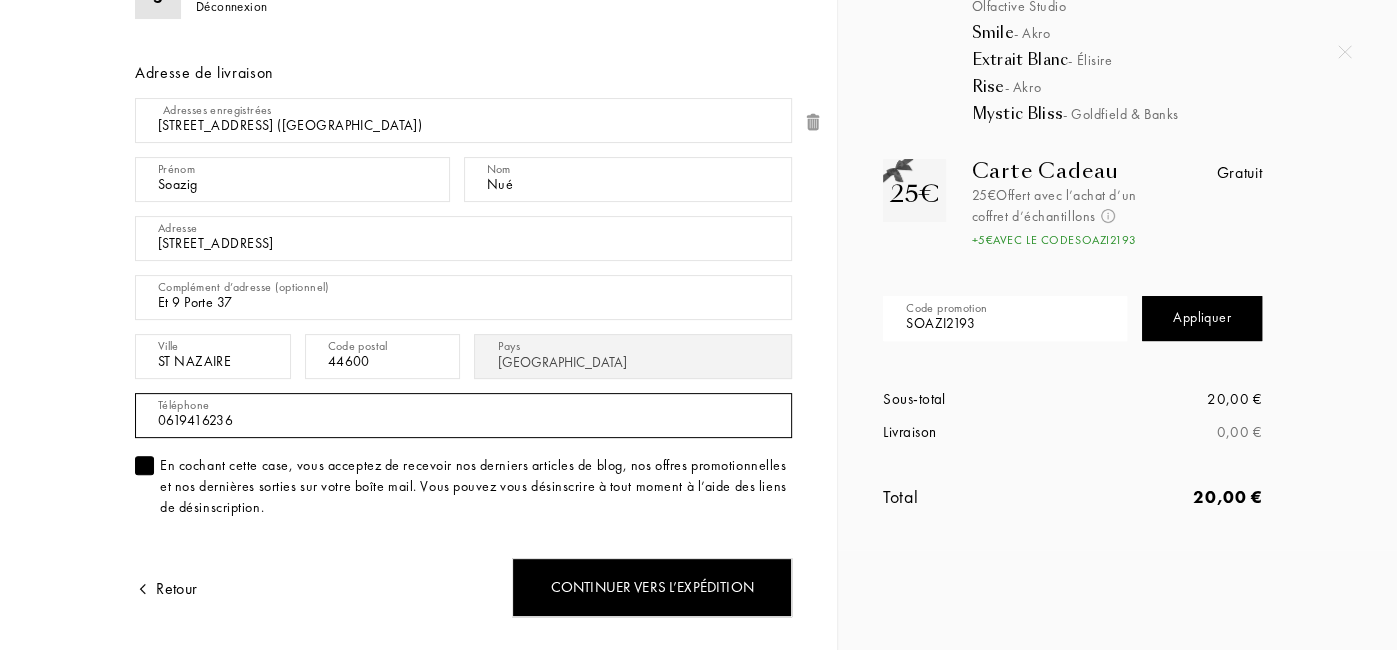 scroll, scrollTop: 330, scrollLeft: 0, axis: vertical 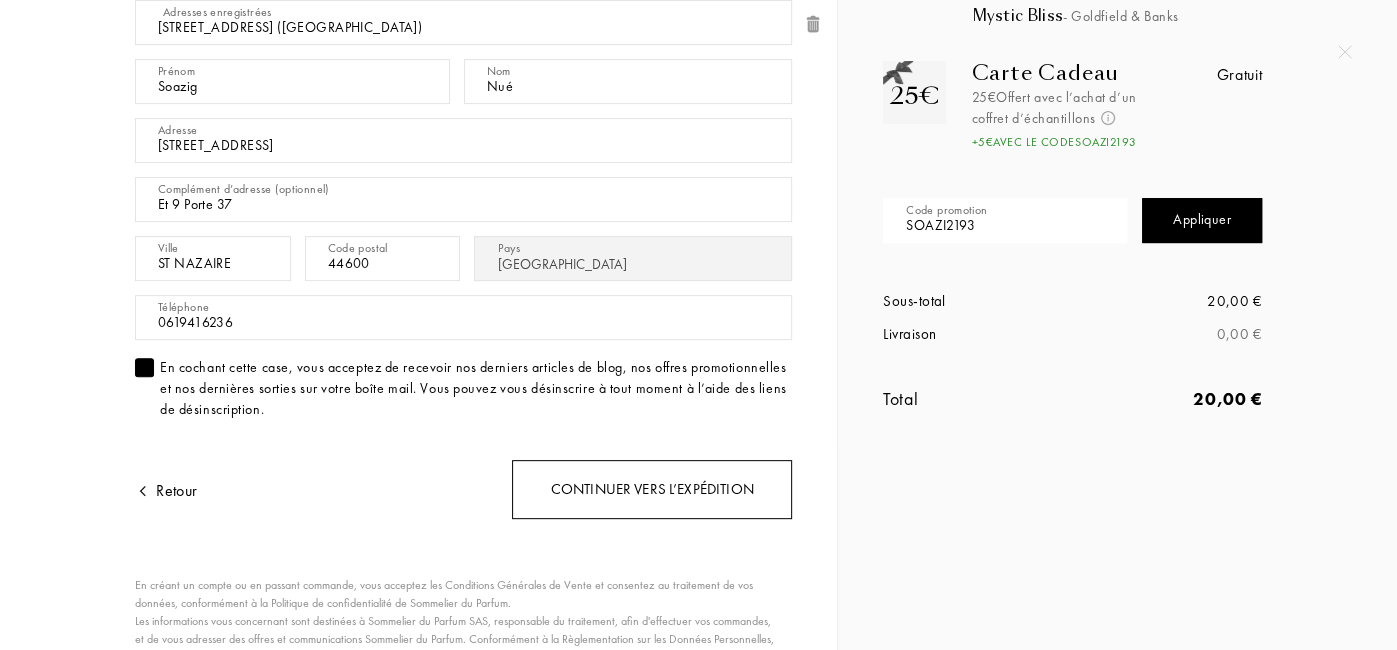click on "Continuer vers l’expédition" at bounding box center [652, 489] 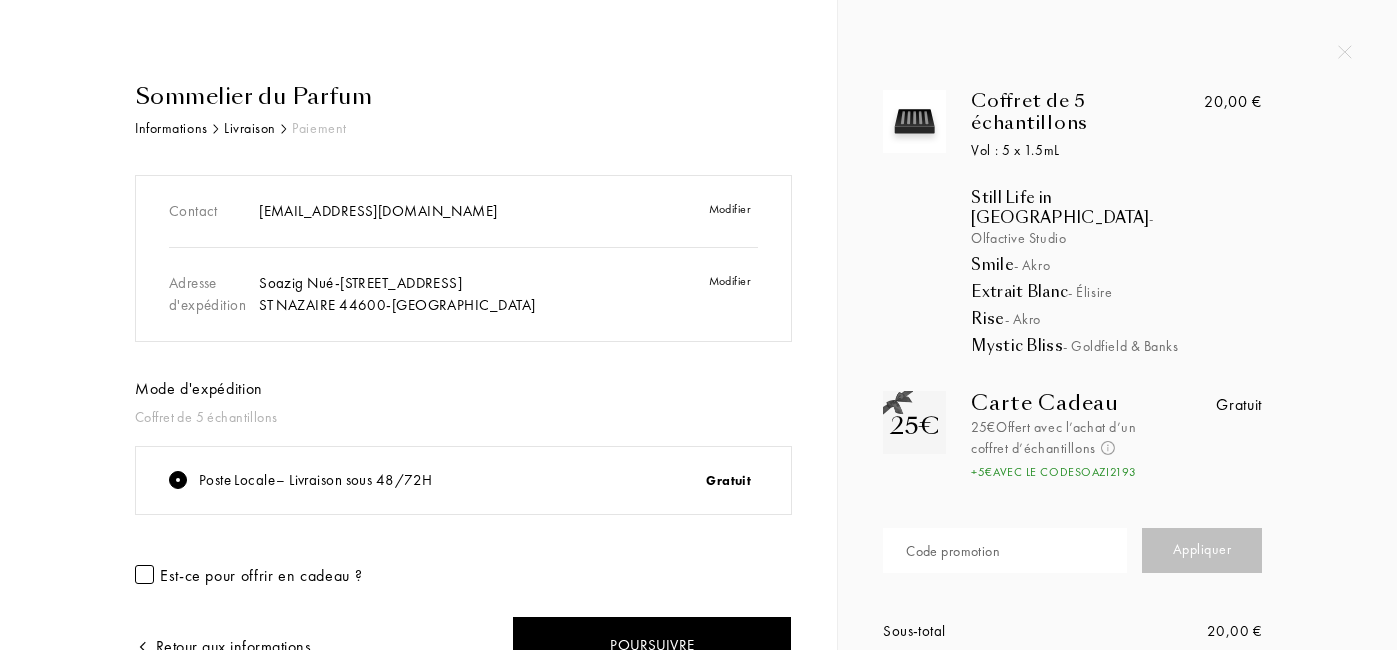 scroll, scrollTop: 0, scrollLeft: 0, axis: both 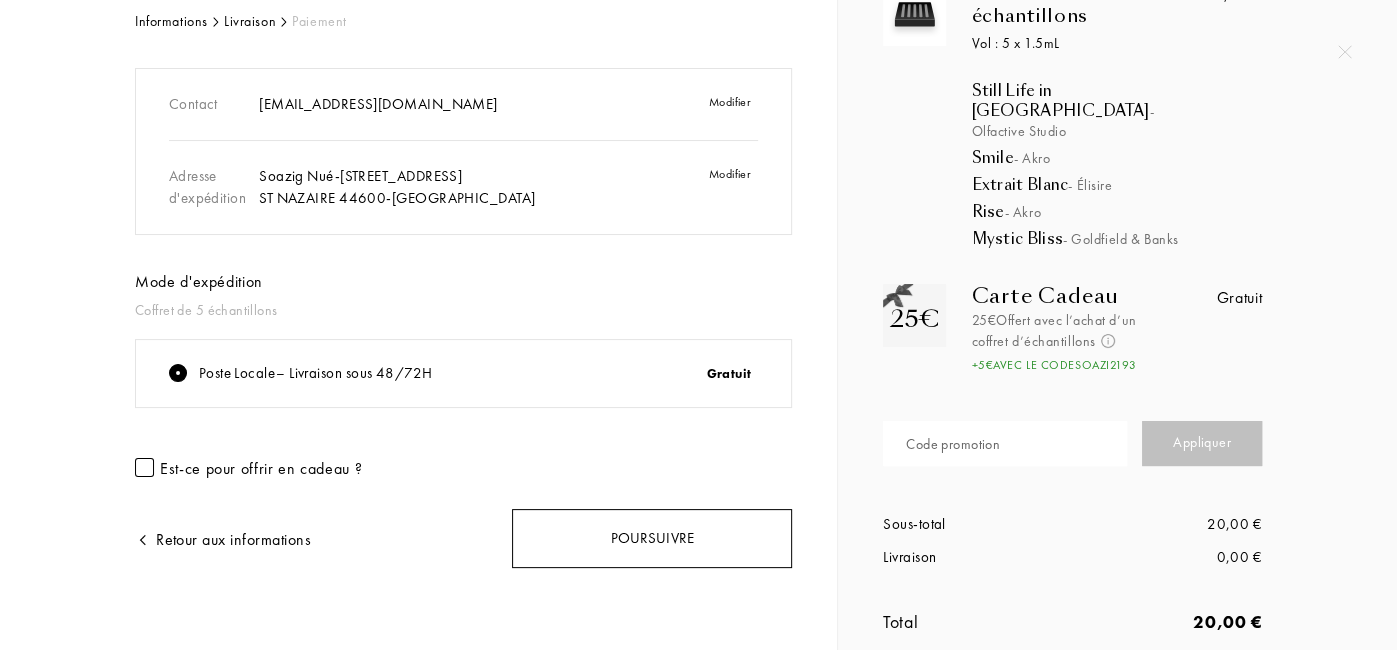 click on "Poursuivre" at bounding box center (652, 538) 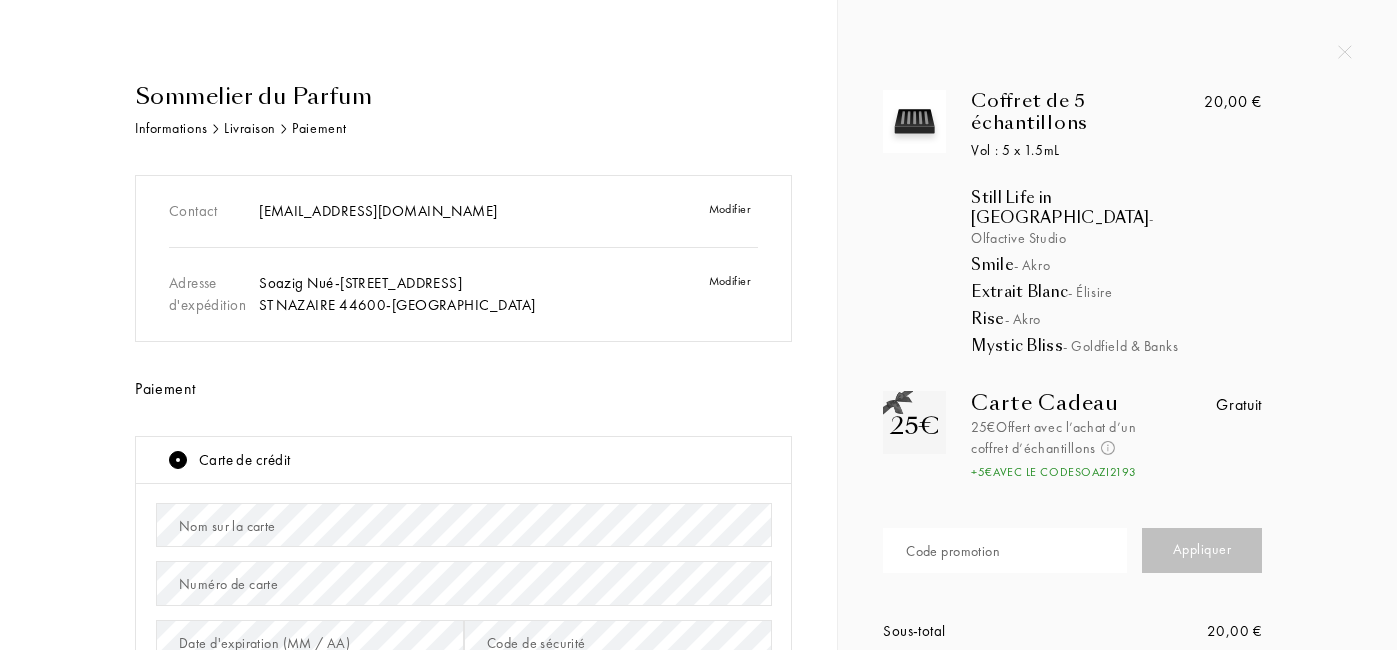 scroll, scrollTop: 0, scrollLeft: 0, axis: both 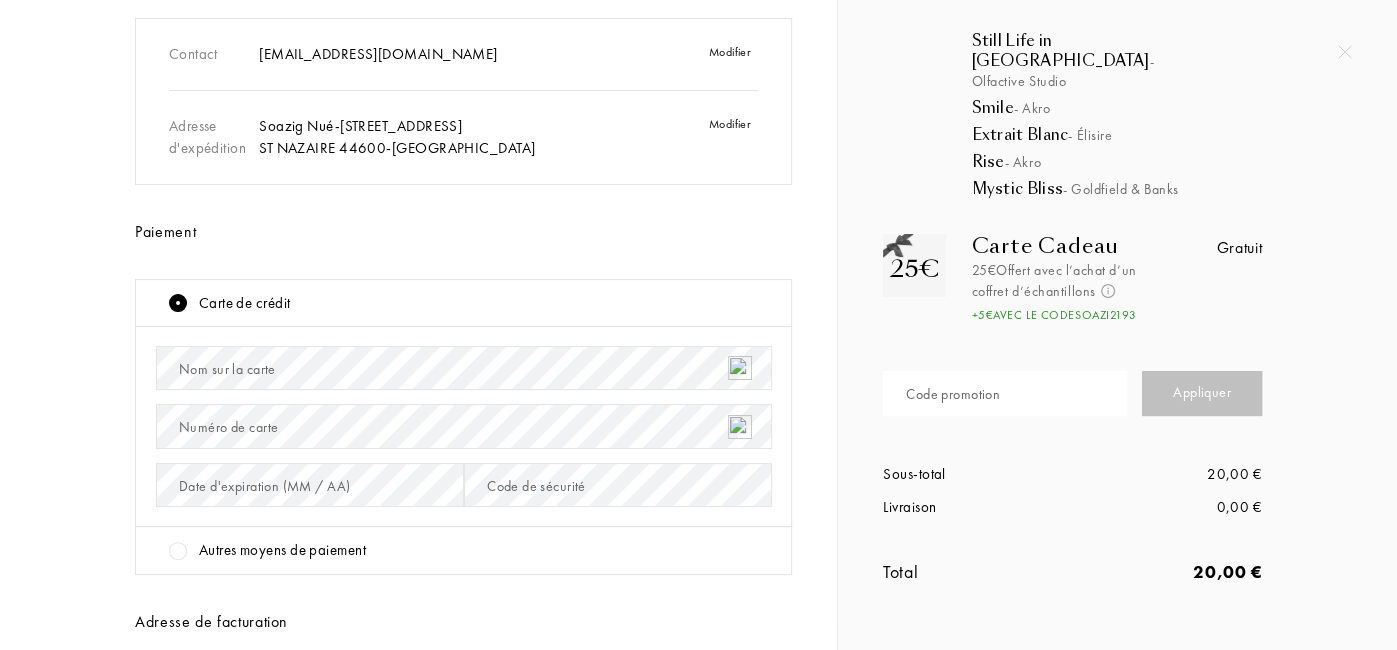 click on "Sommelier du Parfum Informations Livraison Paiement Contact [EMAIL_ADDRESS][DOMAIN_NAME] Modifier Adresse d'expédition Soazig Nué  -  [STREET_ADDRESS] Modifier Paiement Carte de crédit Nom sur la carte Numéro de carte Date d'expiration (MM / AA) Code de sécurité Autres moyens de paiement PayPal (paiement en 3 fois (min. 50€) pour les comptes éligibles) Adresse de facturation Identique à l'adresse de livraison Utililser une adresse de facturation différente Retour à l'expédition Valider le paiement" at bounding box center [418, 446] 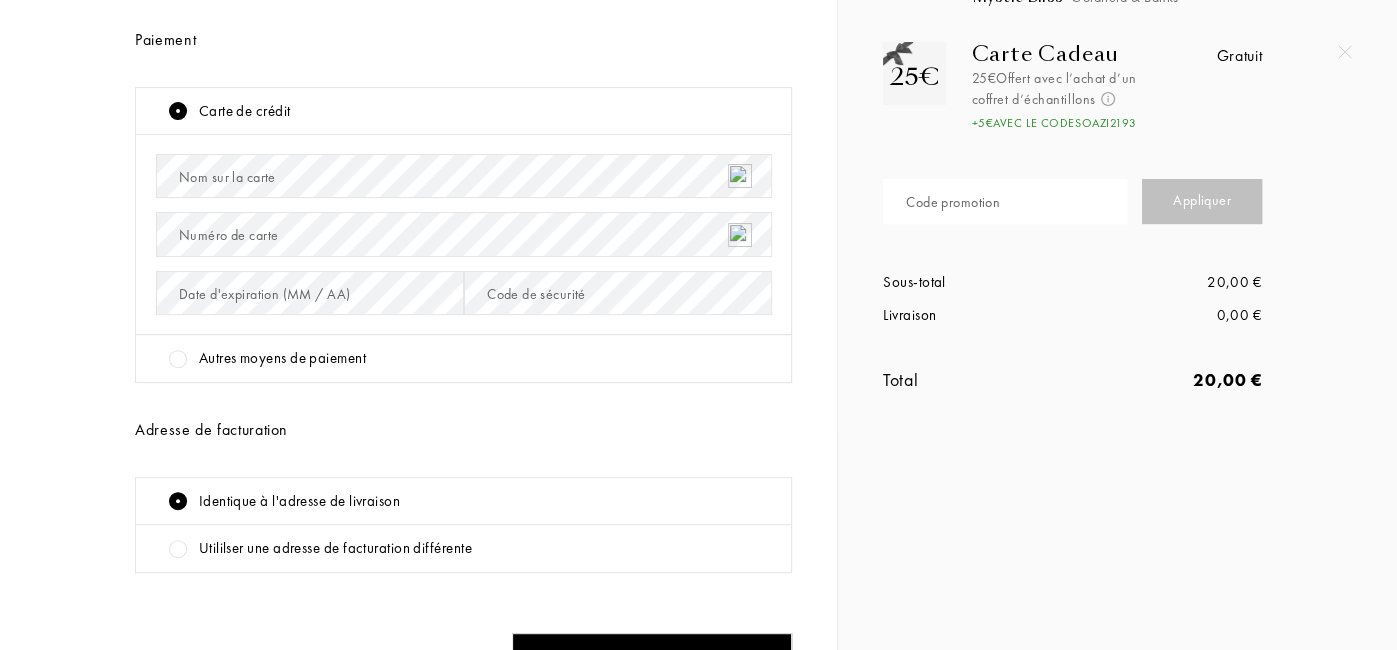 scroll, scrollTop: 365, scrollLeft: 0, axis: vertical 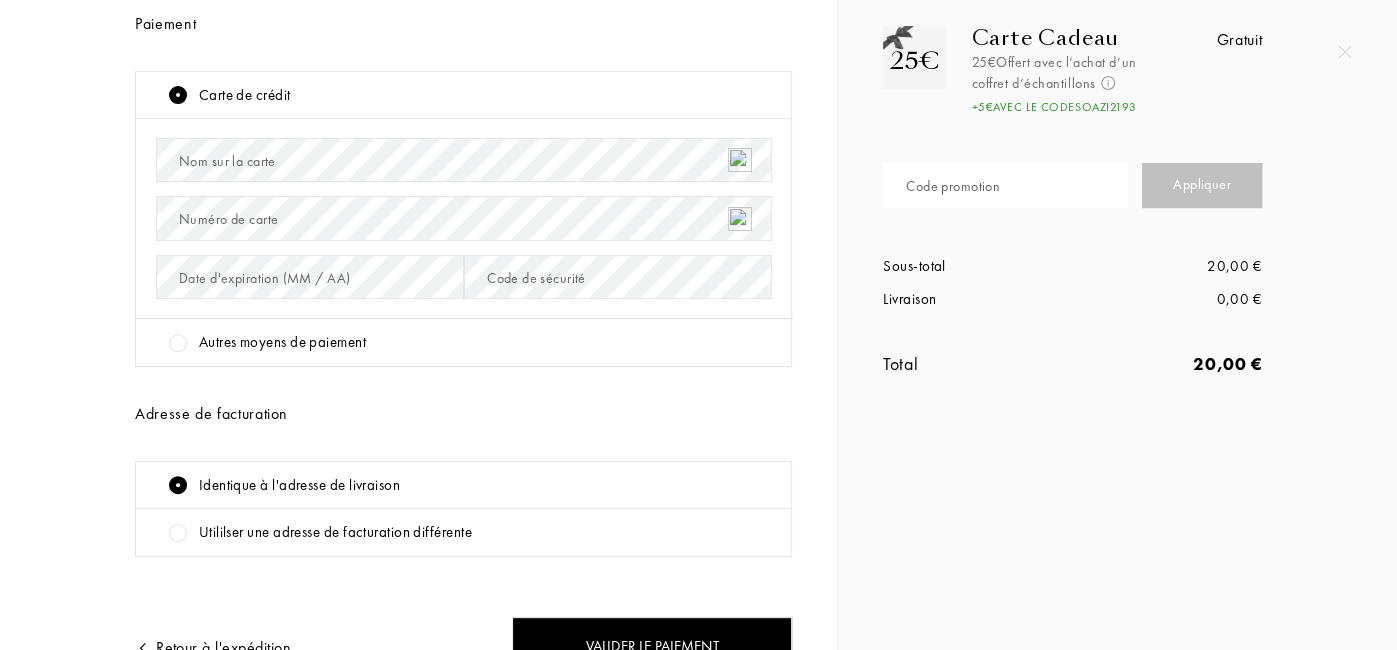click on "Autres moyens de paiement" at bounding box center [282, 342] 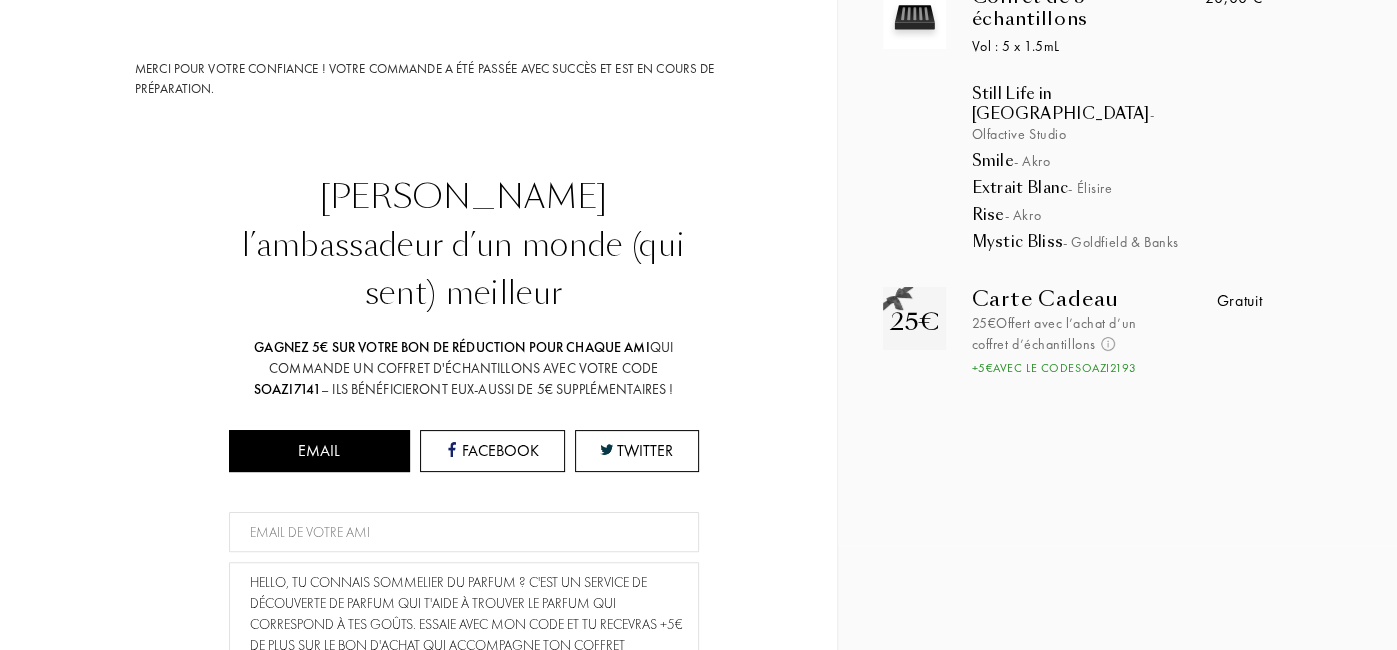 scroll, scrollTop: 0, scrollLeft: 0, axis: both 